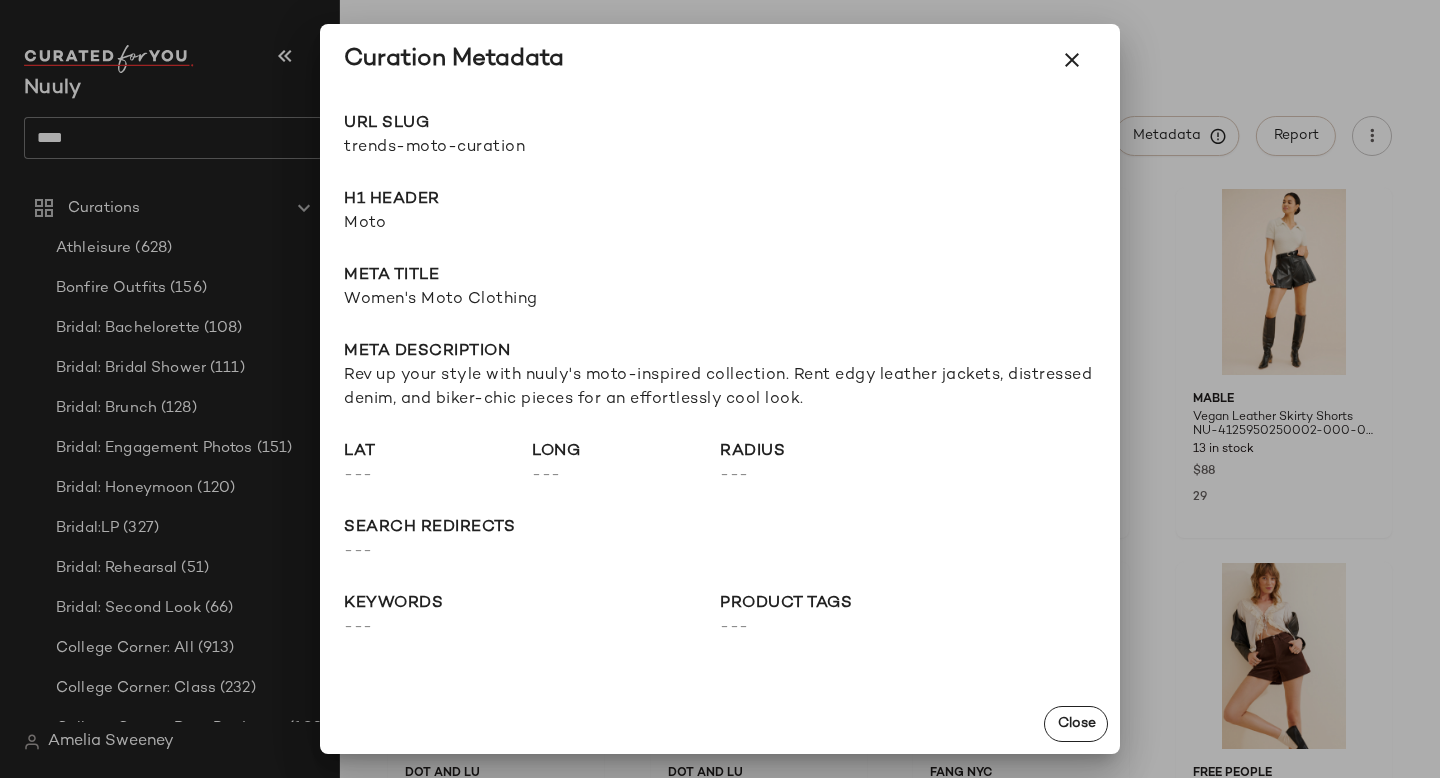 scroll, scrollTop: 0, scrollLeft: 0, axis: both 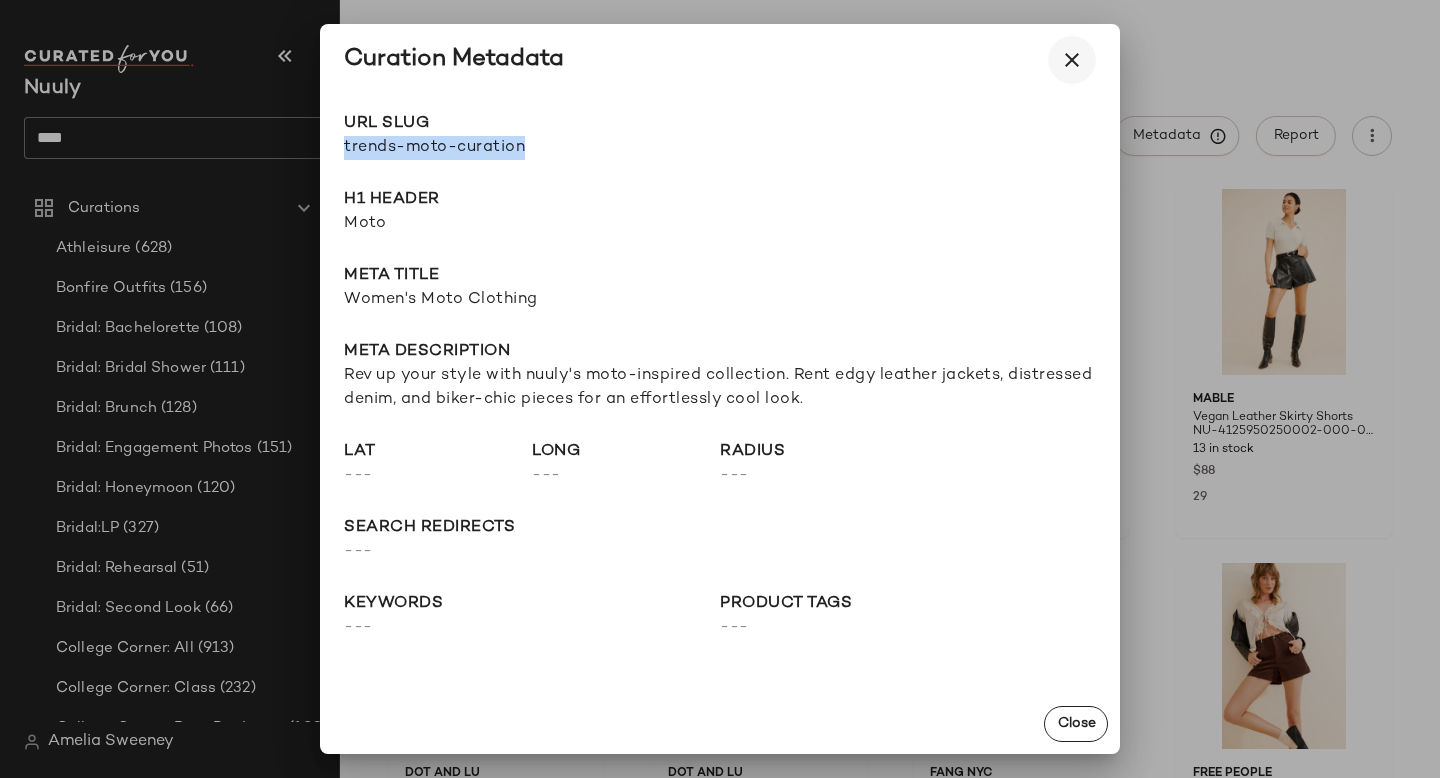 click at bounding box center (1072, 60) 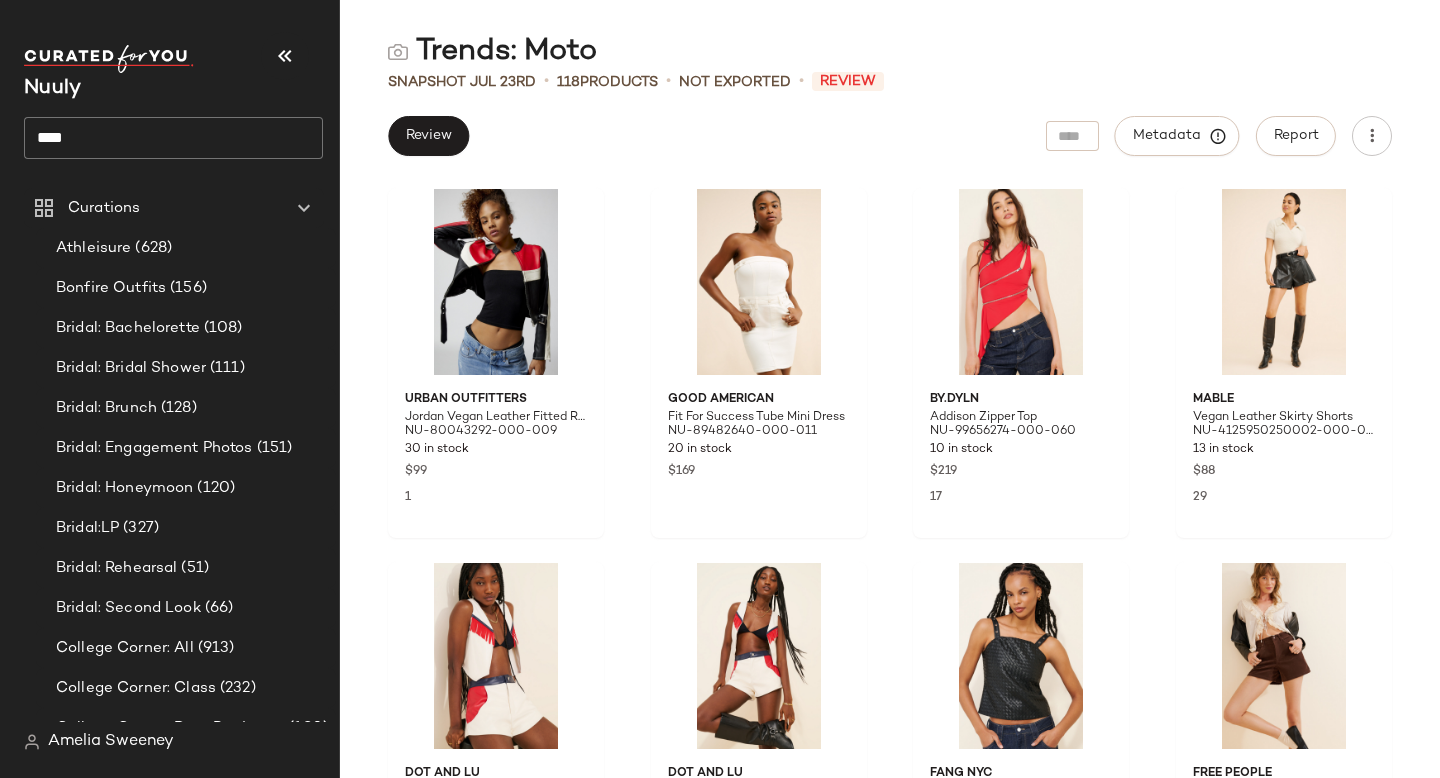 click on "Trends: Moto" 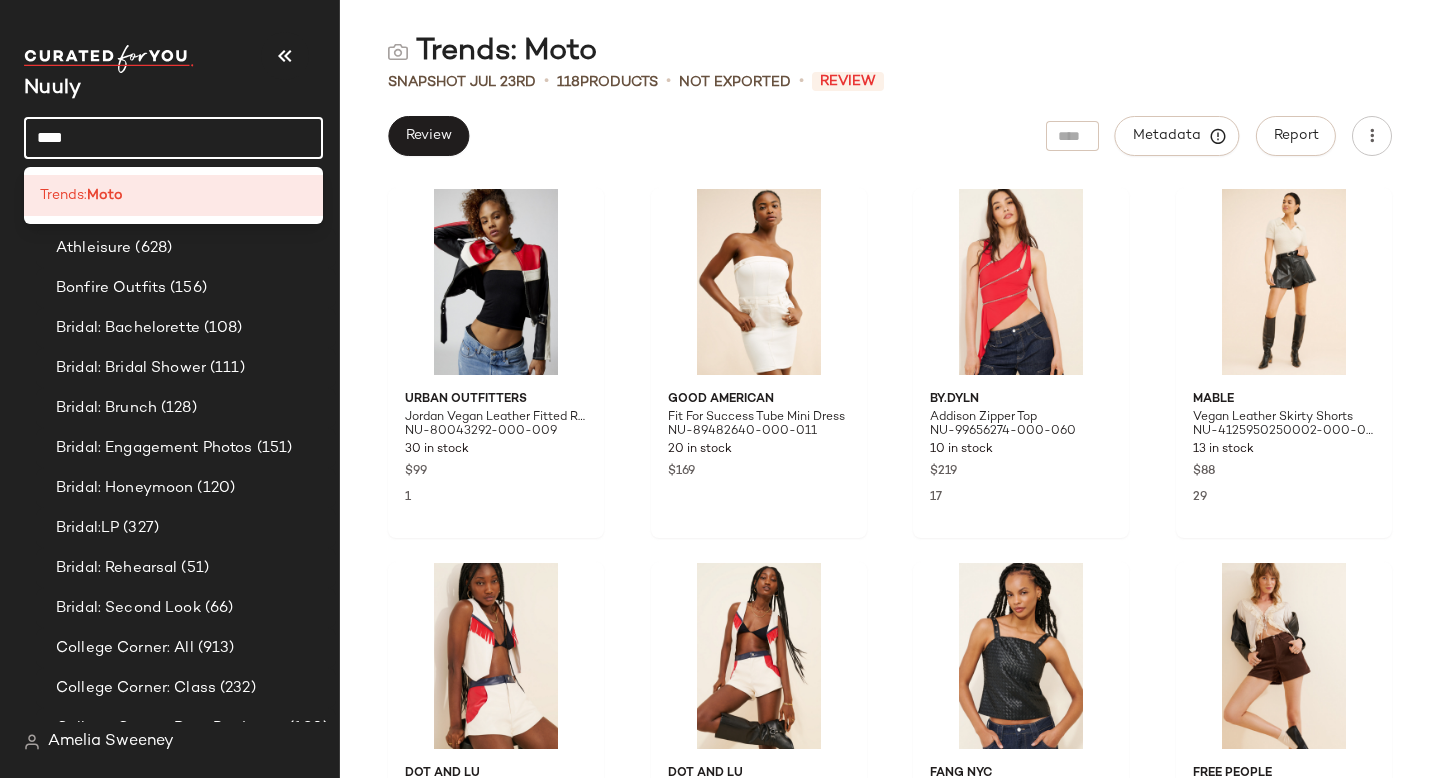 click on "****" 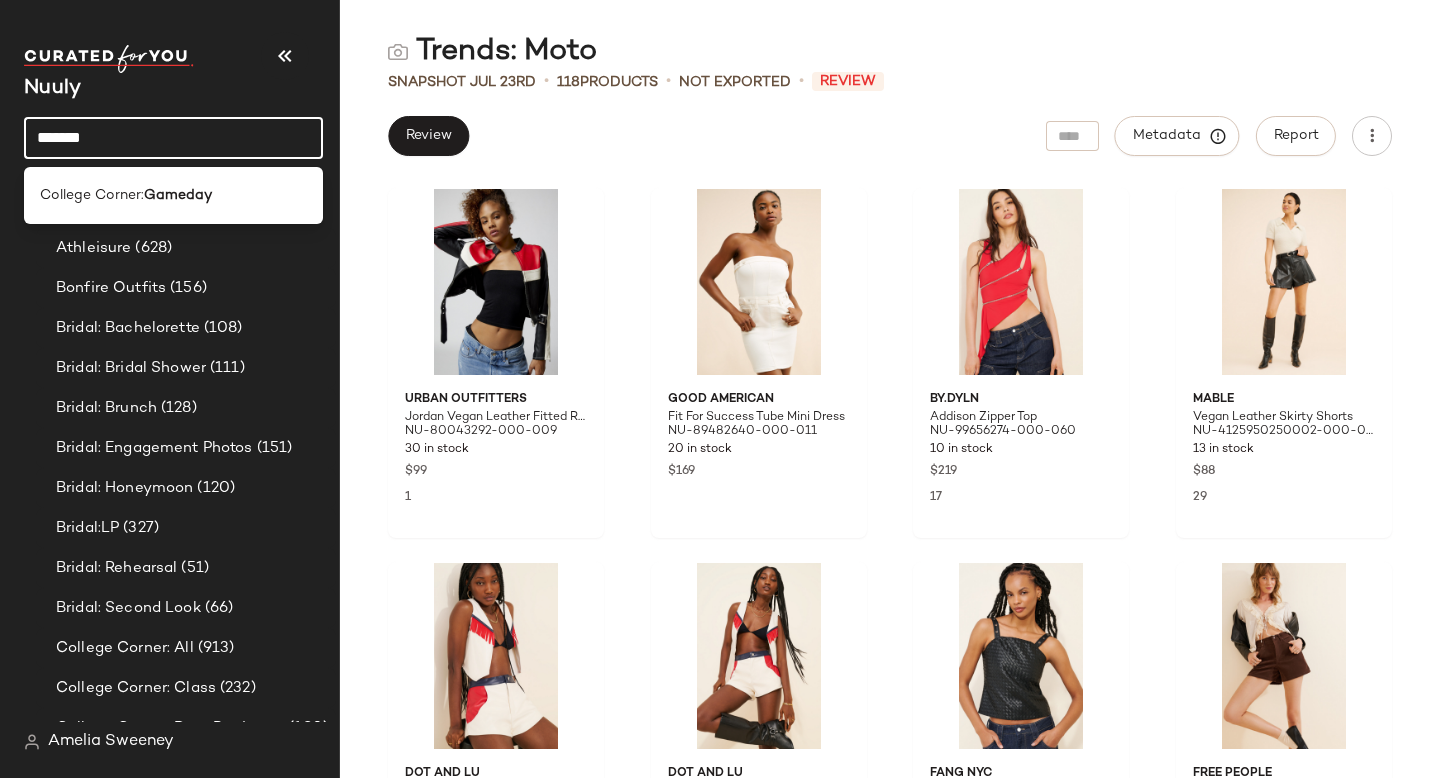 type on "*******" 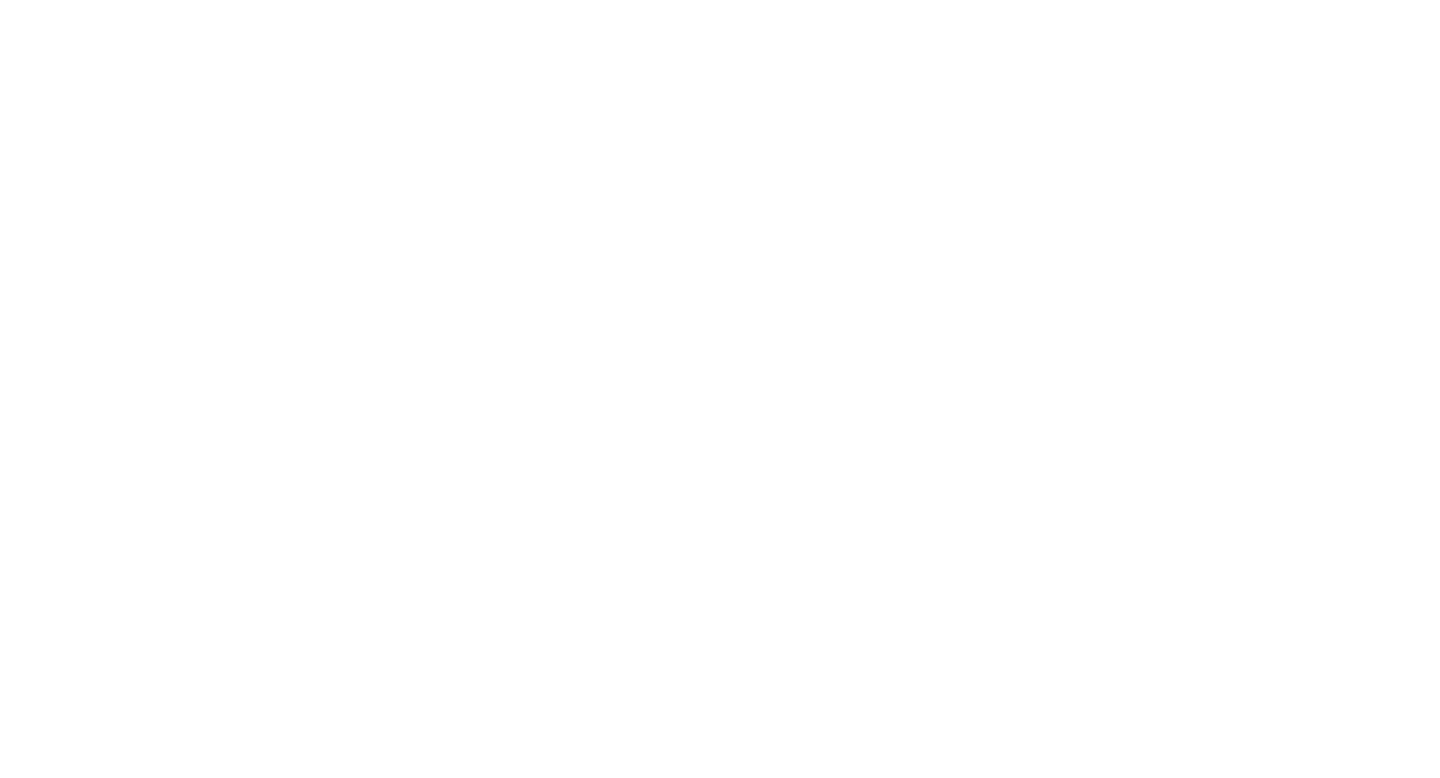 scroll, scrollTop: 0, scrollLeft: 0, axis: both 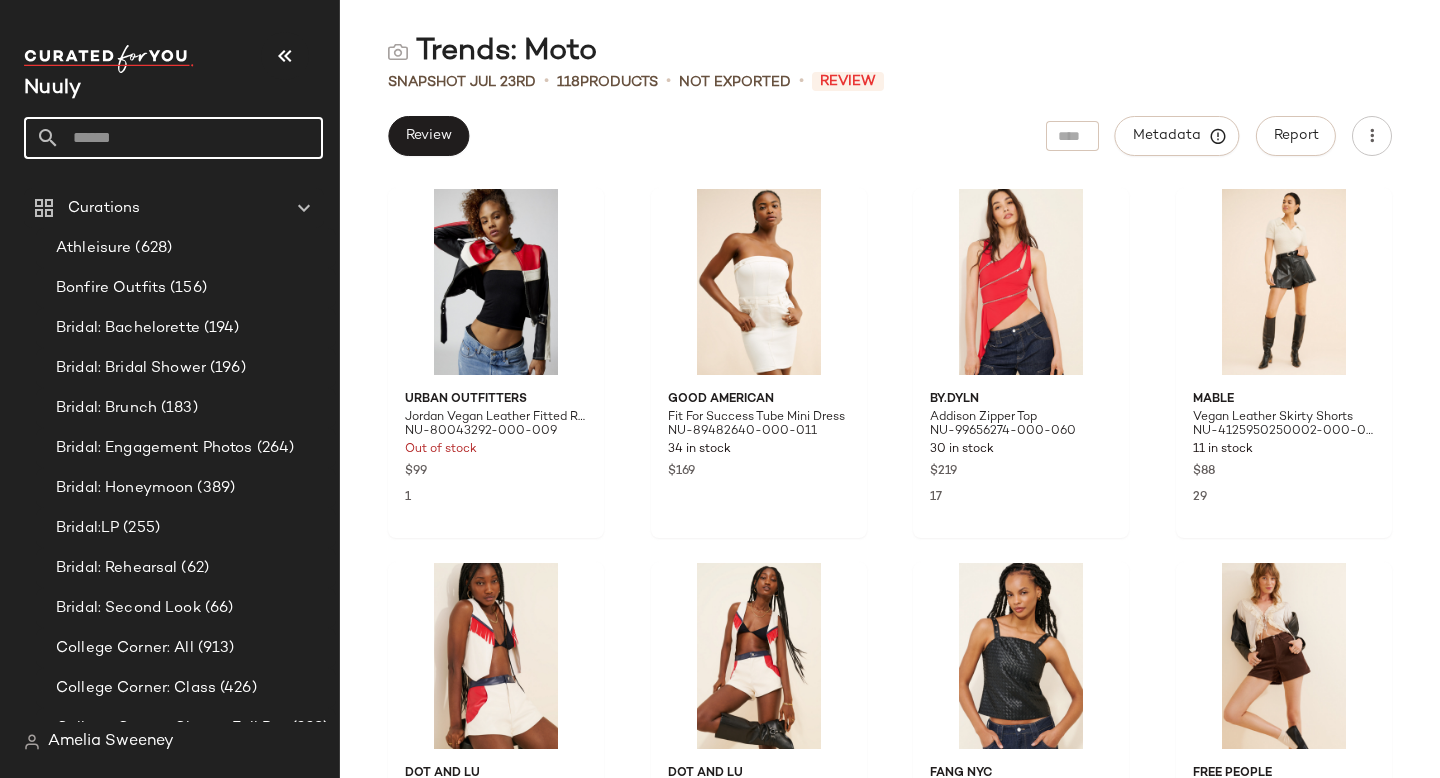 click 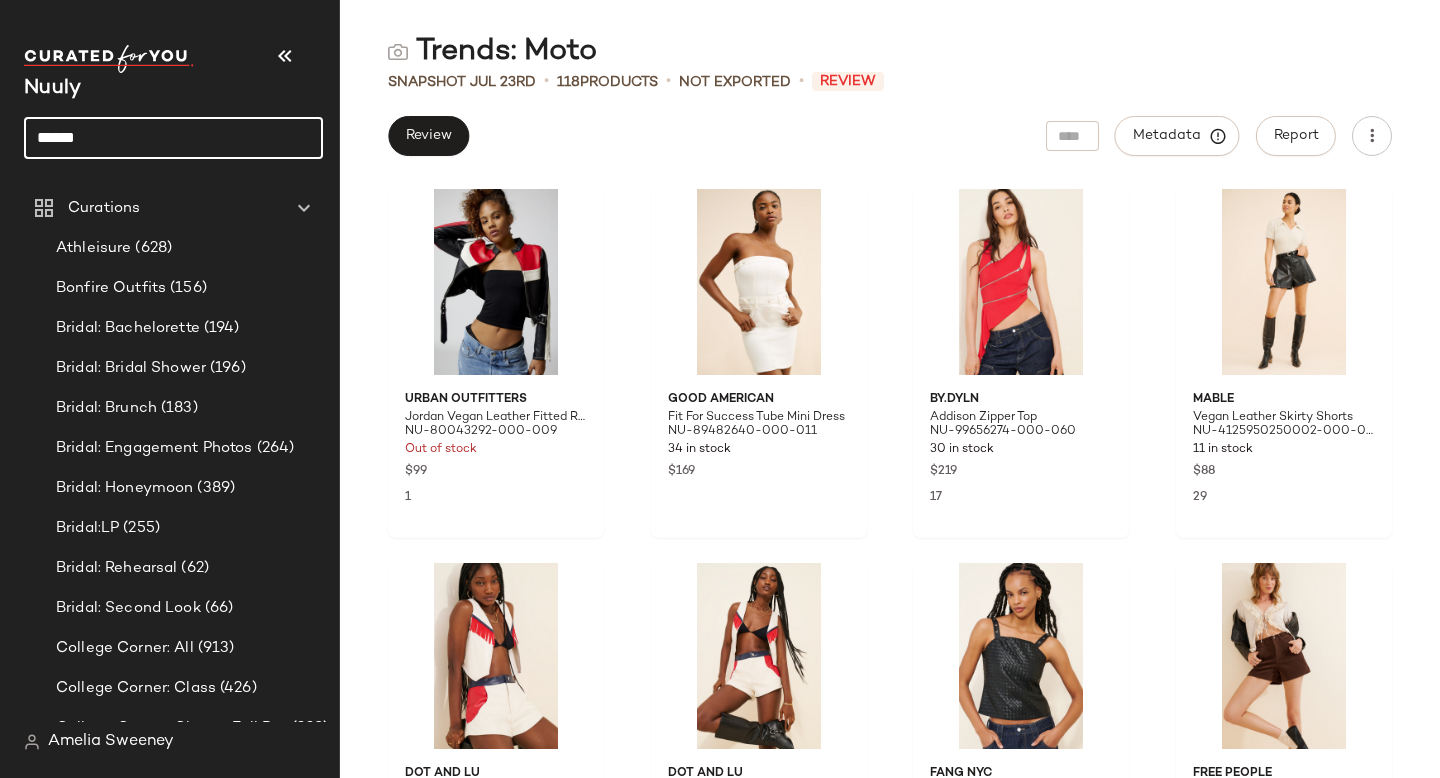 type on "*******" 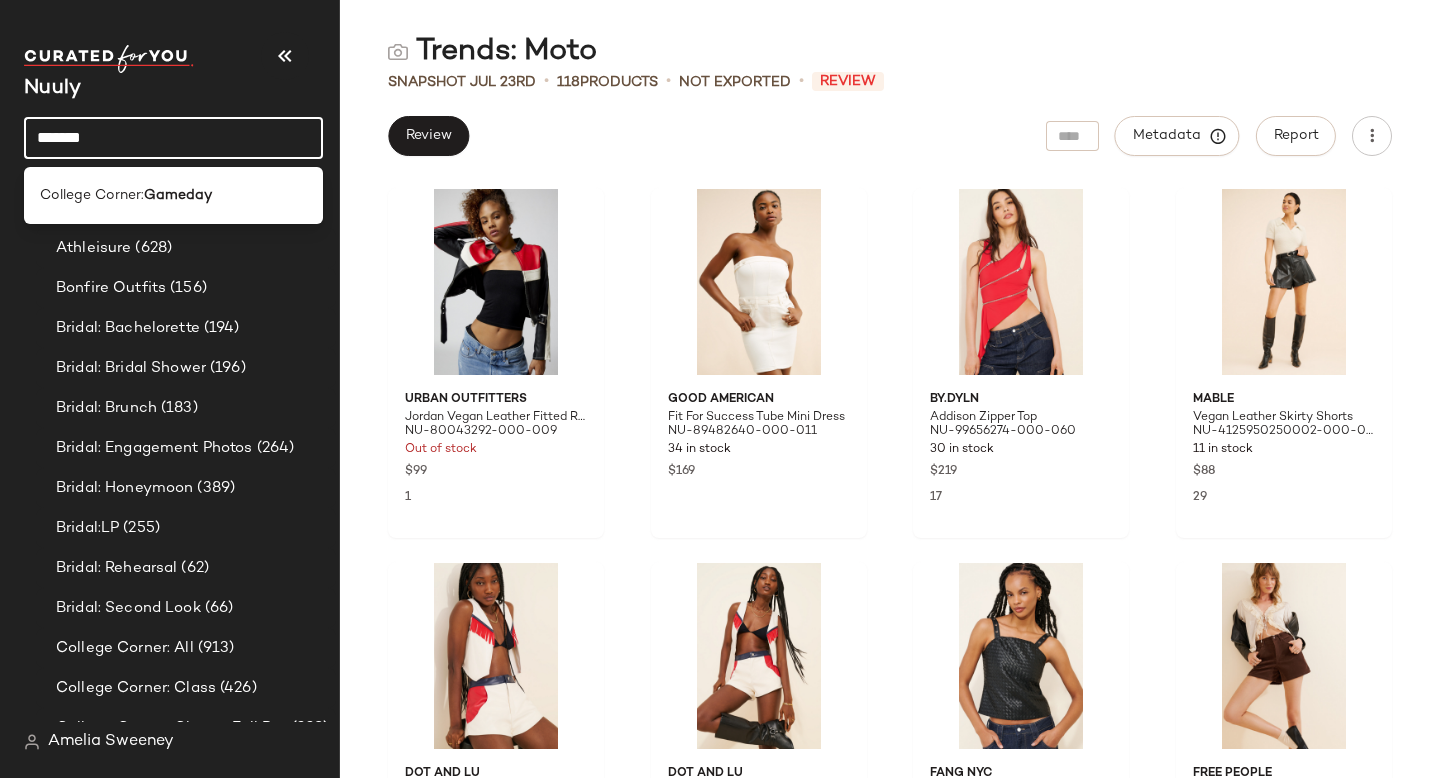 drag, startPoint x: 201, startPoint y: 138, endPoint x: 0, endPoint y: 133, distance: 201.06218 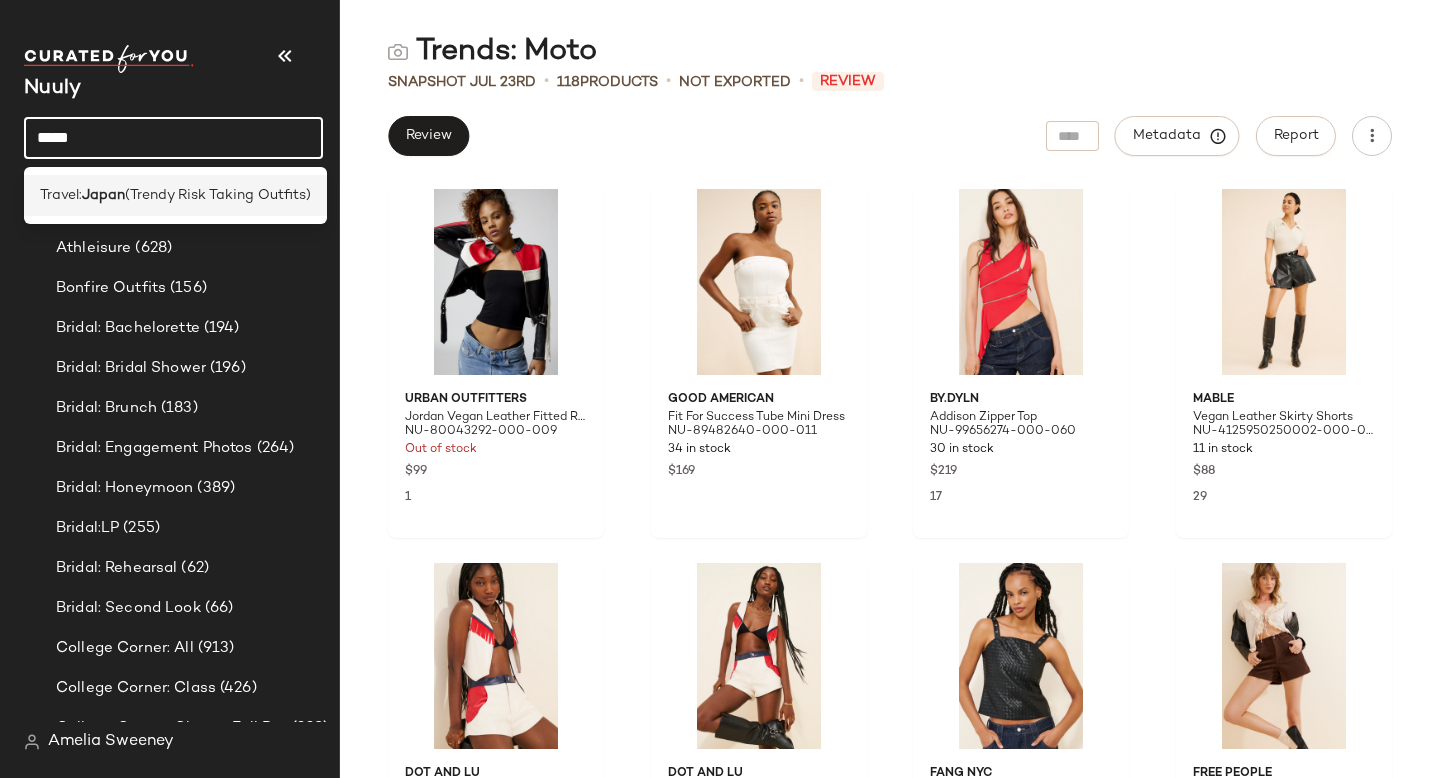 type on "*****" 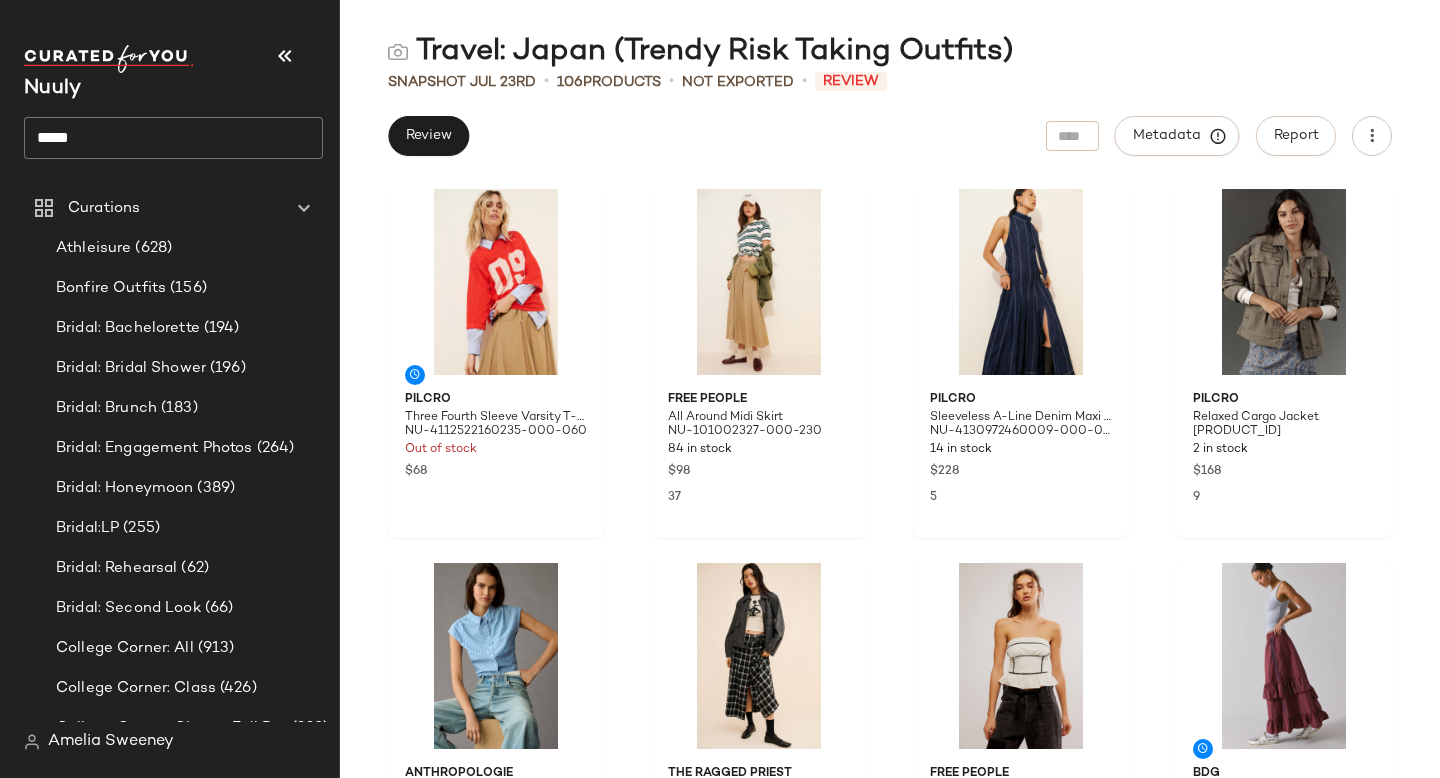 click on "*****" 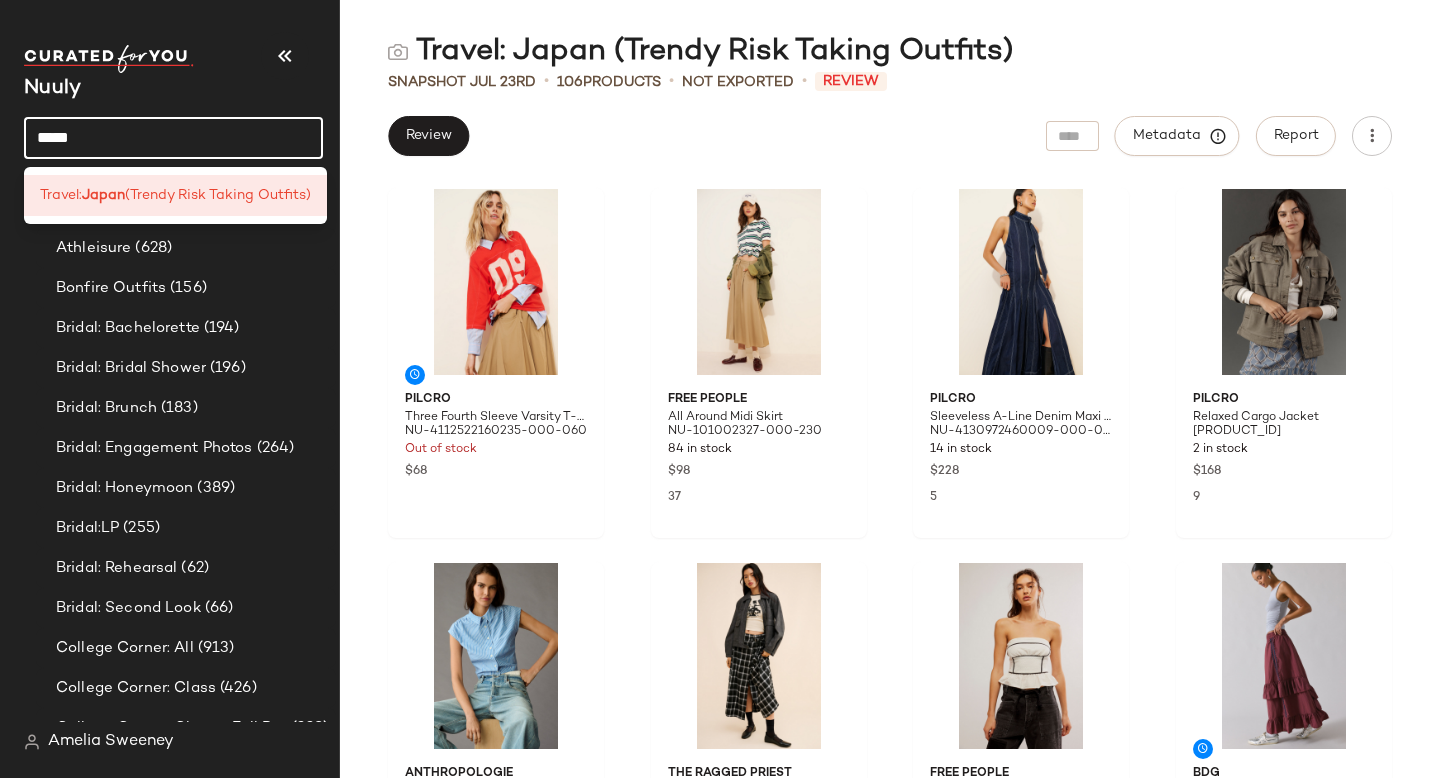 click on "*****" 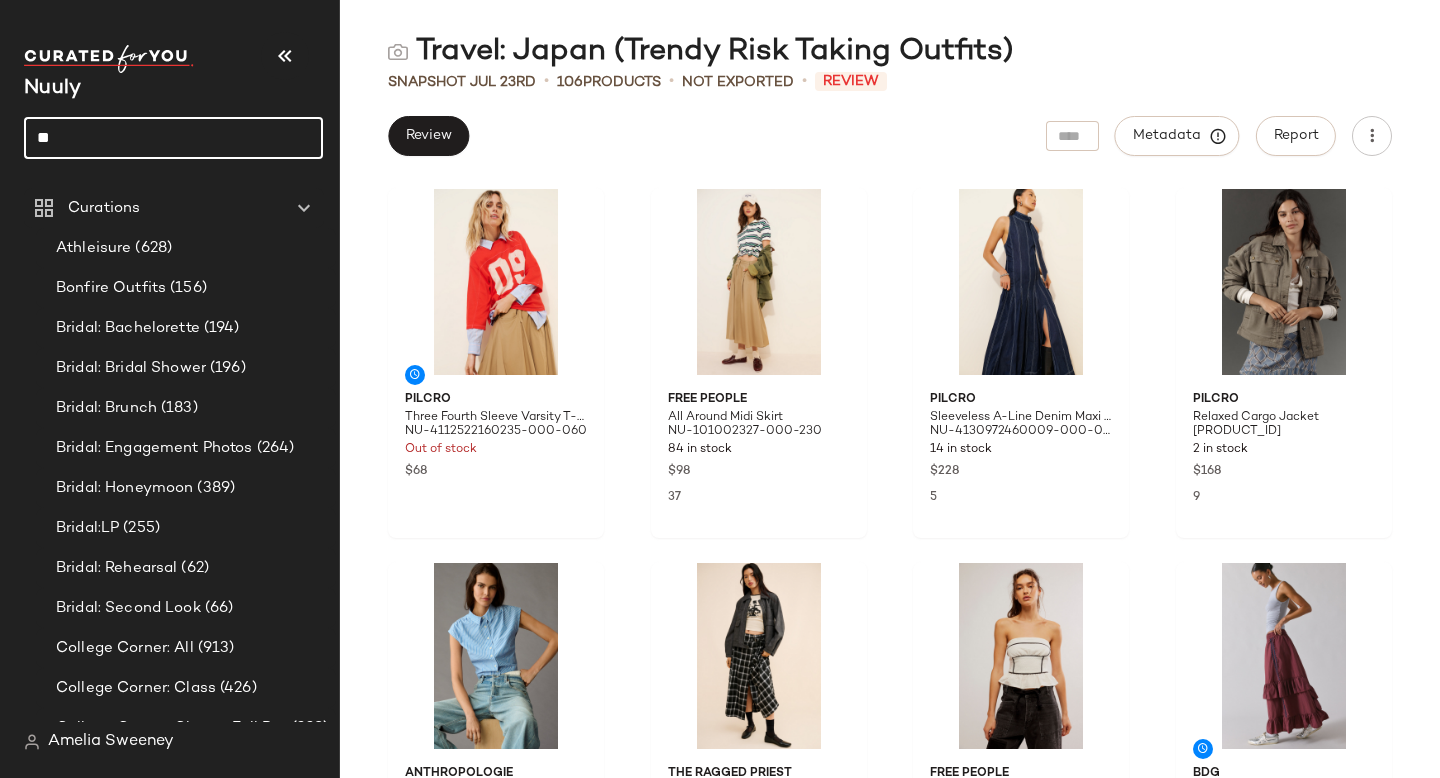 type on "*" 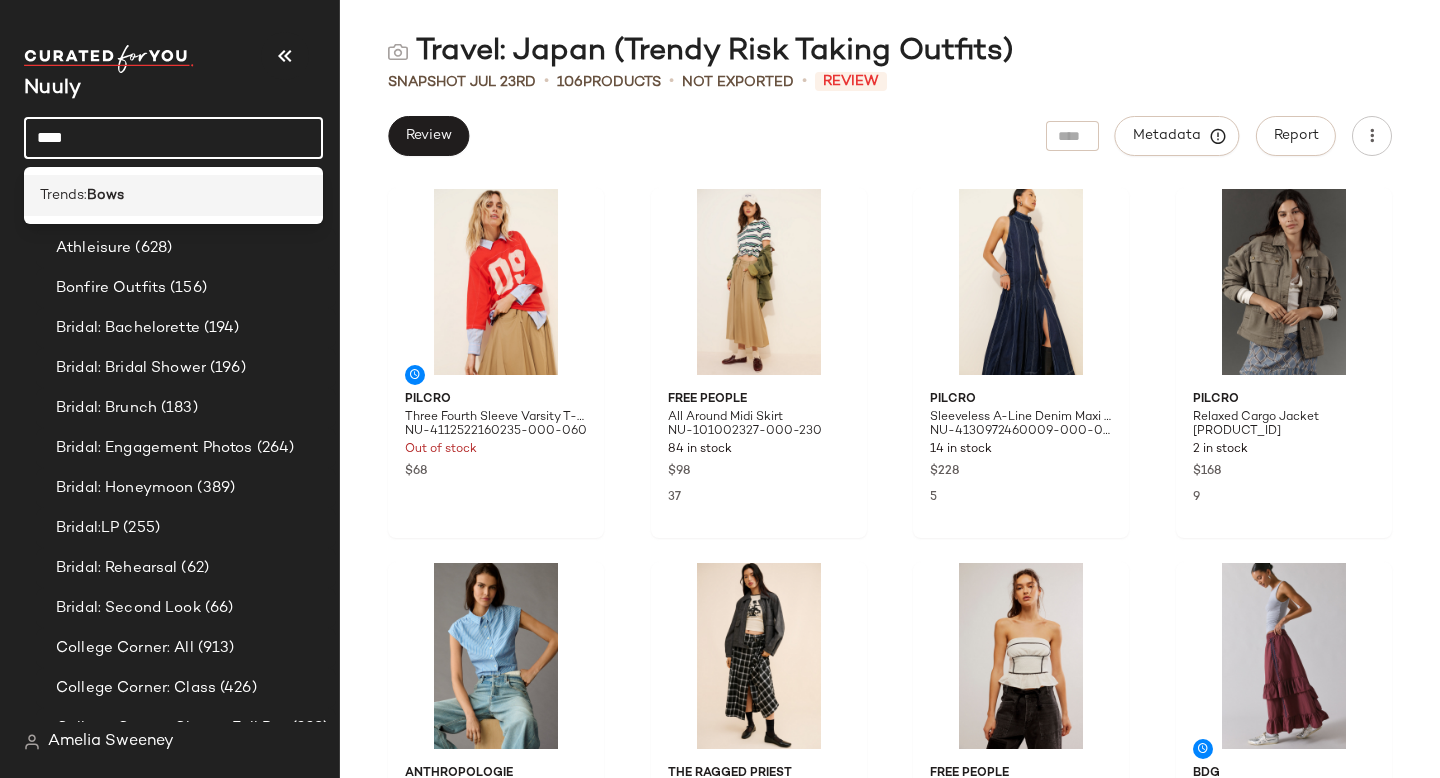 click on "Bows" at bounding box center [105, 195] 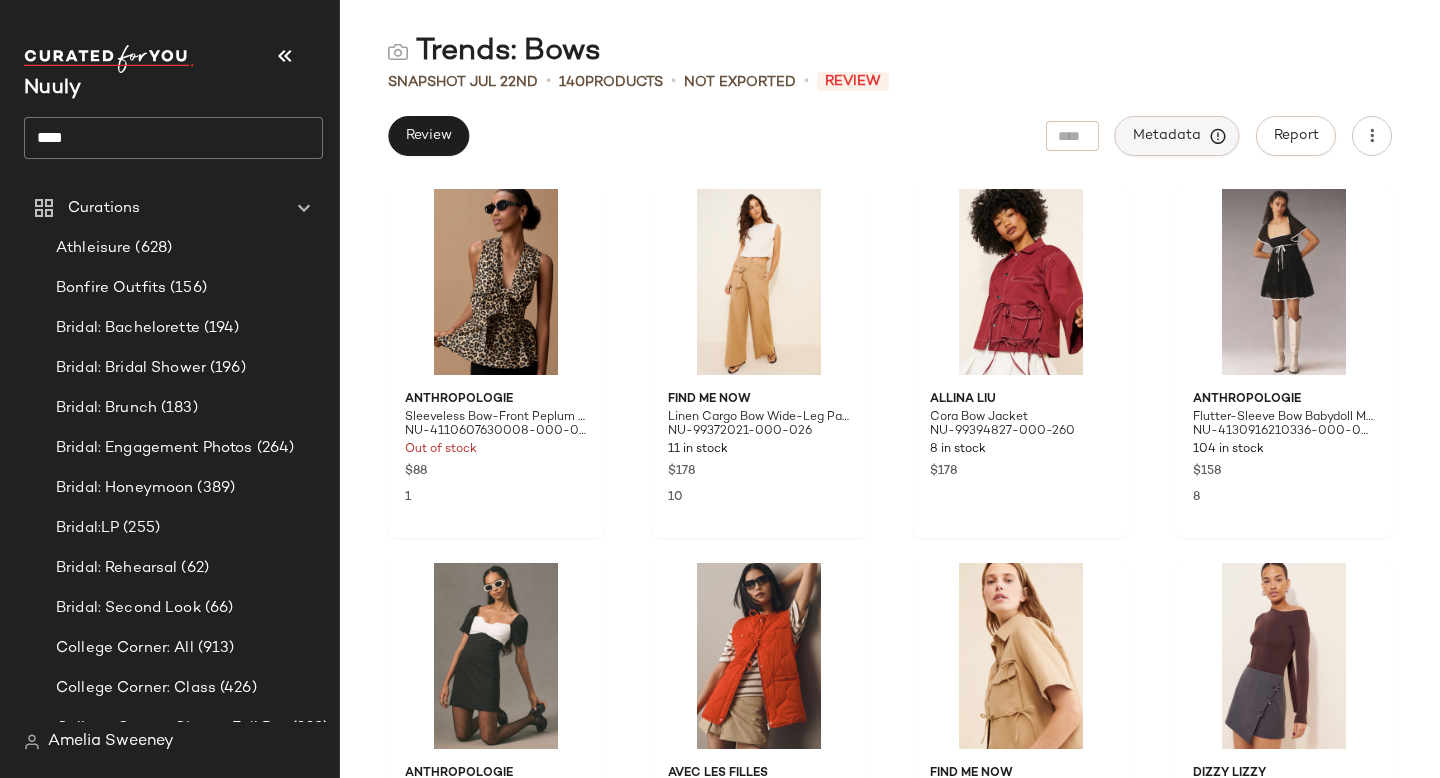 click on "Metadata" 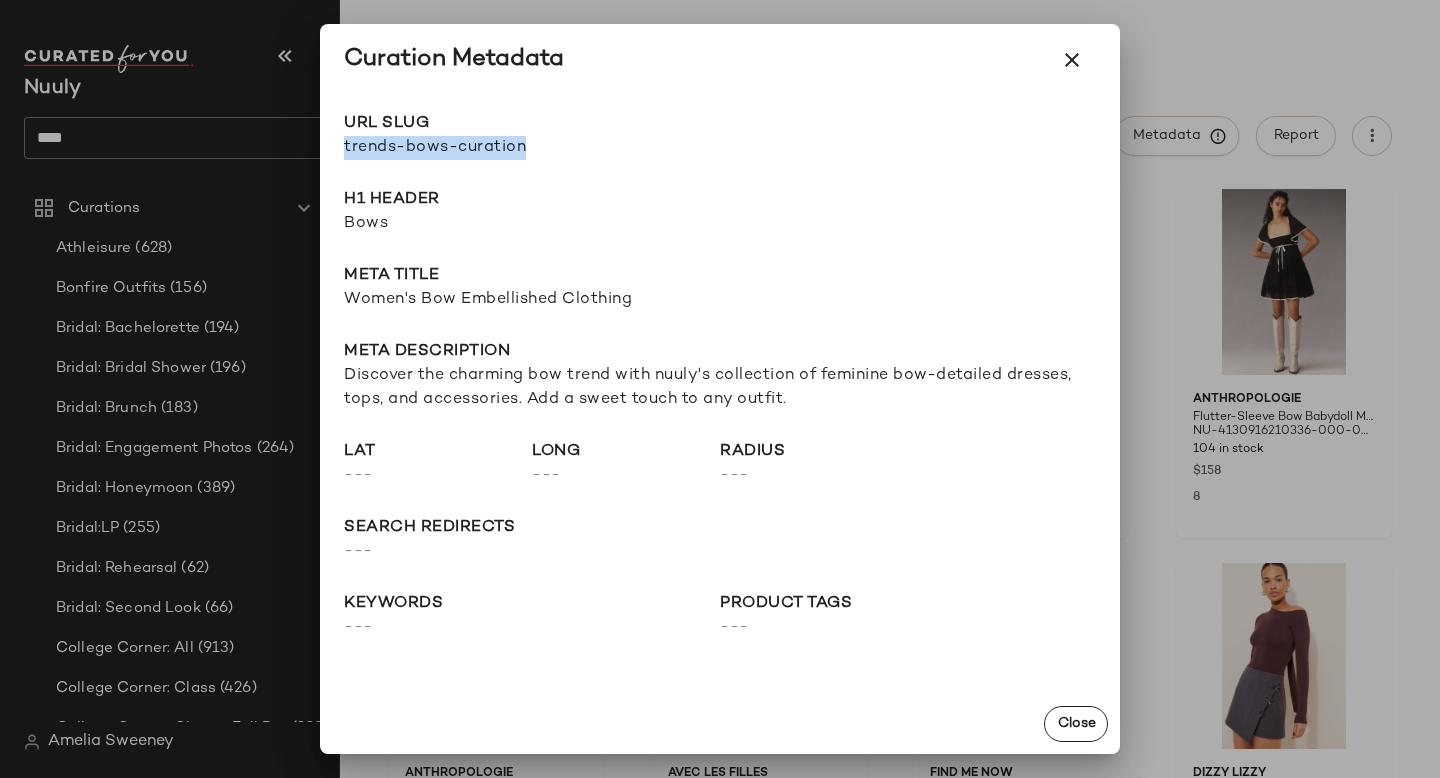drag, startPoint x: 343, startPoint y: 145, endPoint x: 619, endPoint y: 152, distance: 276.08875 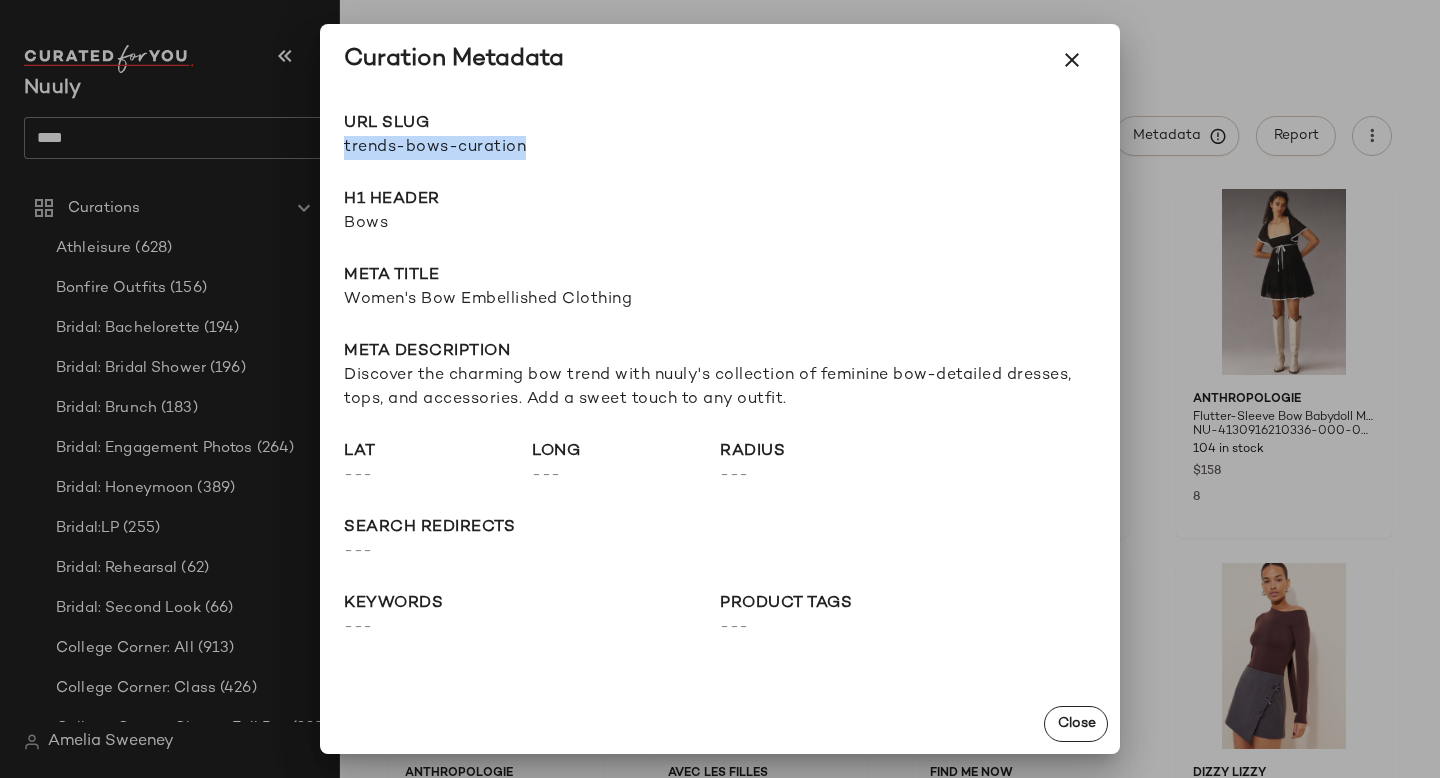 copy on "trends-bows-curation" 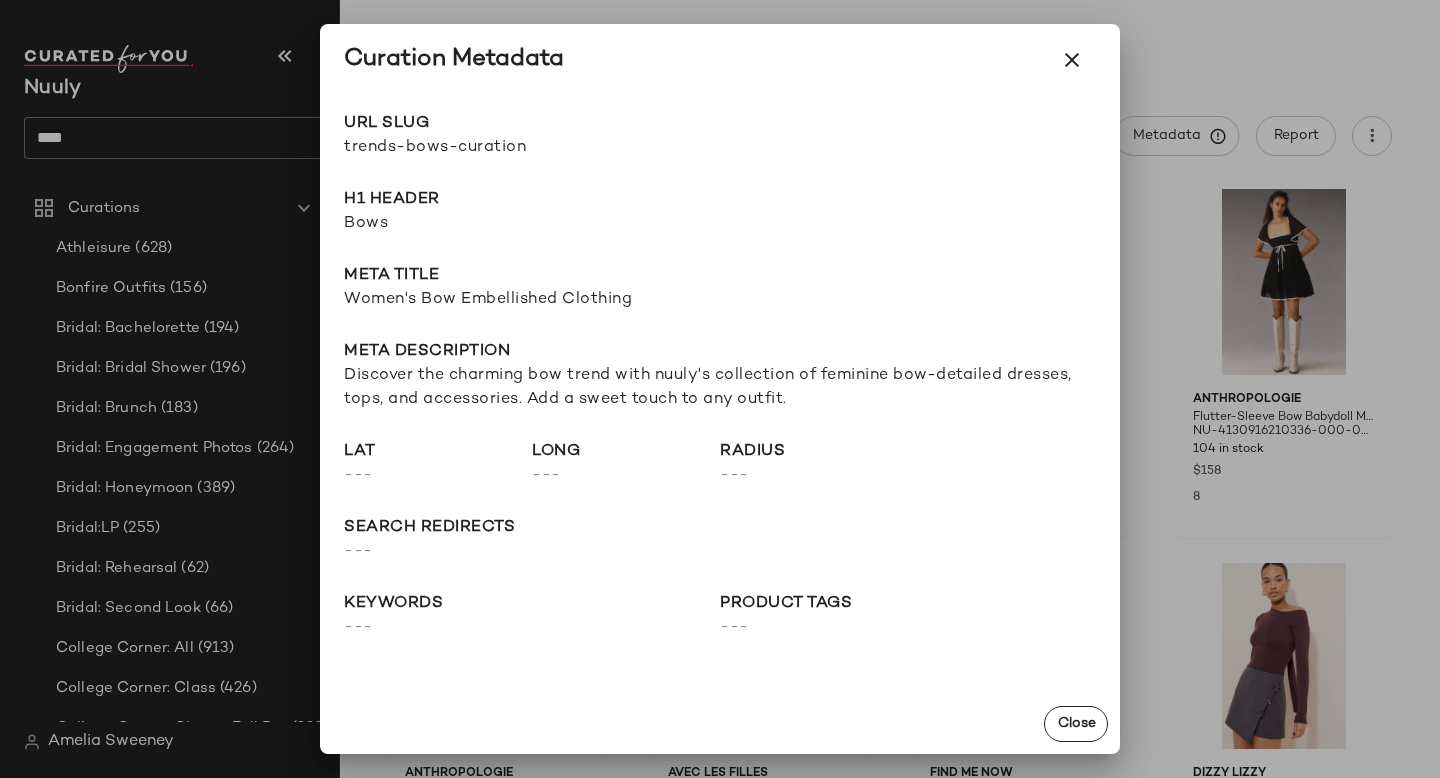 click at bounding box center [720, 389] 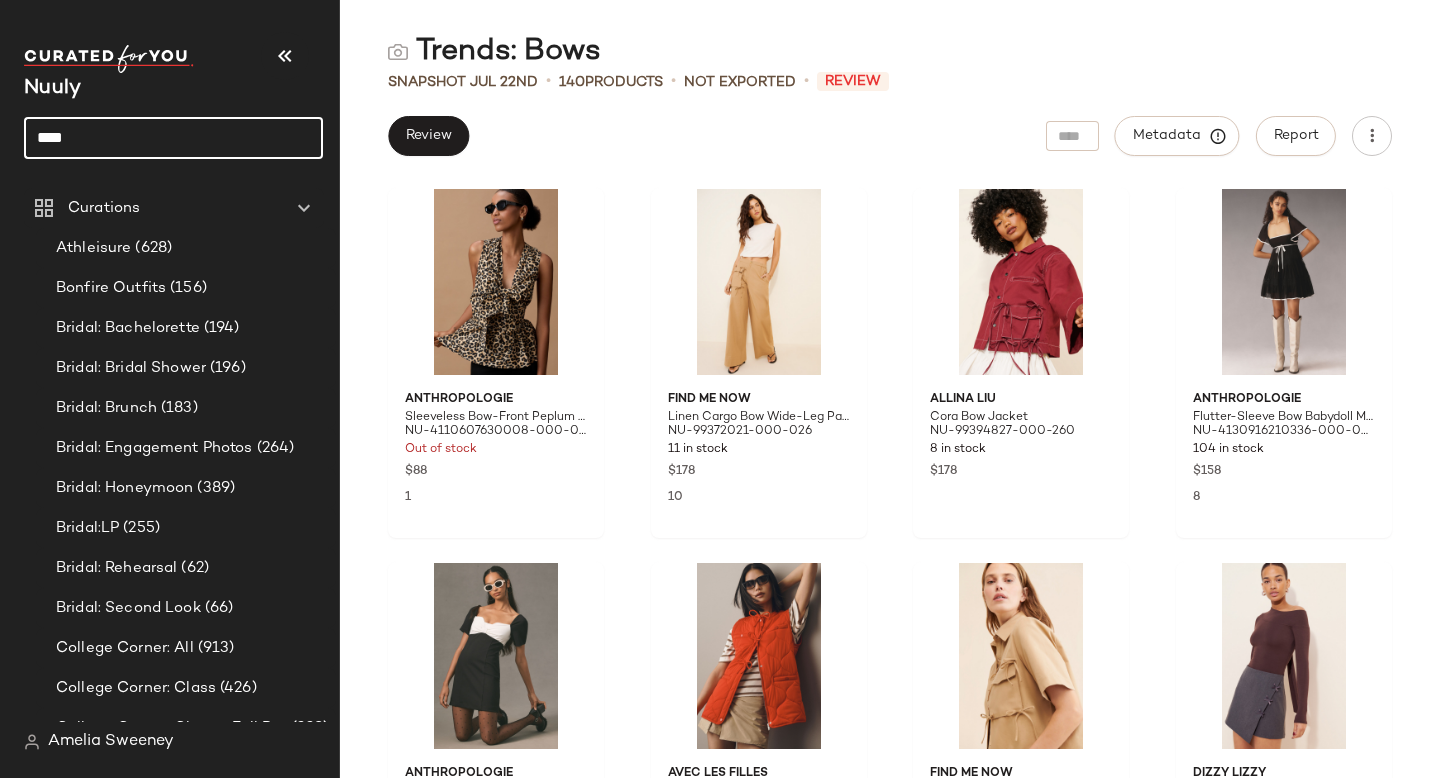 click on "****" 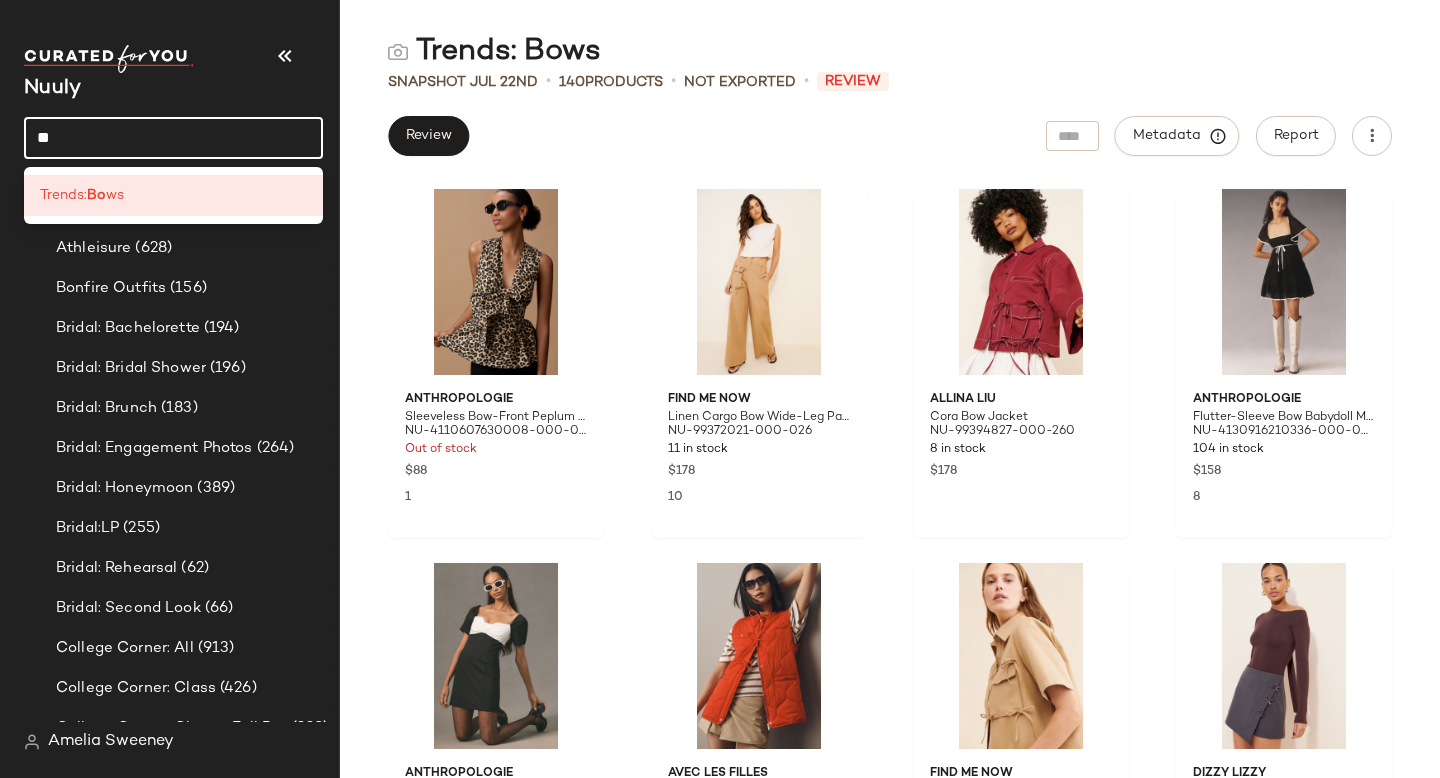 type on "*" 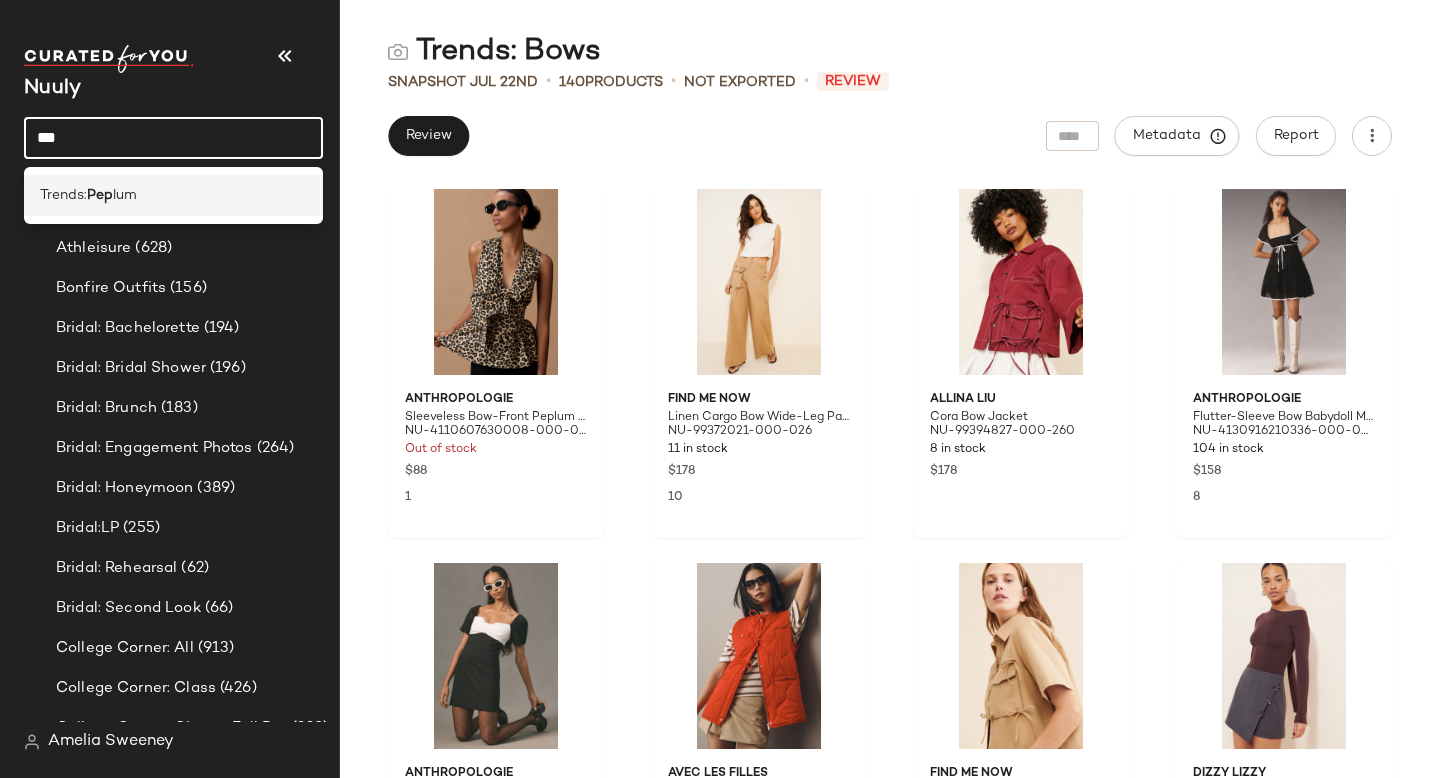 click on "lum" at bounding box center [125, 195] 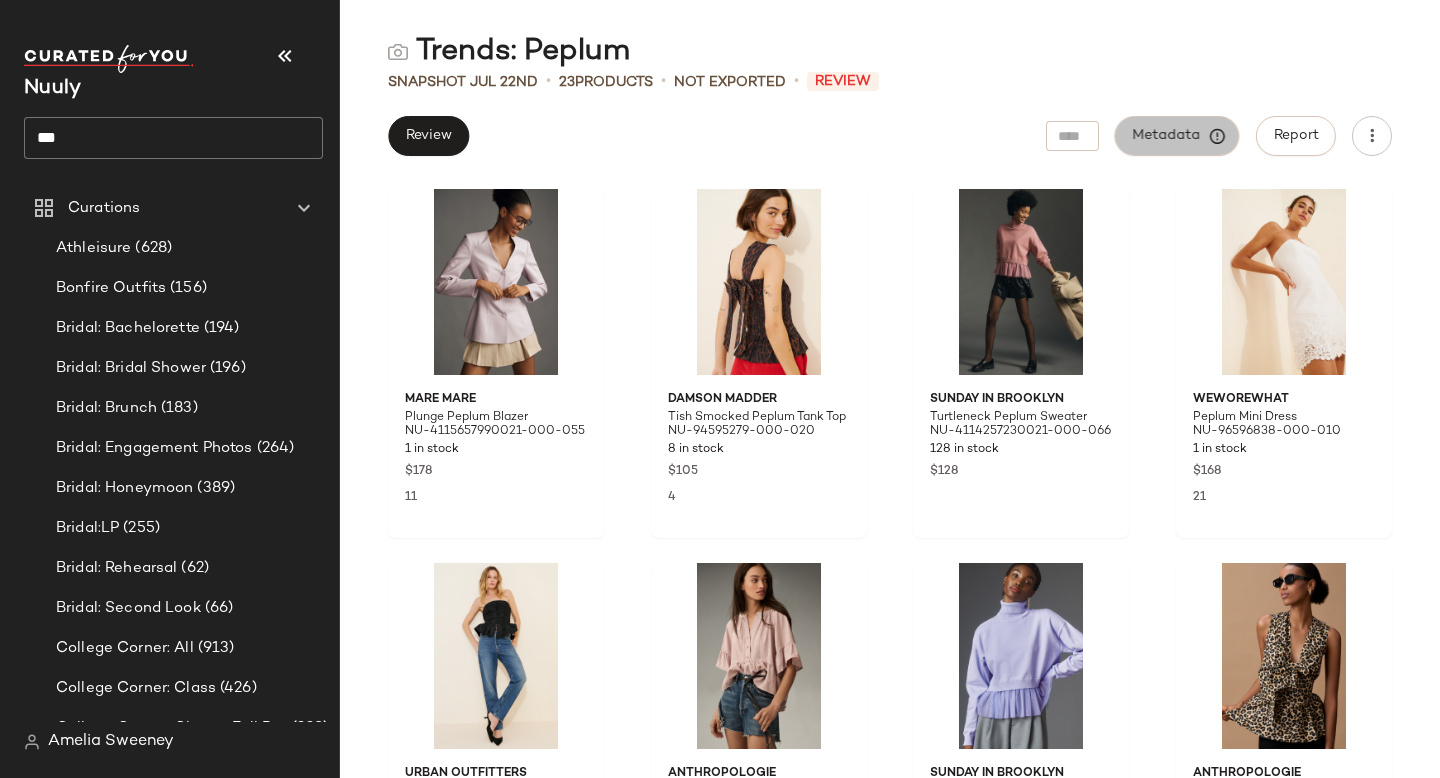 click on "Metadata" 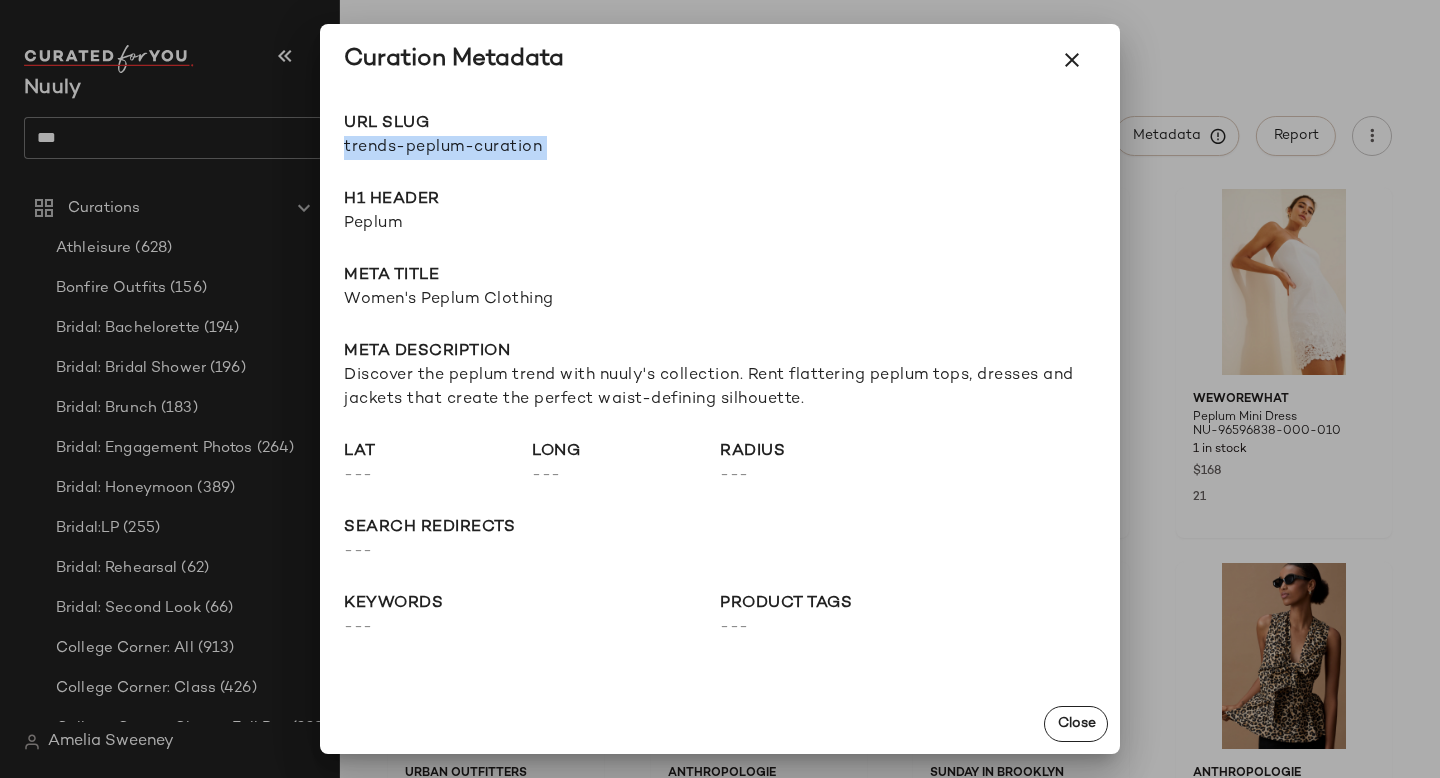 drag, startPoint x: 342, startPoint y: 149, endPoint x: 623, endPoint y: 173, distance: 282.02304 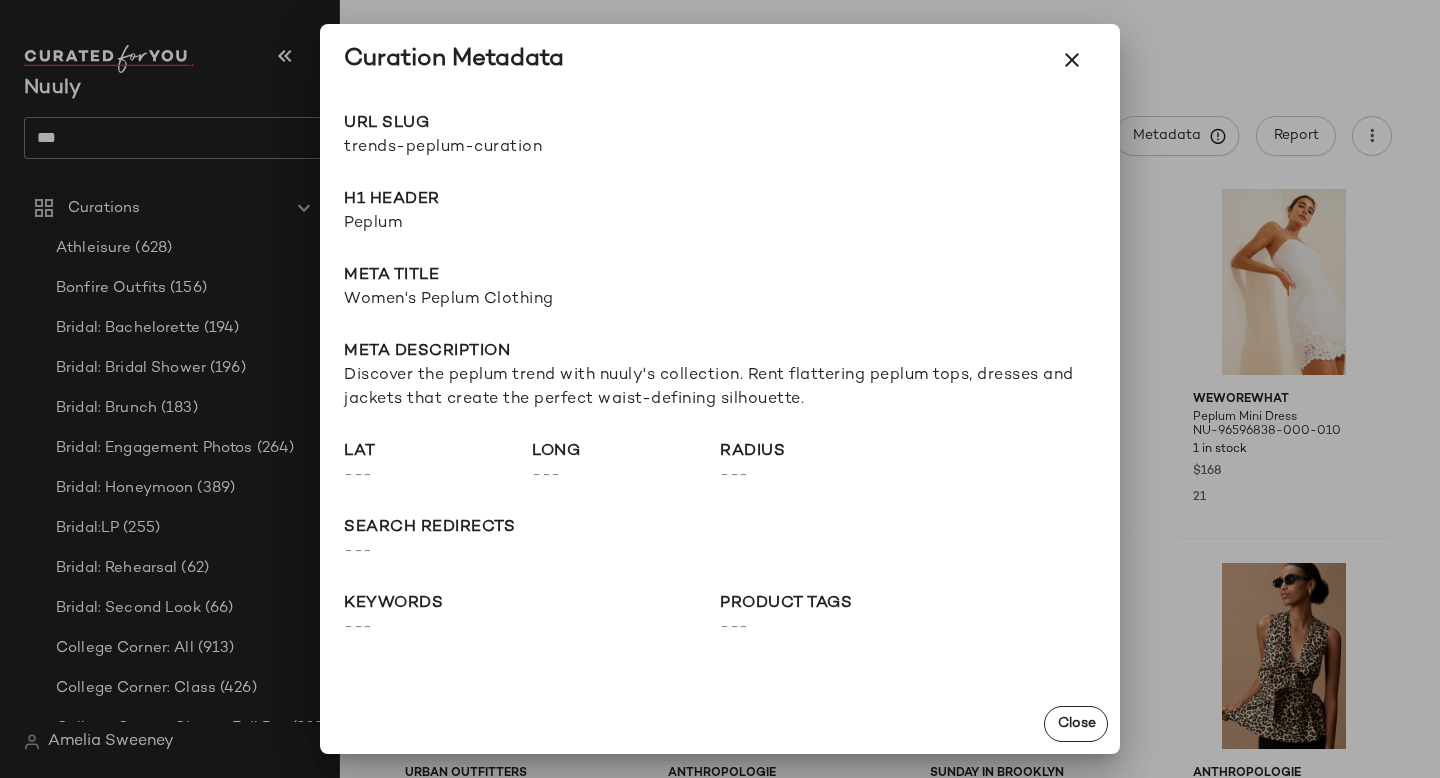 click at bounding box center (720, 389) 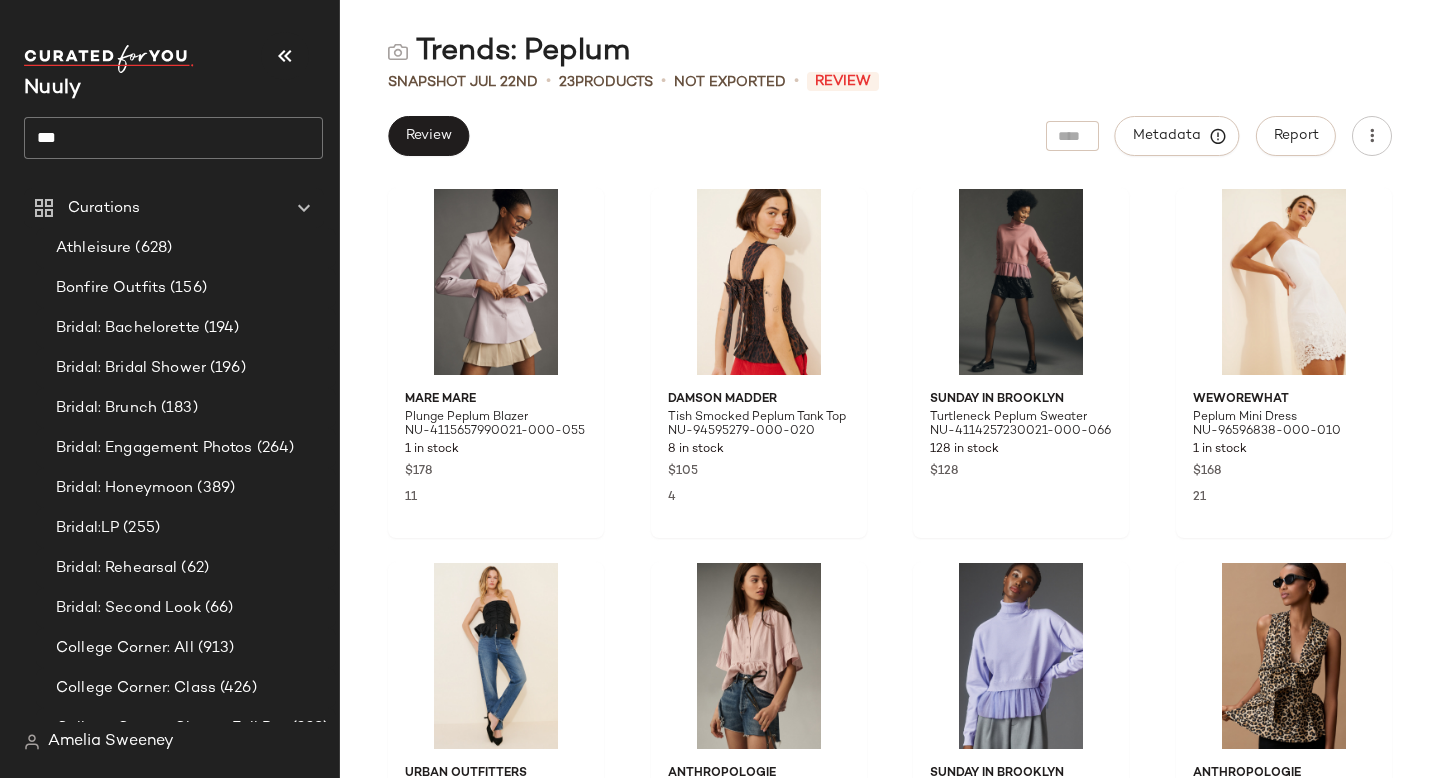 click on "***" 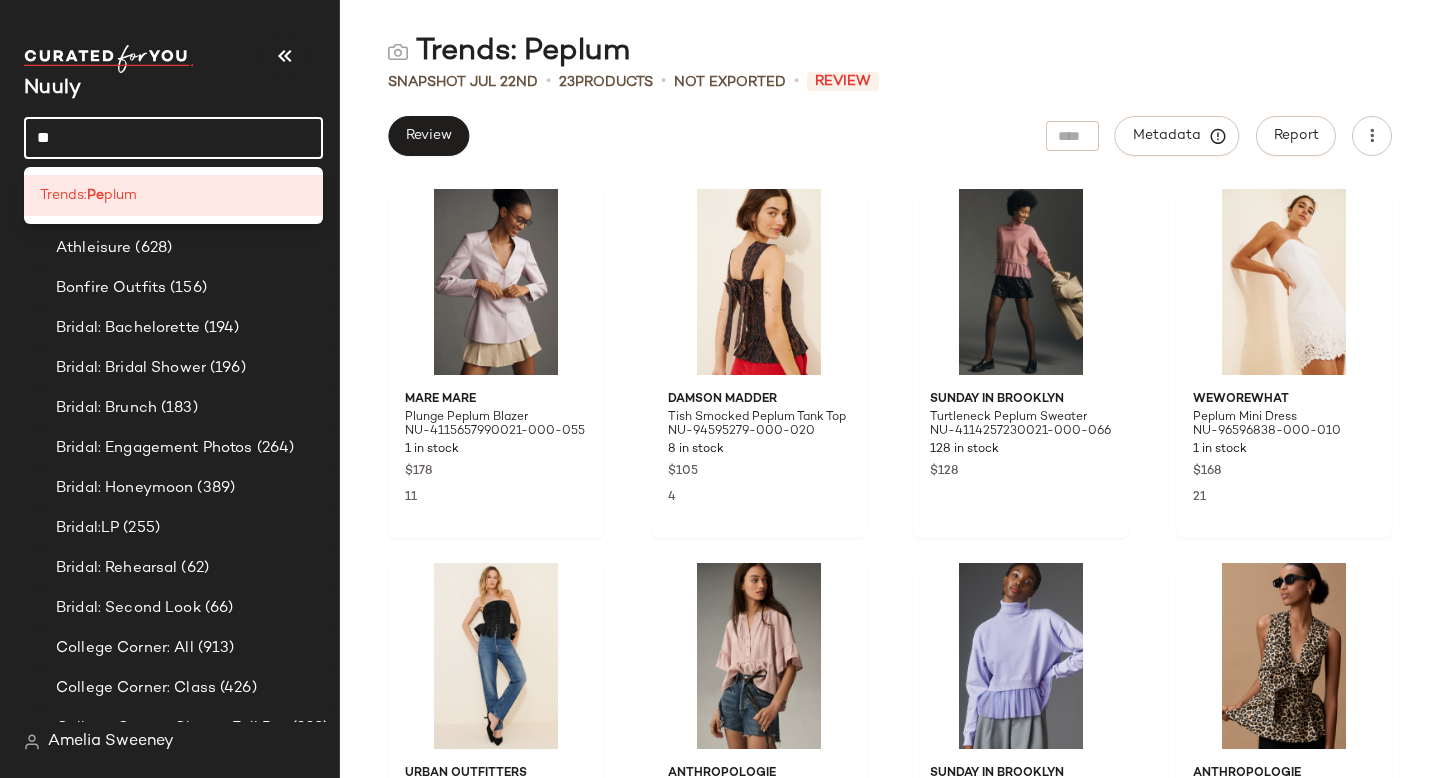 type on "*" 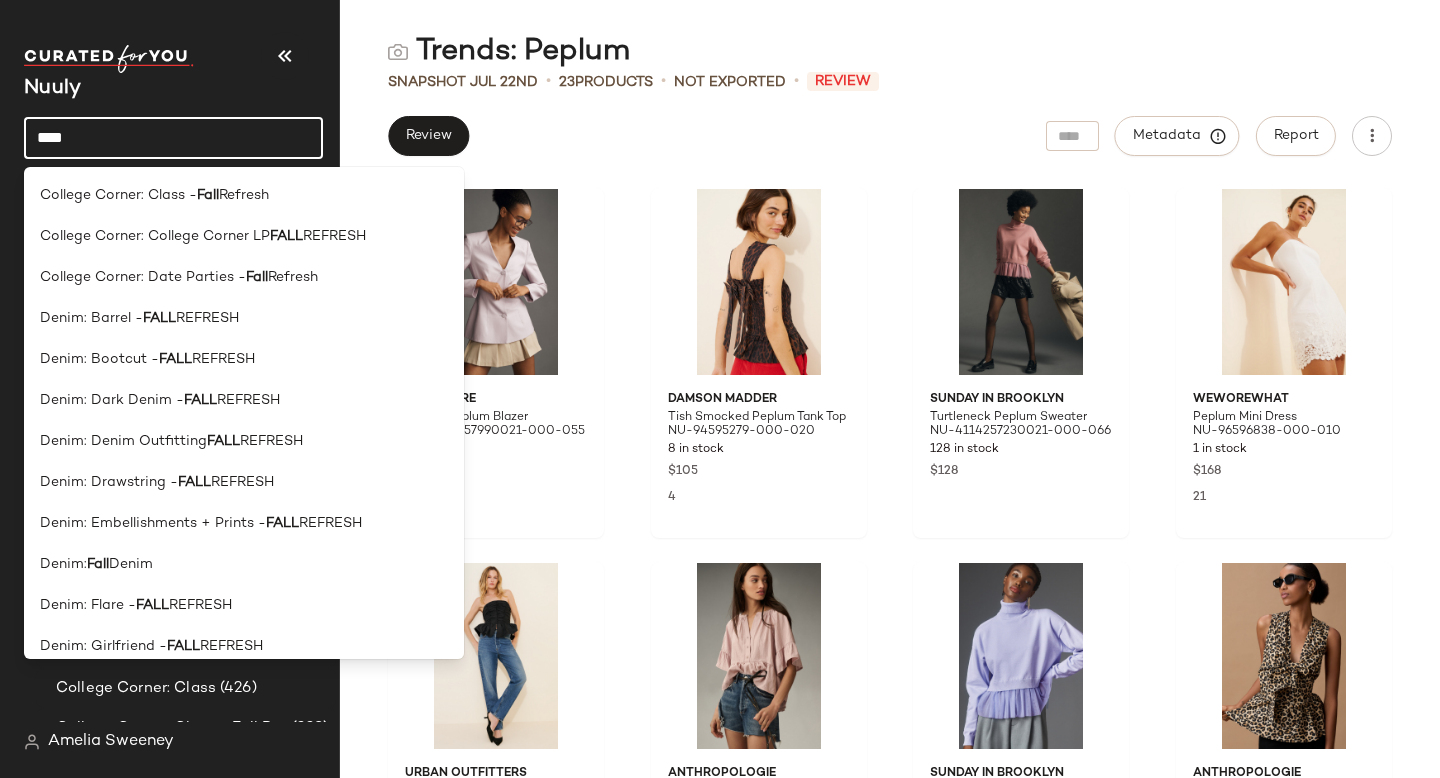 click on "****" 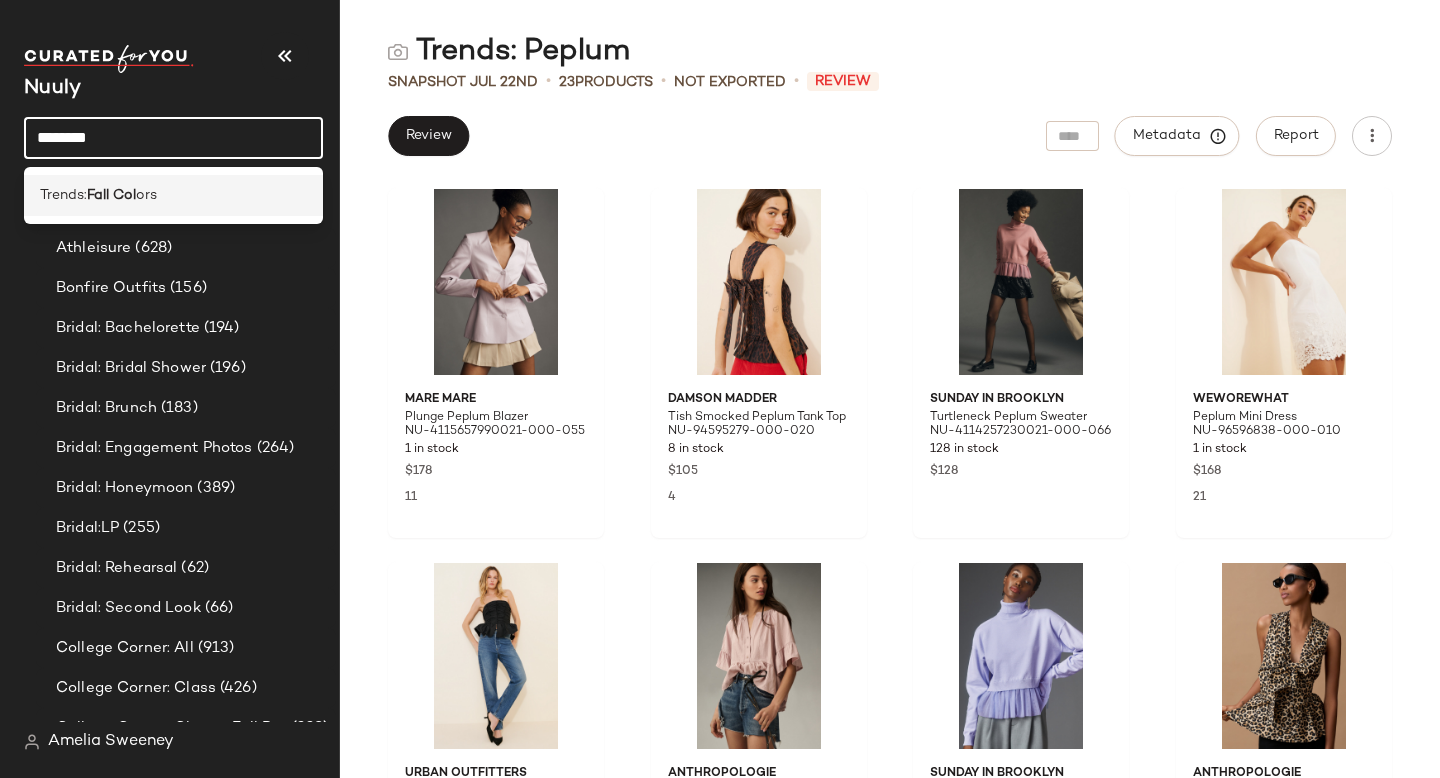 click on "Fall Col" at bounding box center (111, 195) 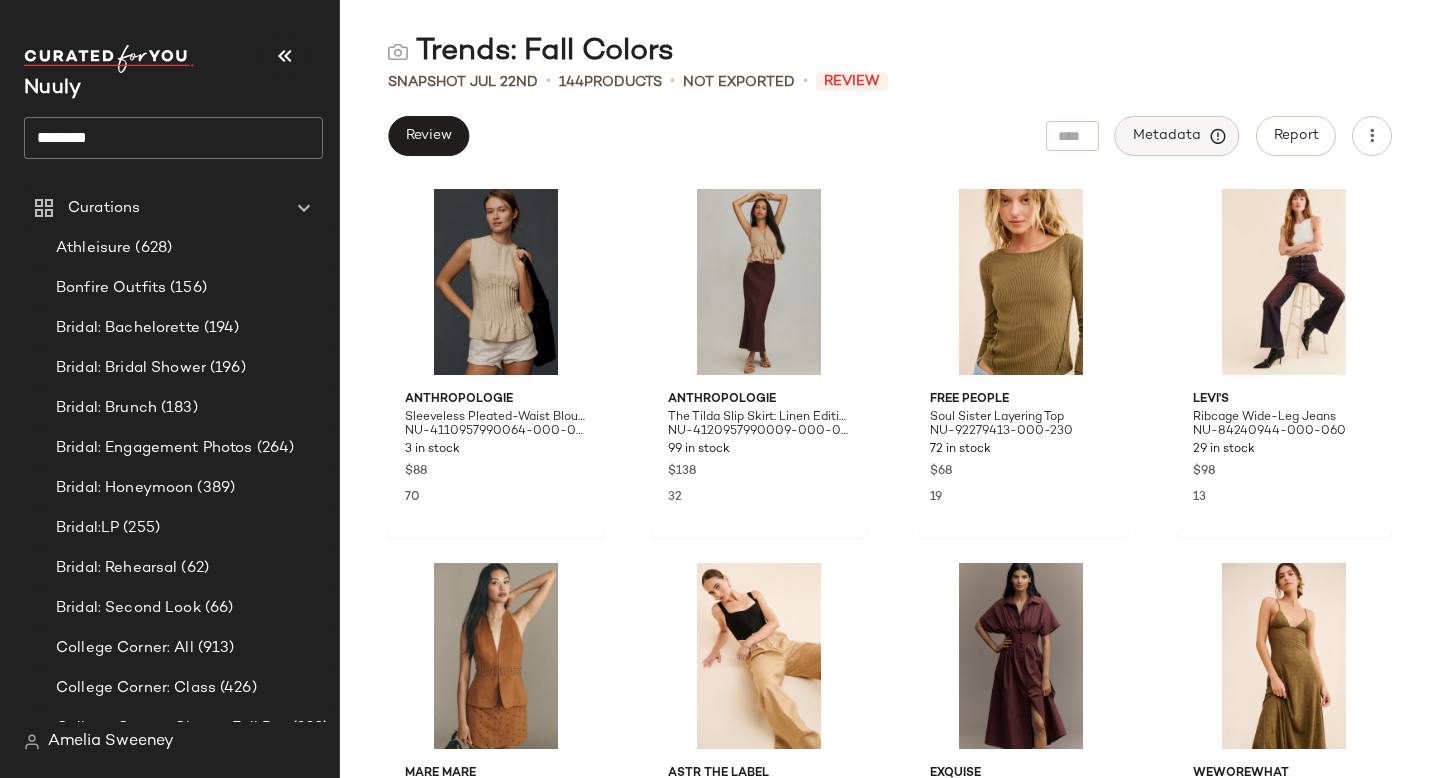 click on "Metadata" at bounding box center (1177, 136) 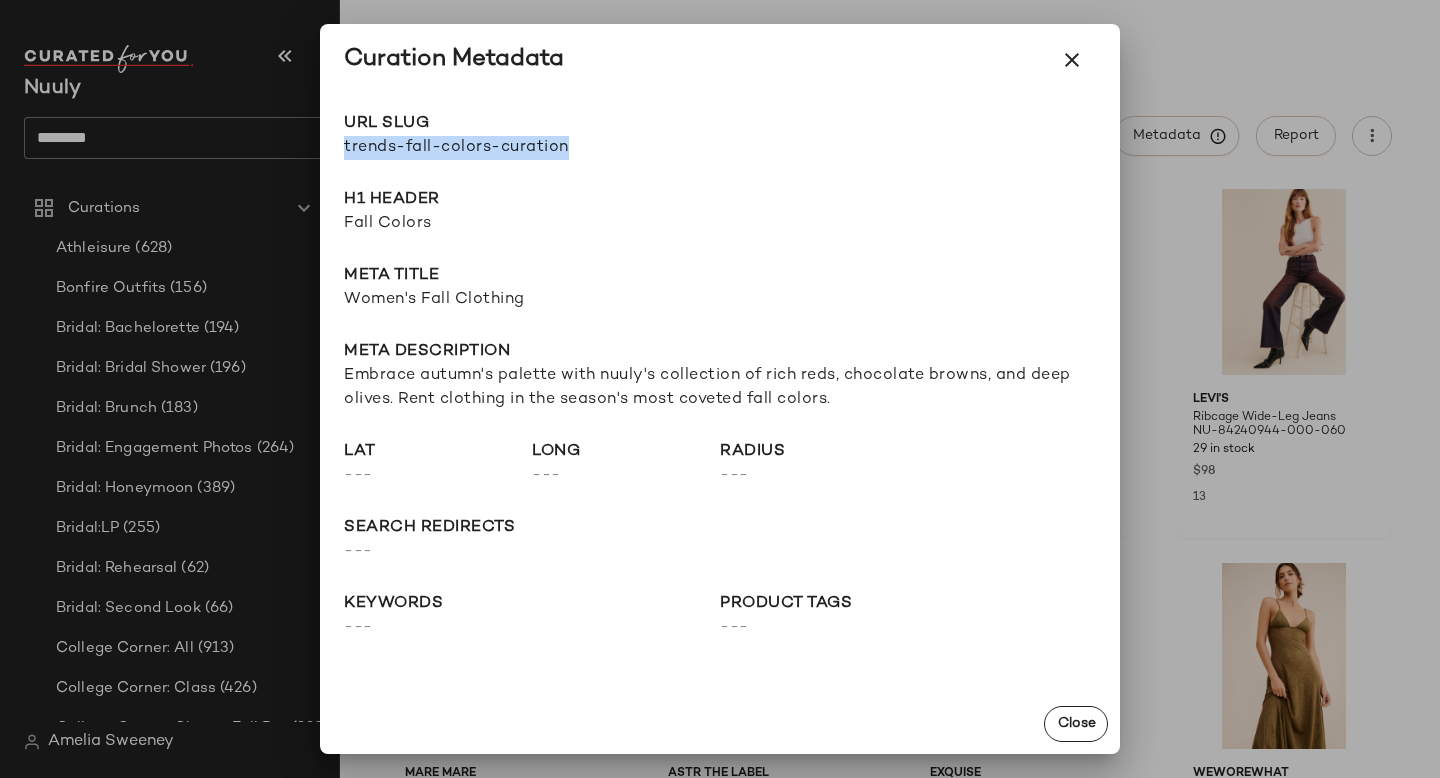 drag, startPoint x: 344, startPoint y: 146, endPoint x: 654, endPoint y: 163, distance: 310.4658 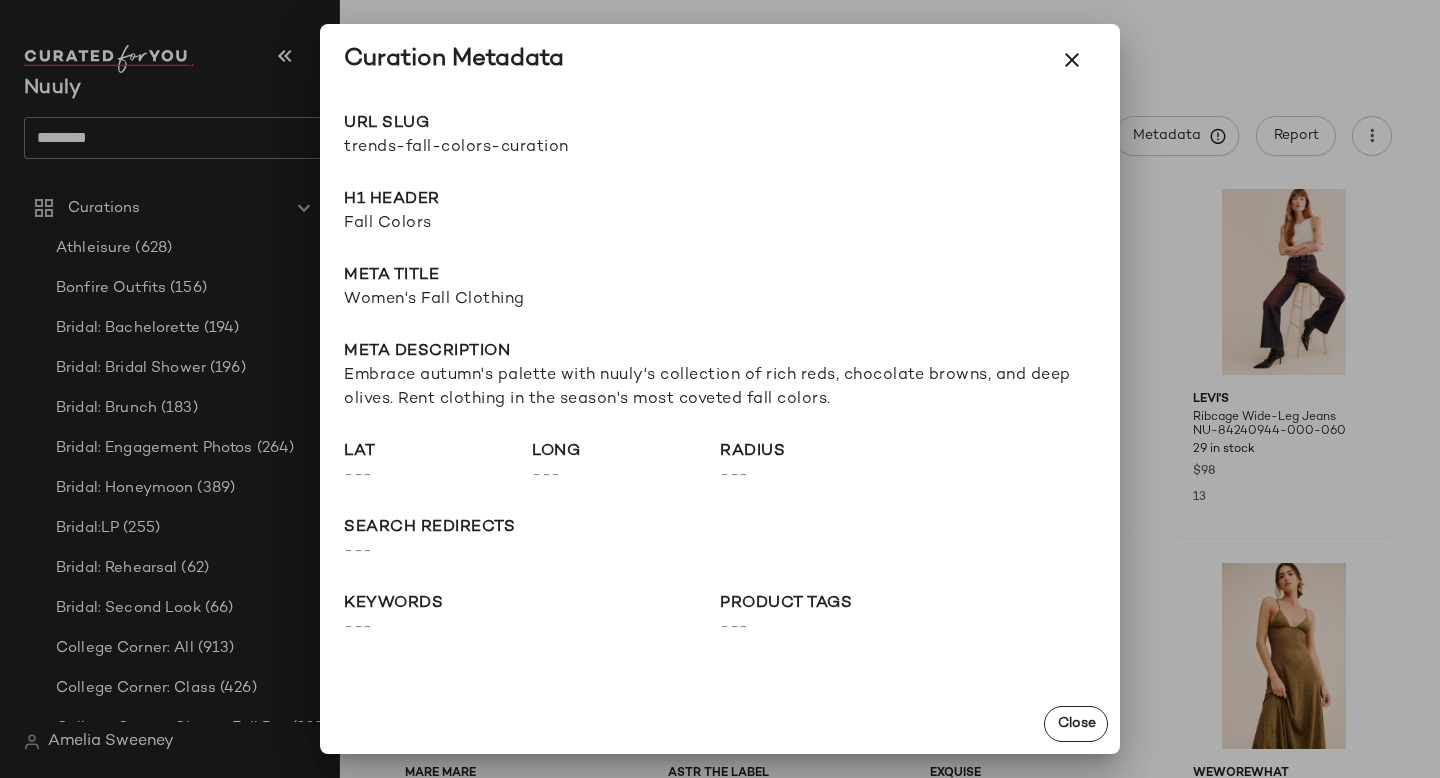 click at bounding box center (720, 389) 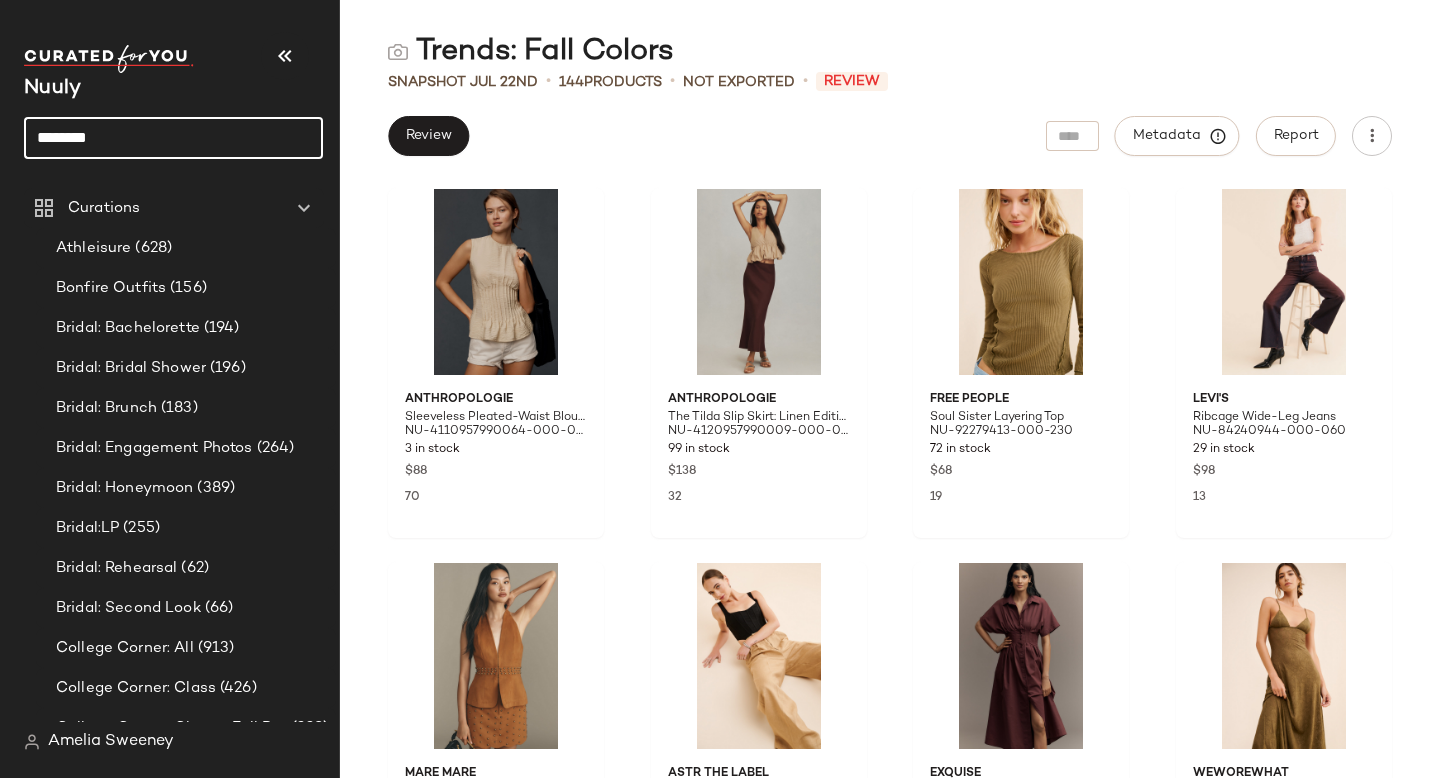 click on "********" 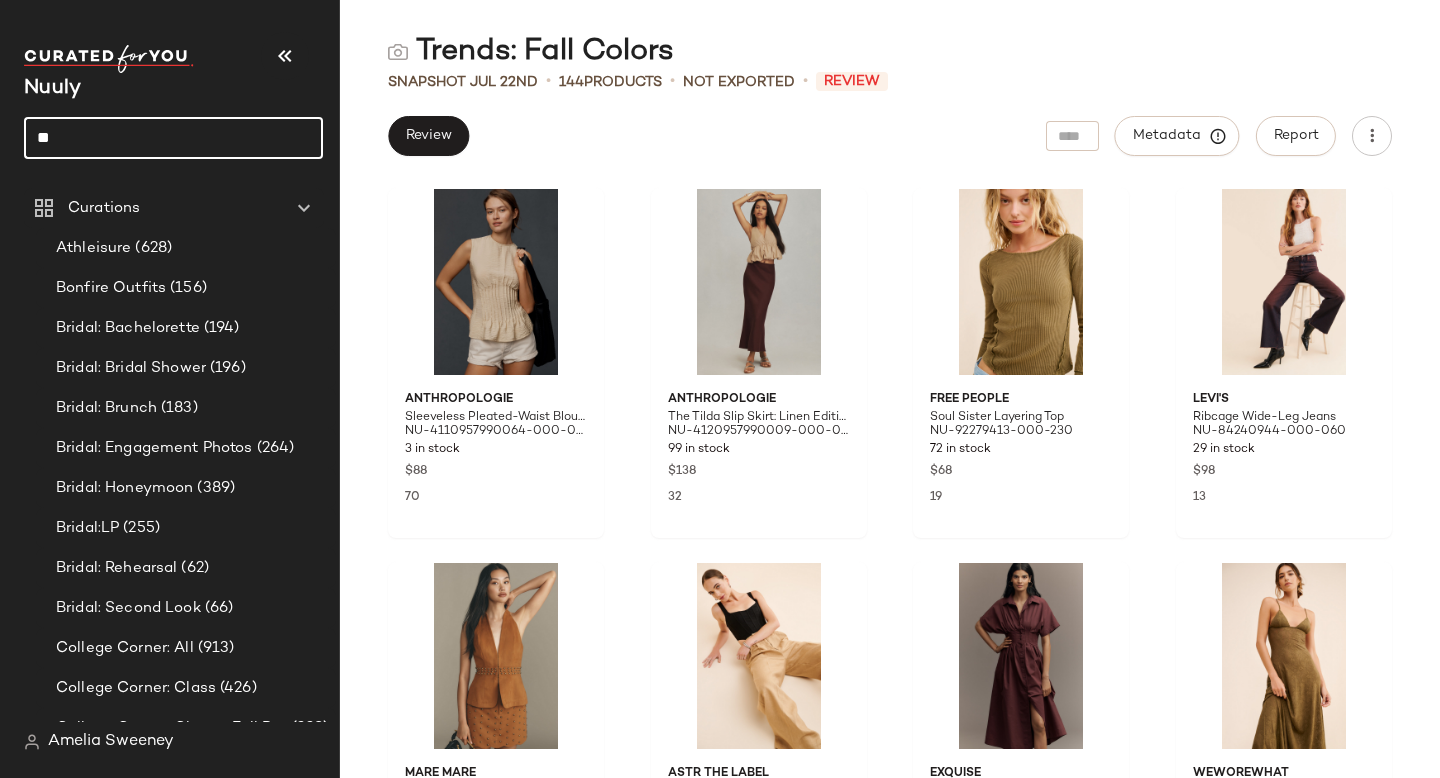 type on "*" 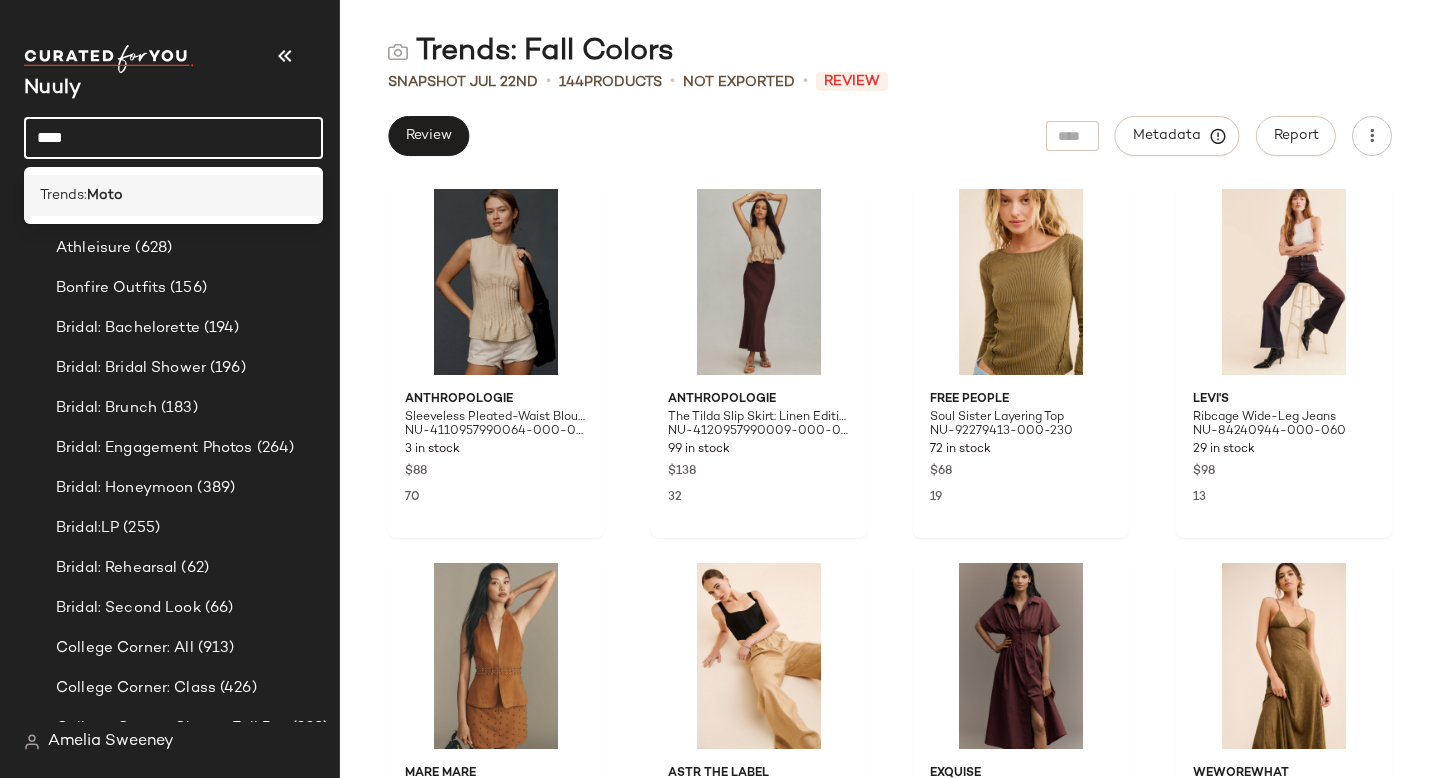 type on "****" 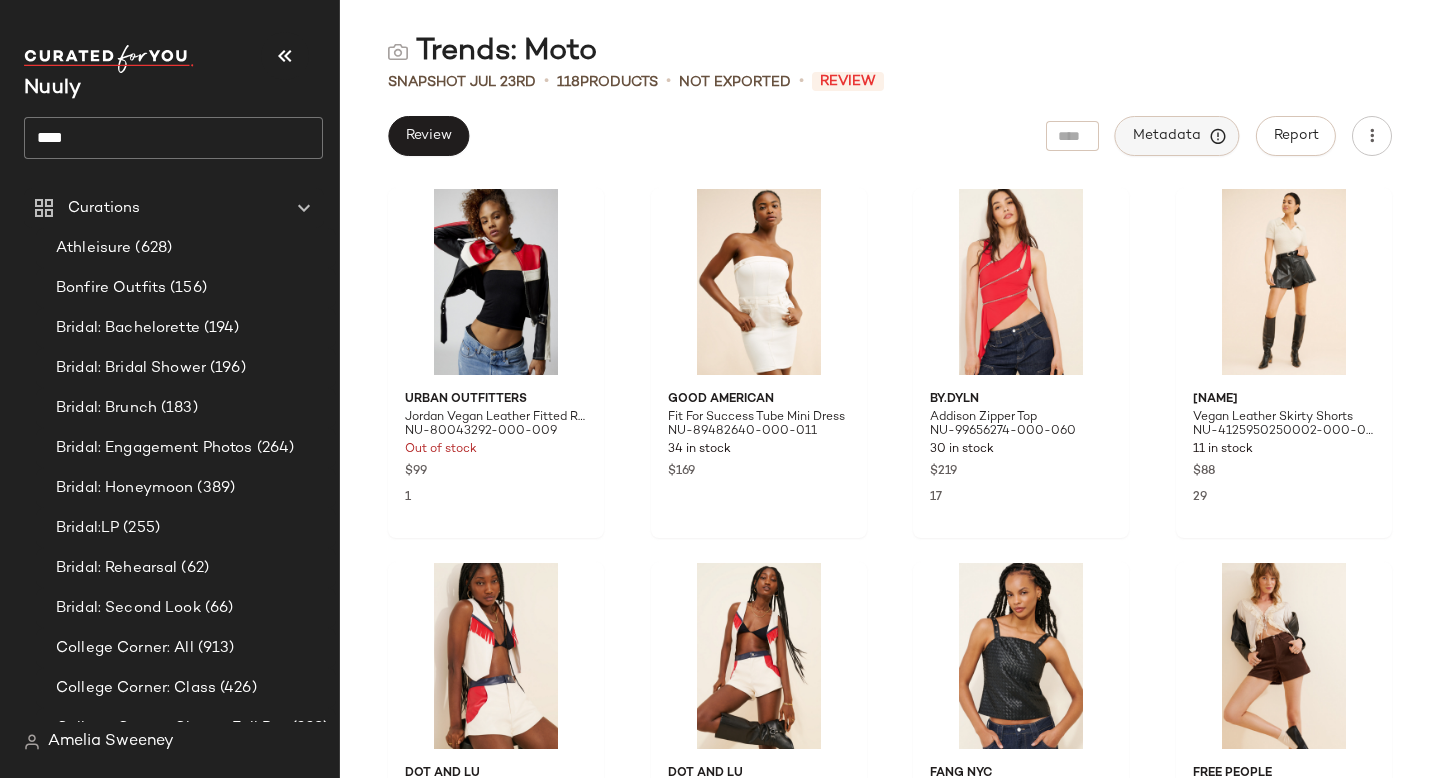 click on "Metadata" 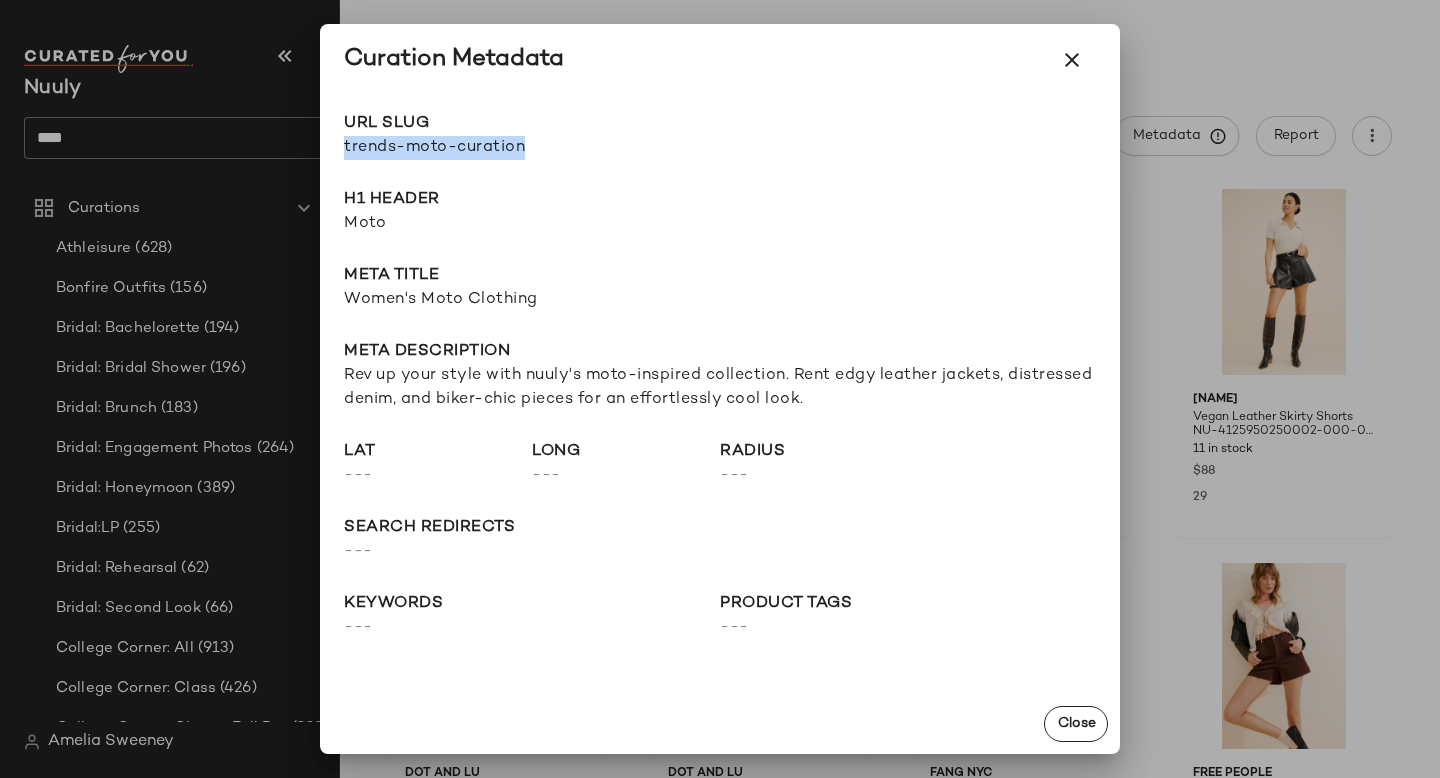 drag, startPoint x: 343, startPoint y: 149, endPoint x: 607, endPoint y: 153, distance: 264.0303 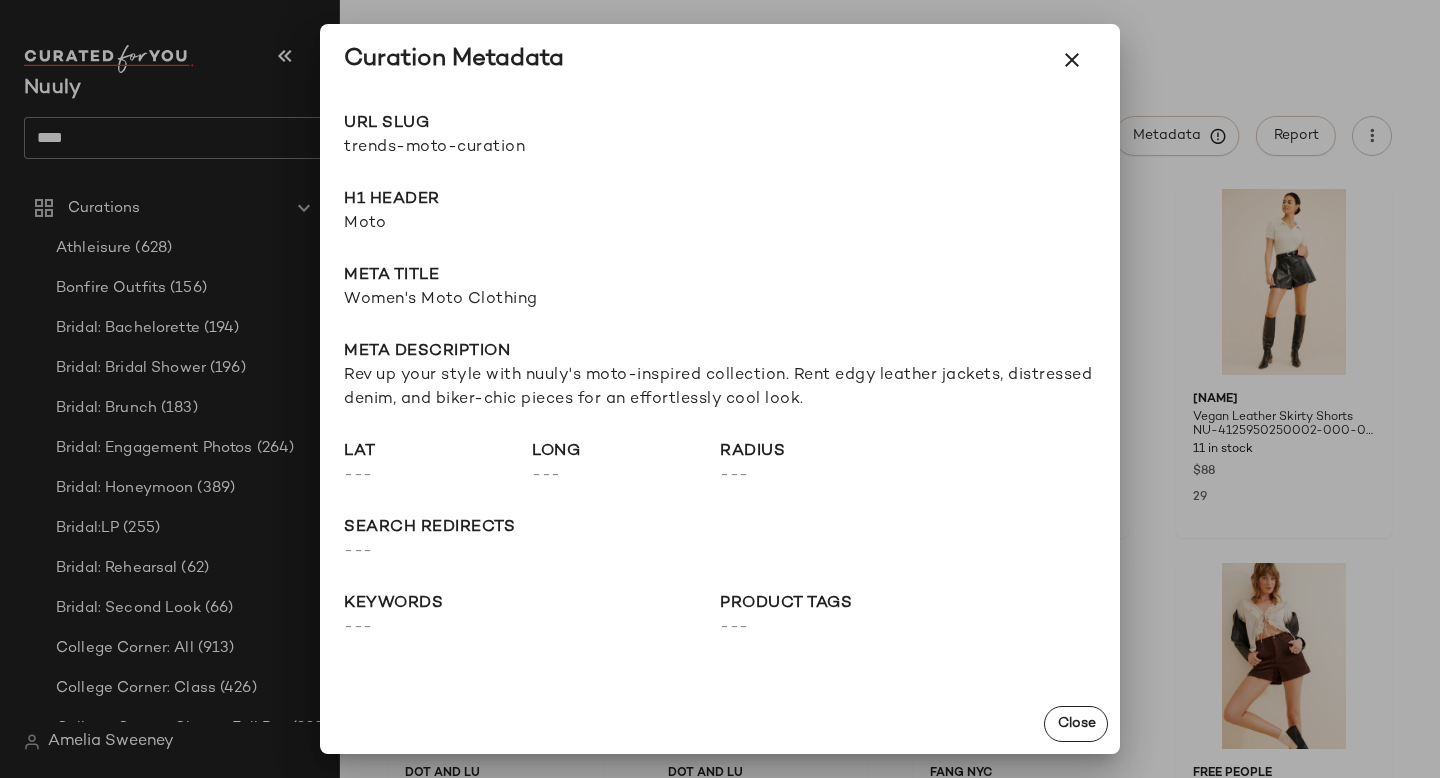 click at bounding box center [720, 389] 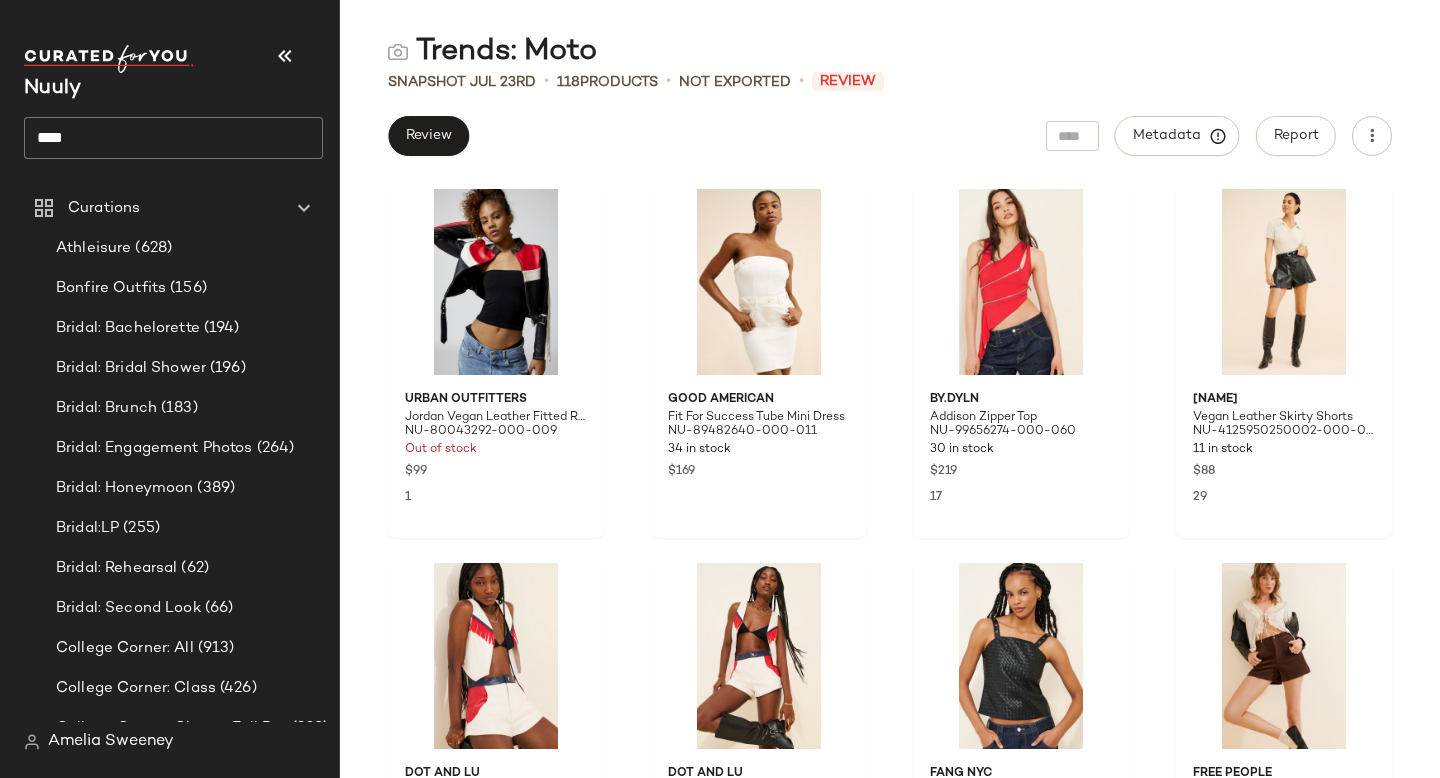 click on "****" 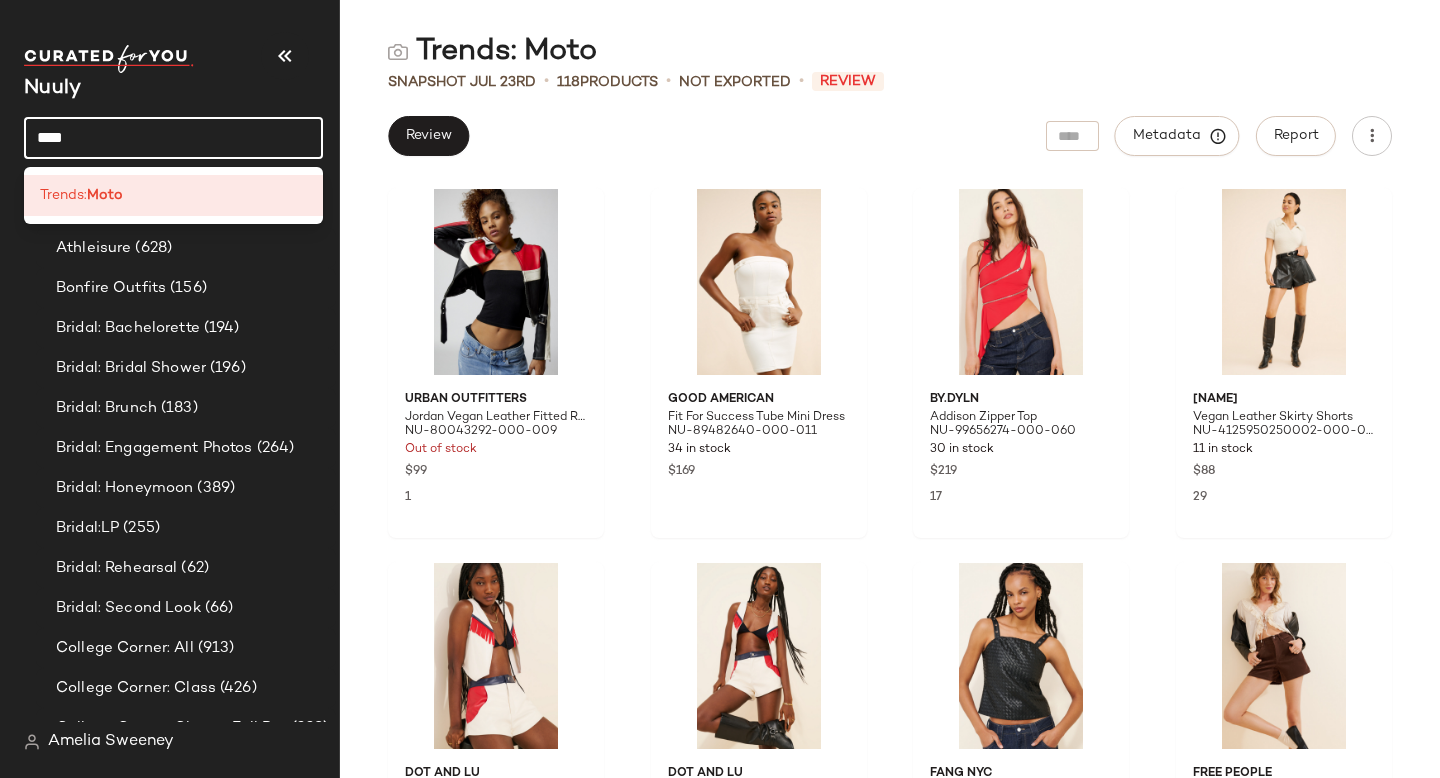 click on "****" 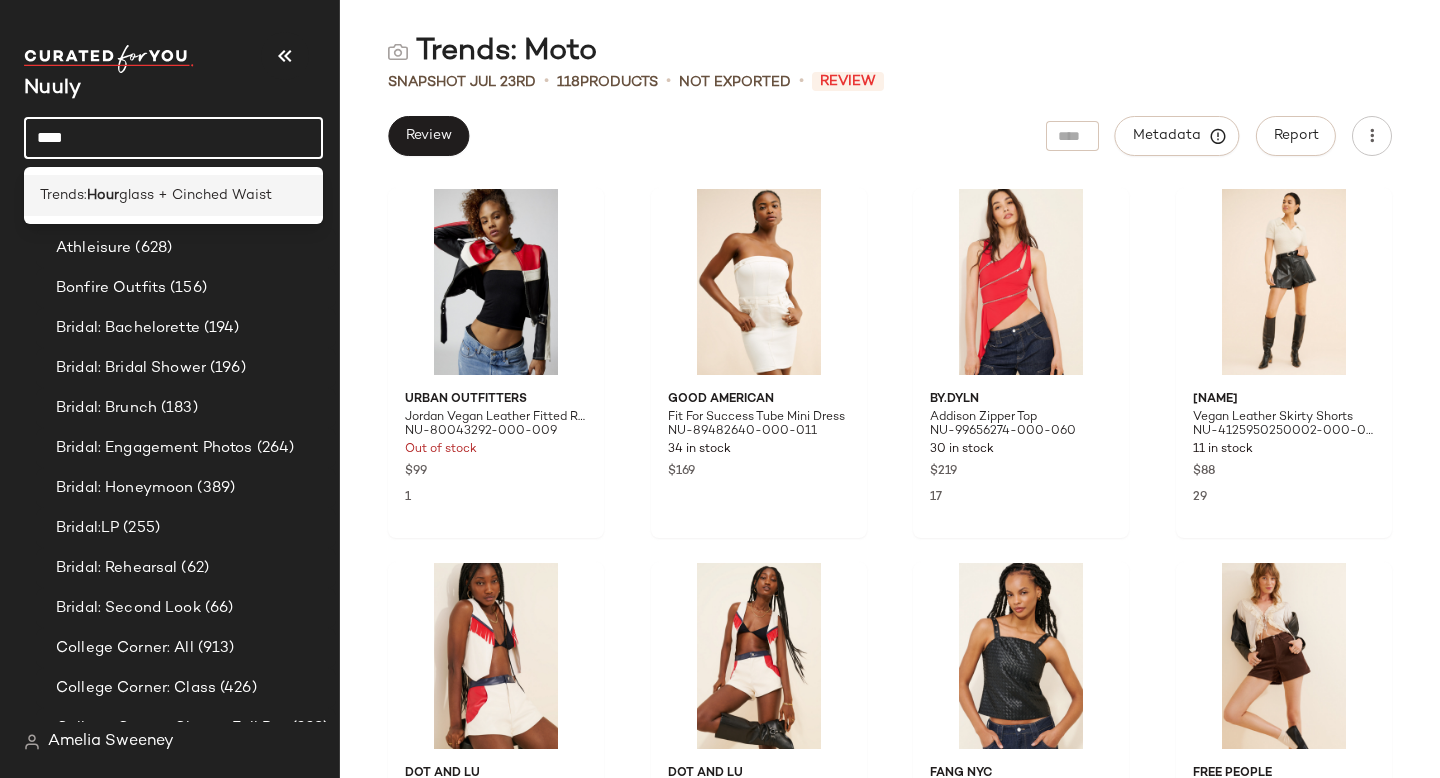 click on "Hour" at bounding box center (103, 195) 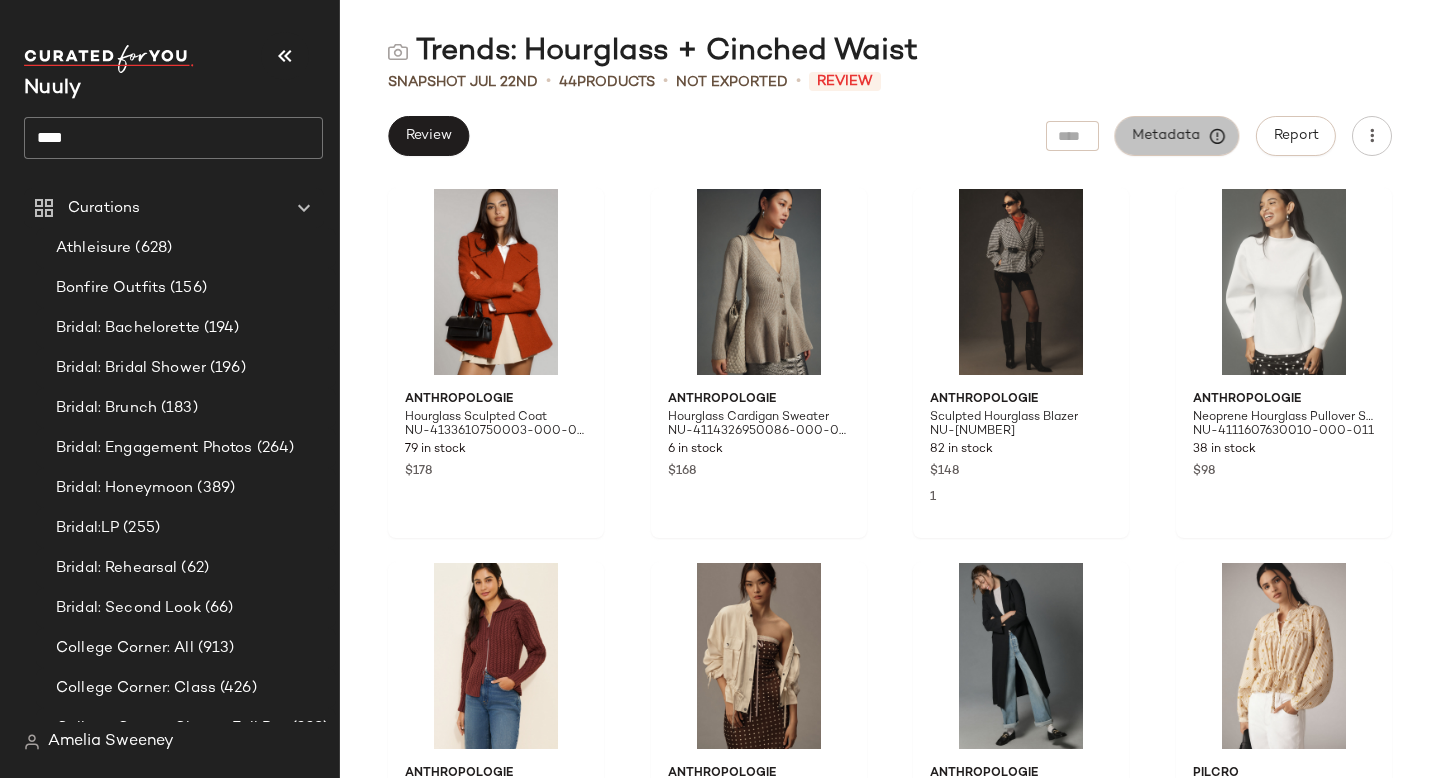 click on "Metadata" 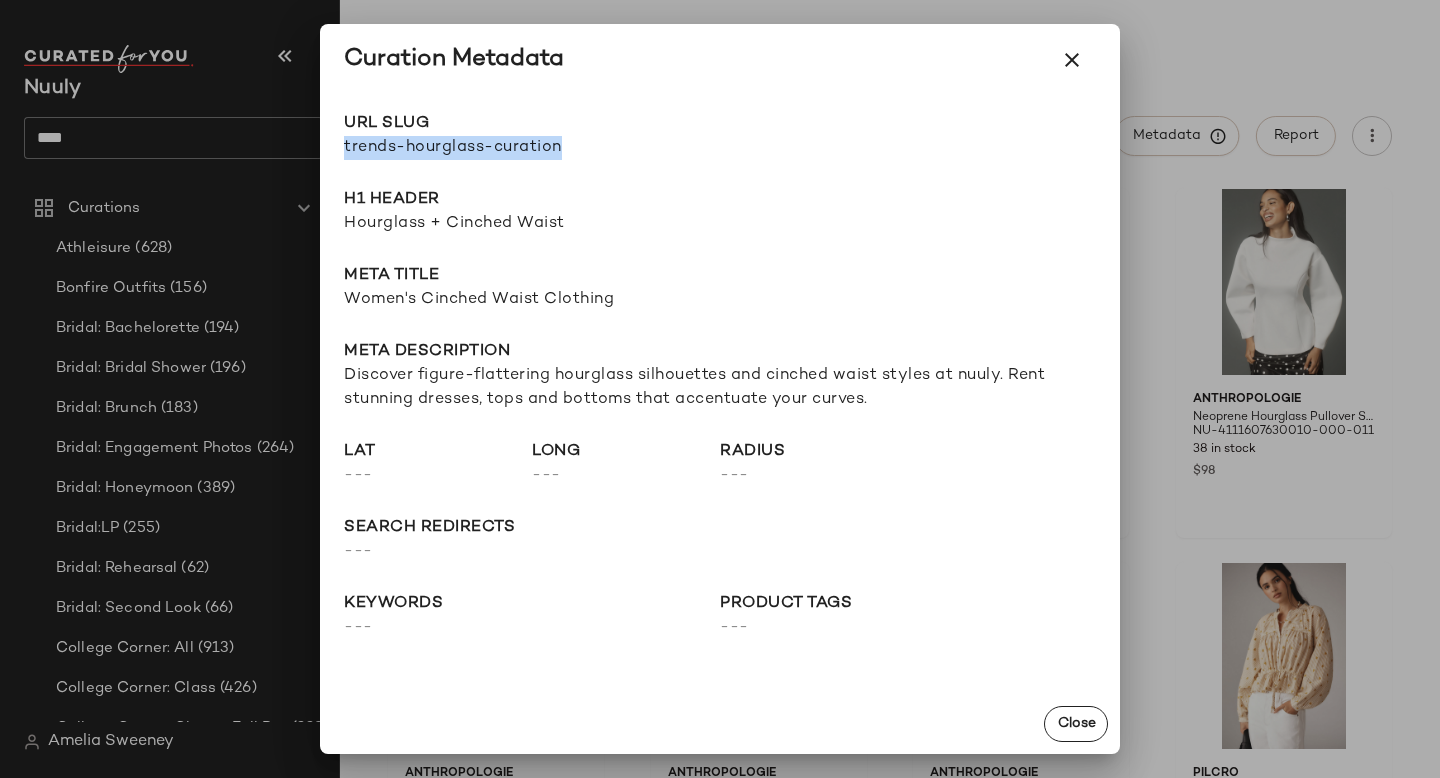 drag, startPoint x: 346, startPoint y: 148, endPoint x: 602, endPoint y: 153, distance: 256.04883 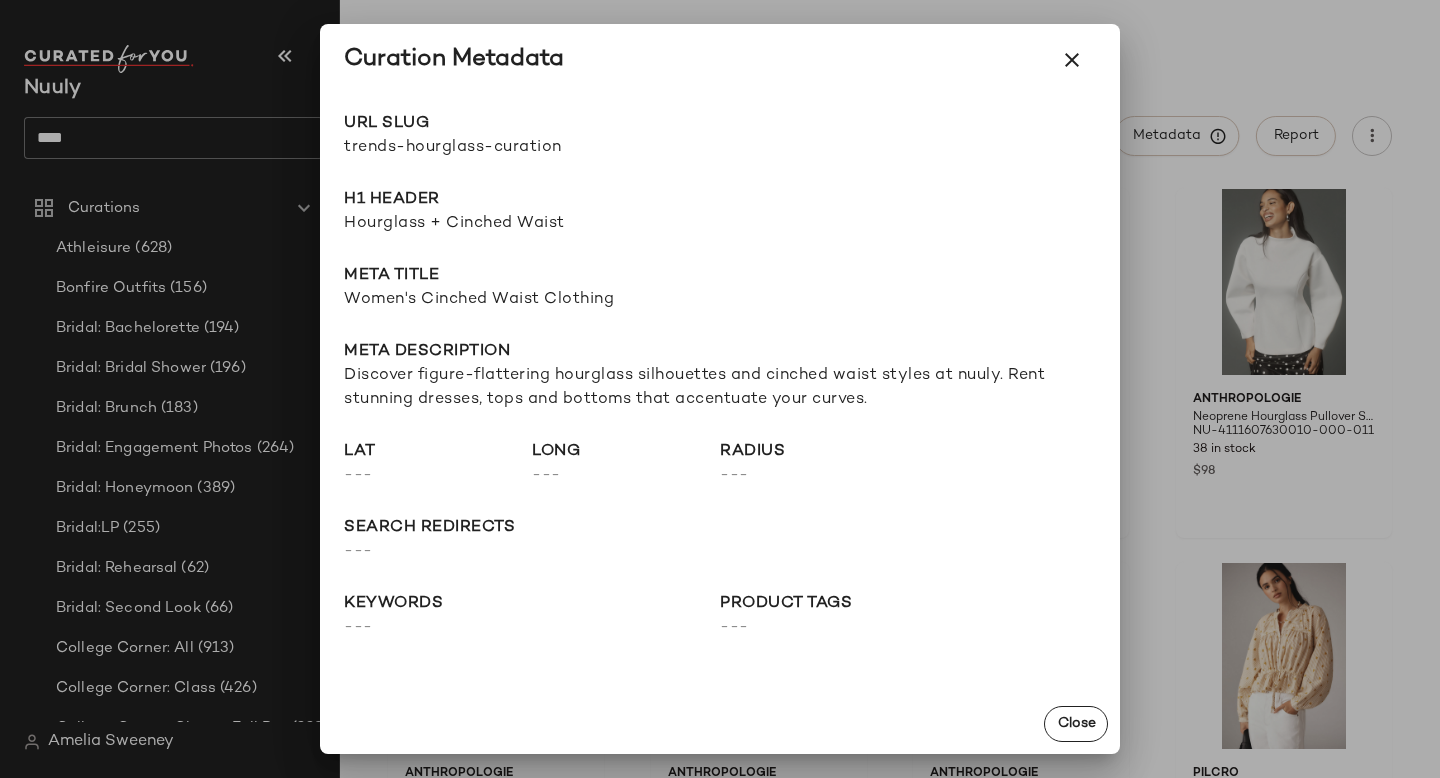 click at bounding box center [720, 389] 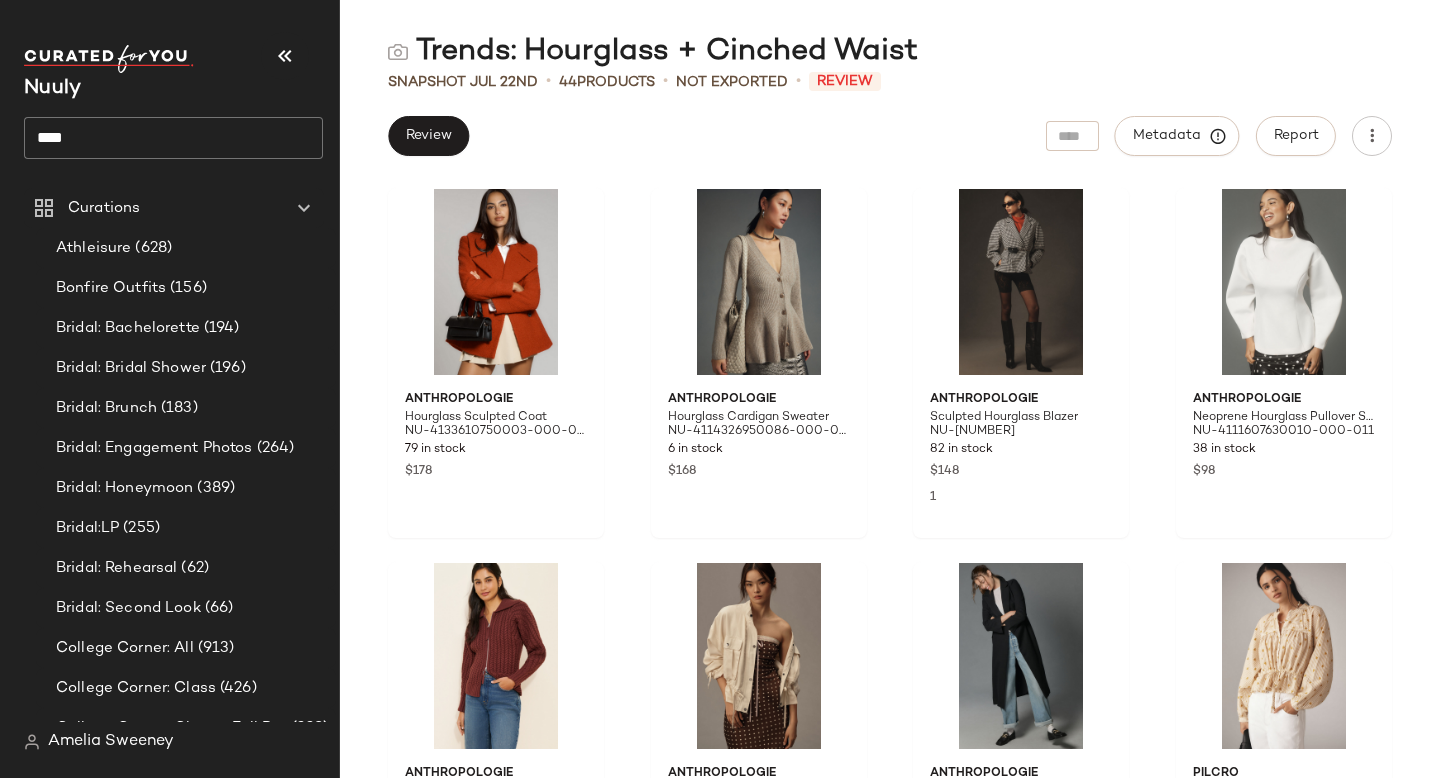 click on "****" 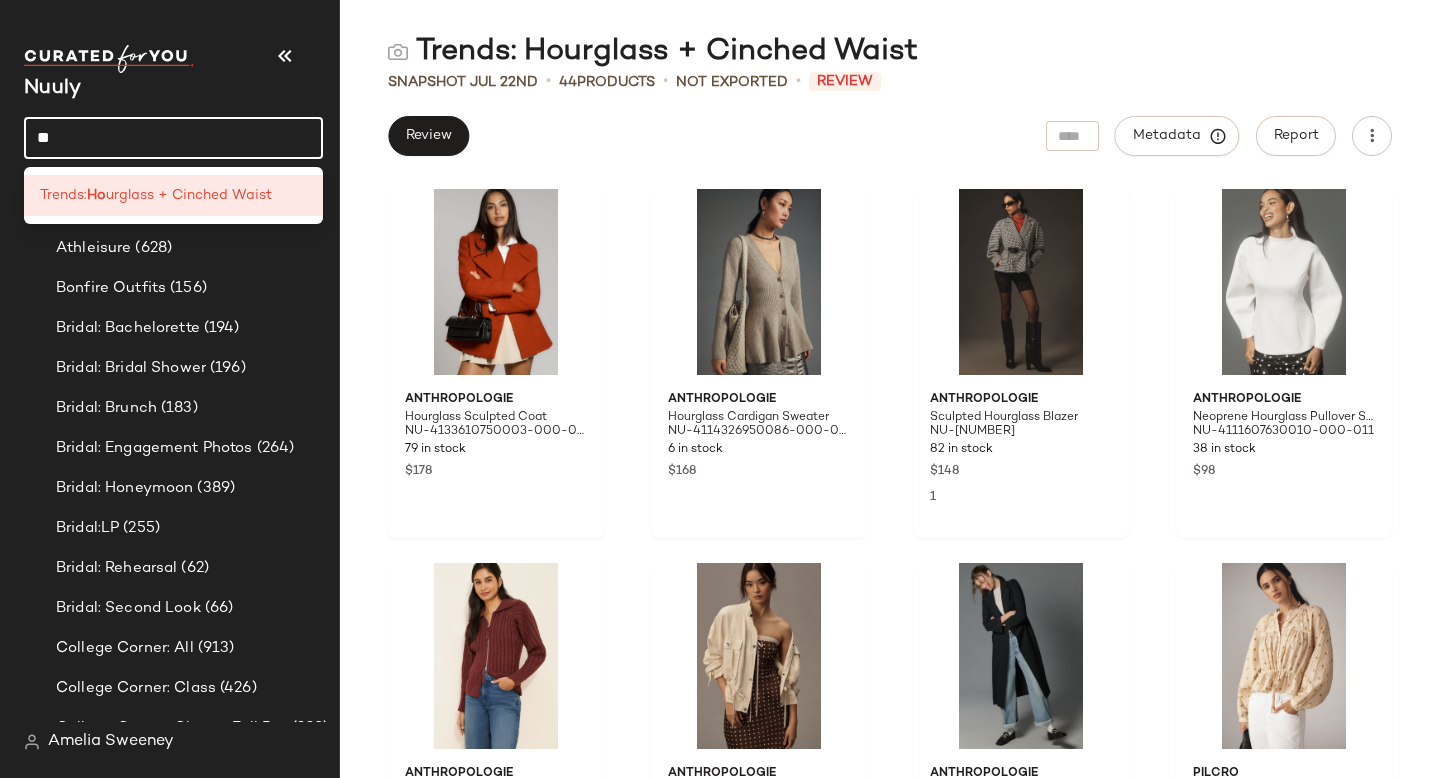 type on "*" 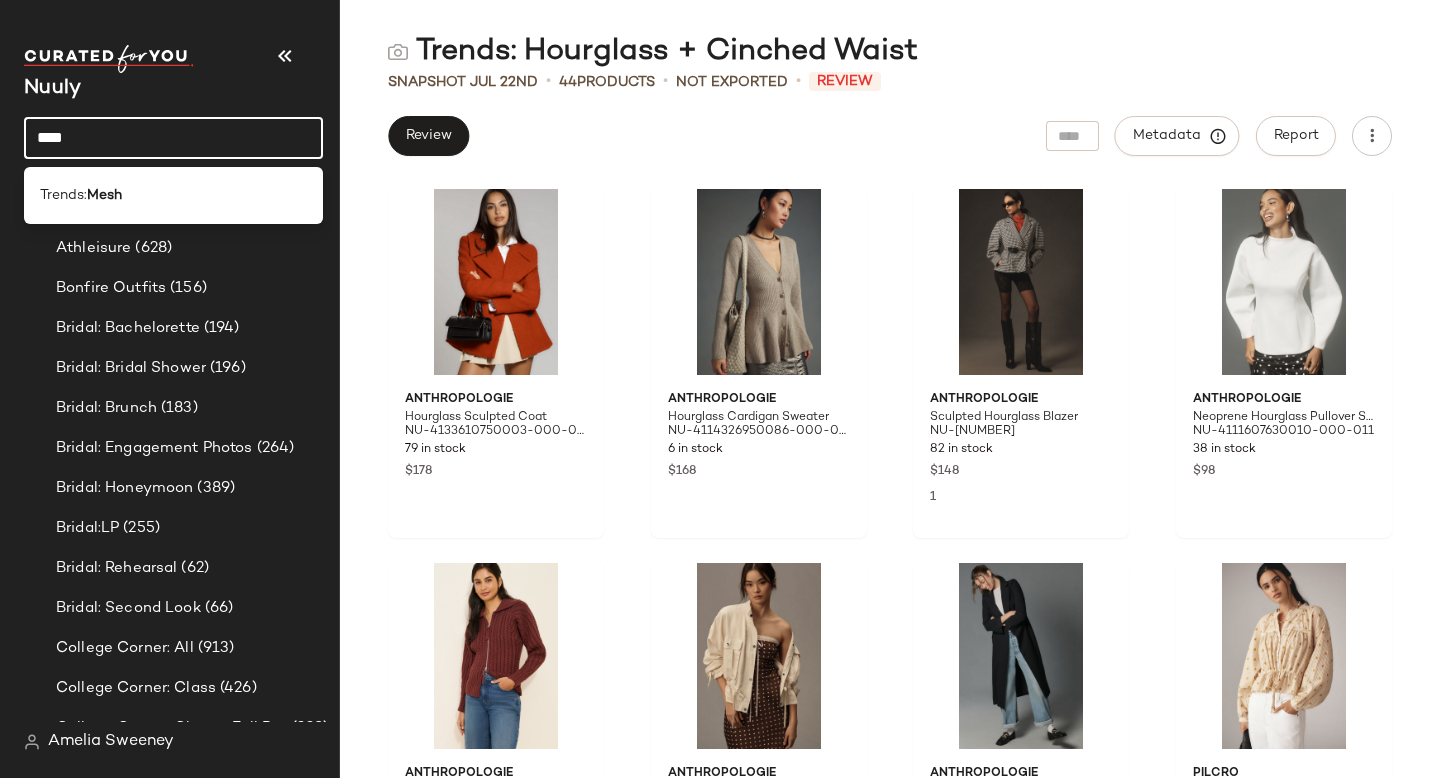 click on "Trends:  Mesh" 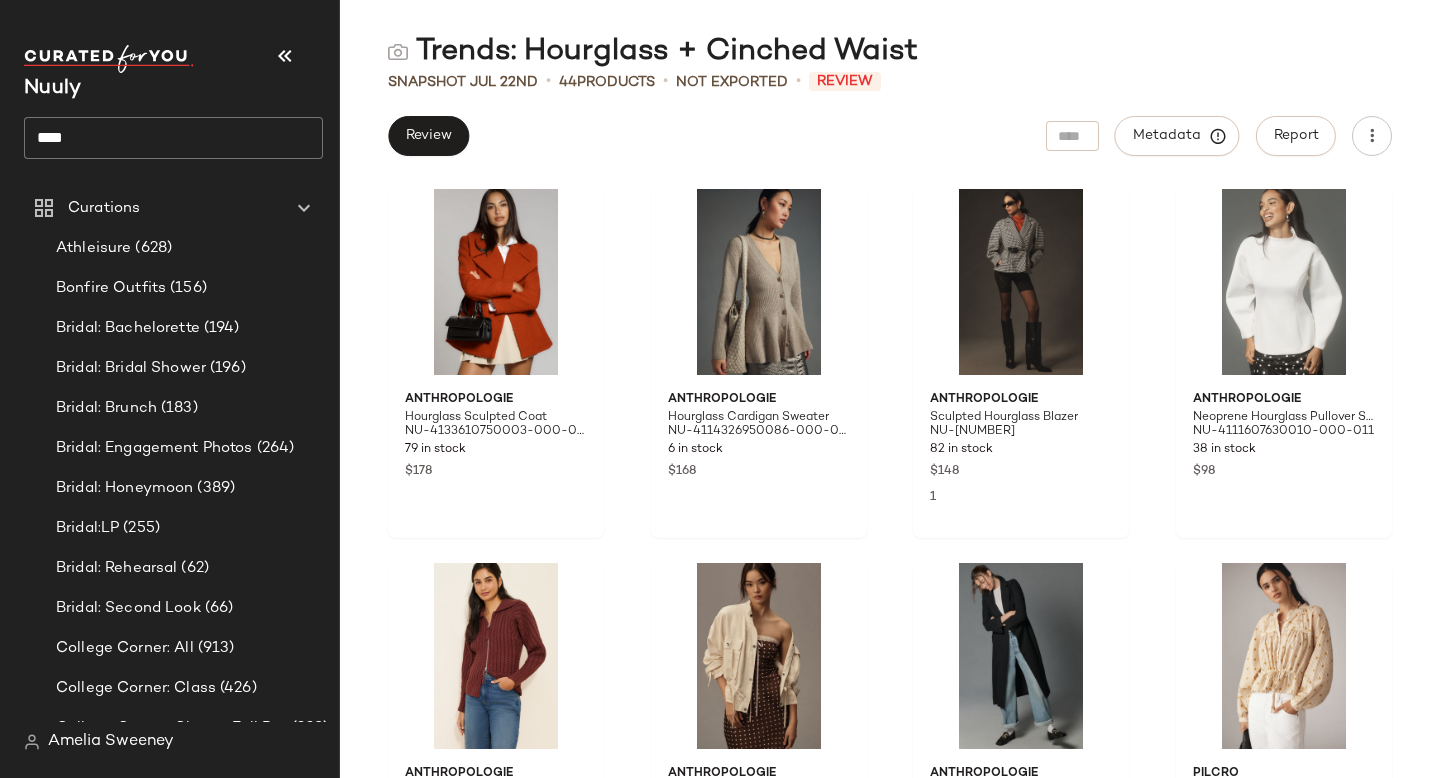 click on "****" 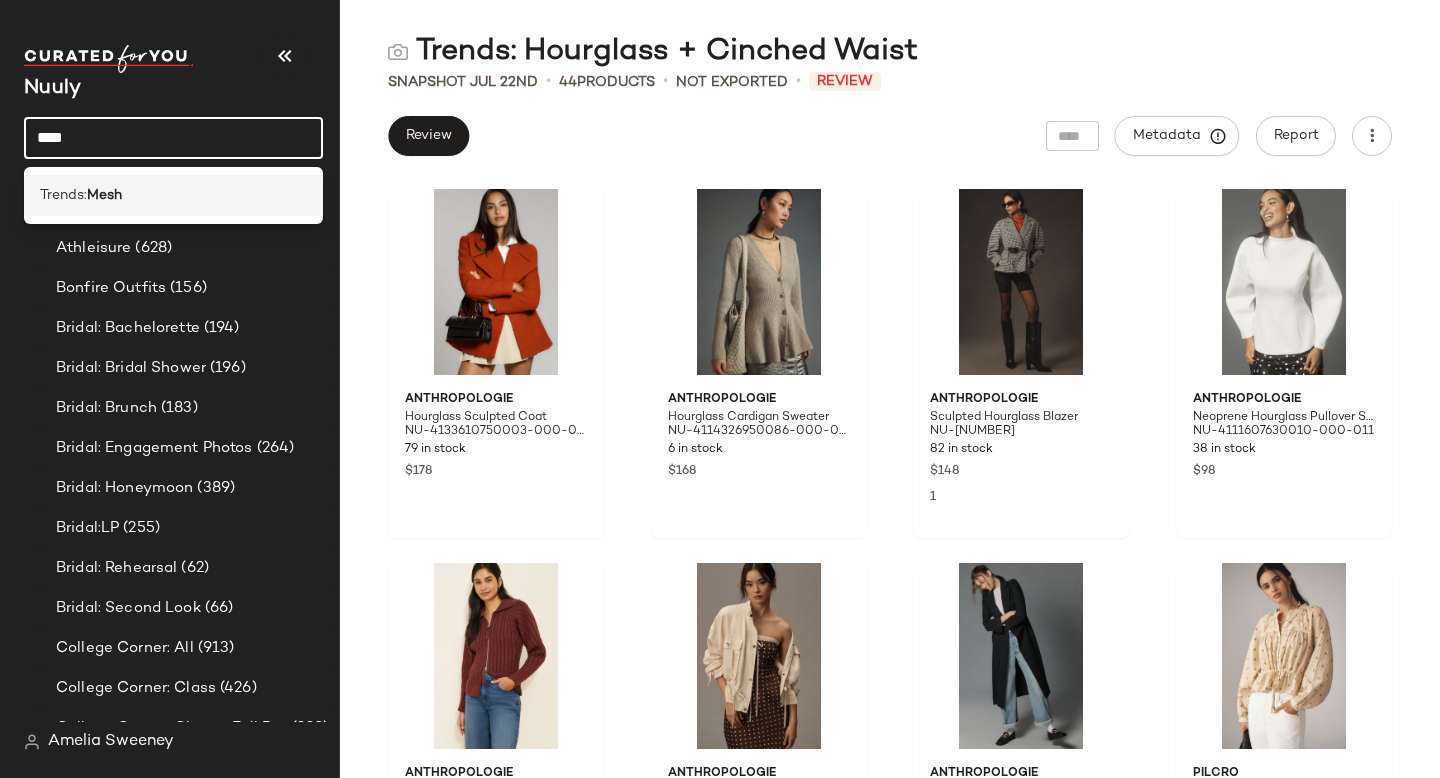 click on "Trends:  Mesh" 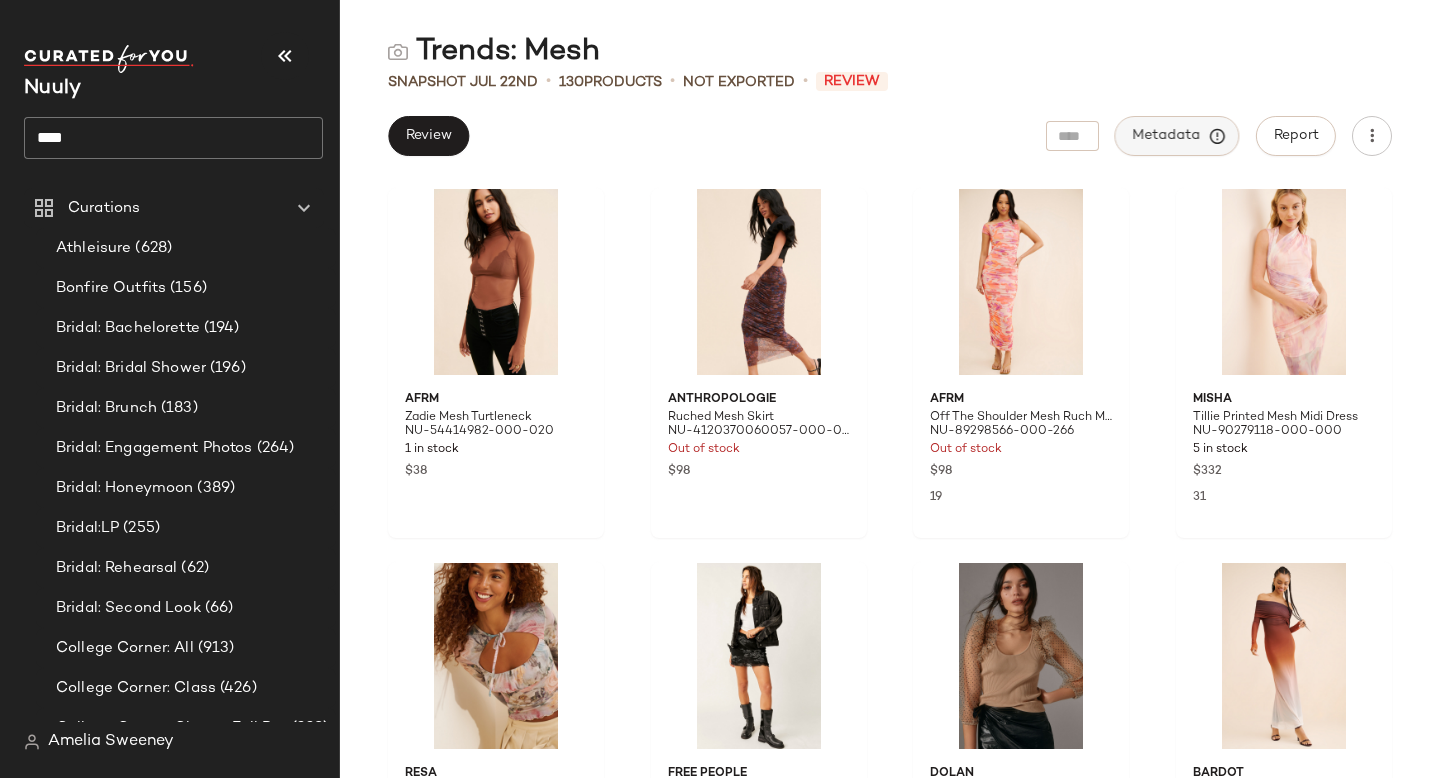 click on "Metadata" at bounding box center (1177, 136) 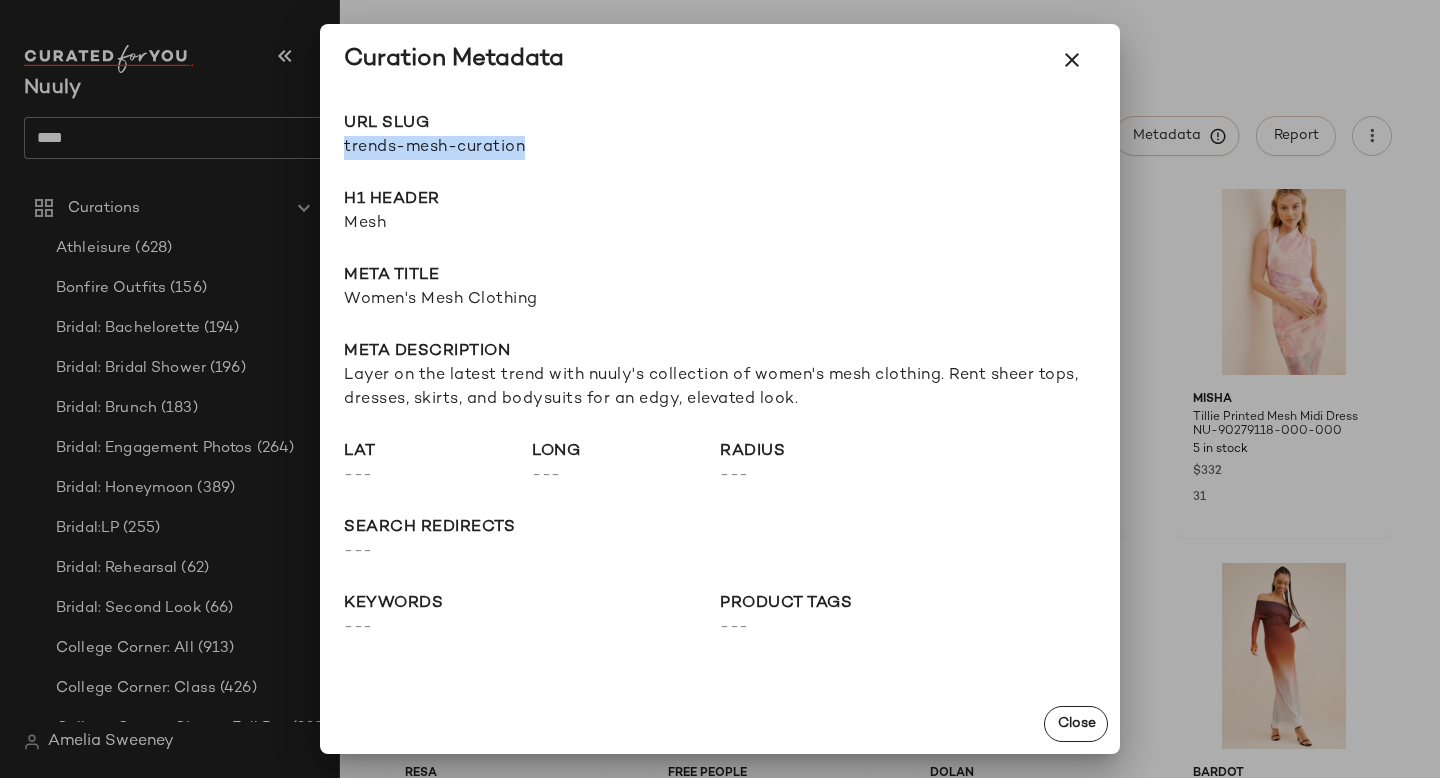 drag, startPoint x: 344, startPoint y: 148, endPoint x: 630, endPoint y: 159, distance: 286.21146 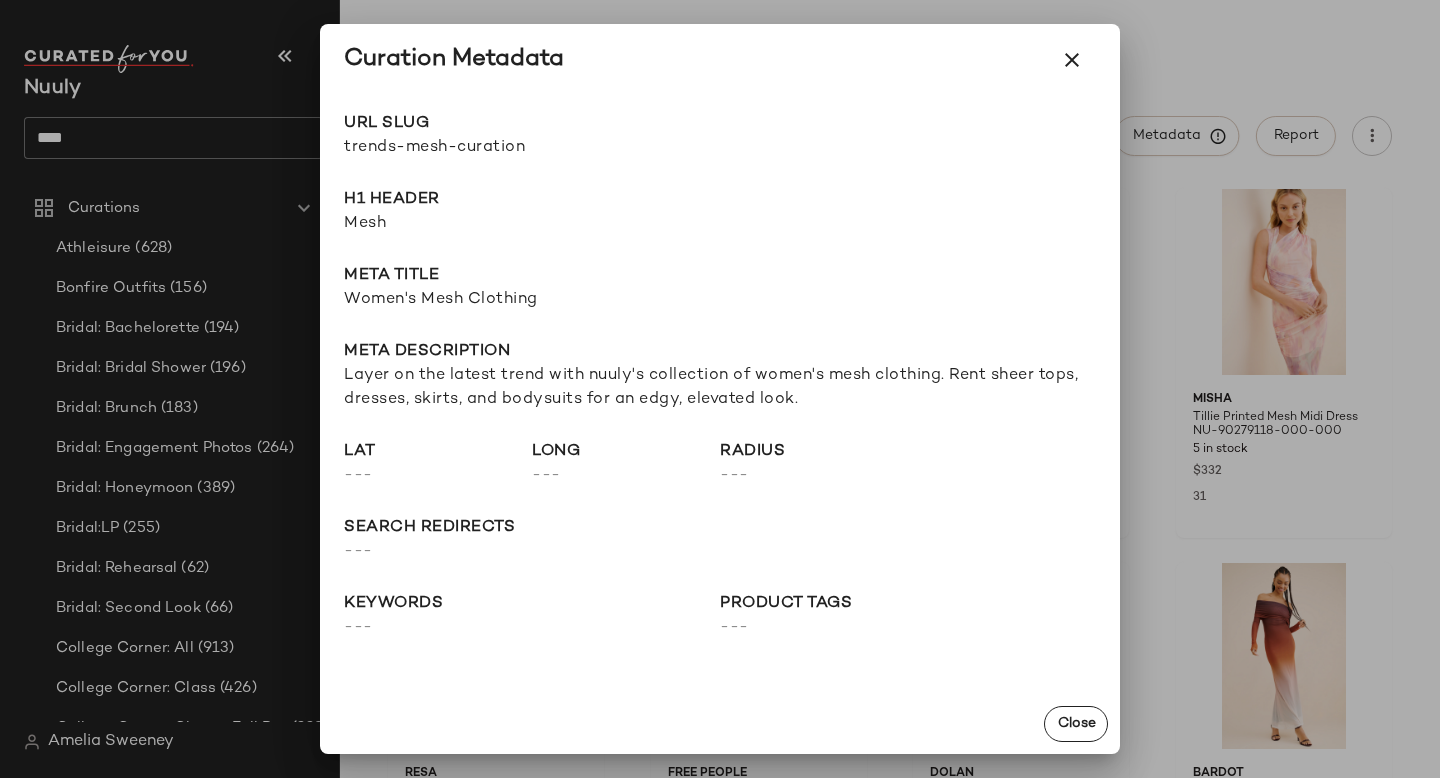 click at bounding box center [720, 389] 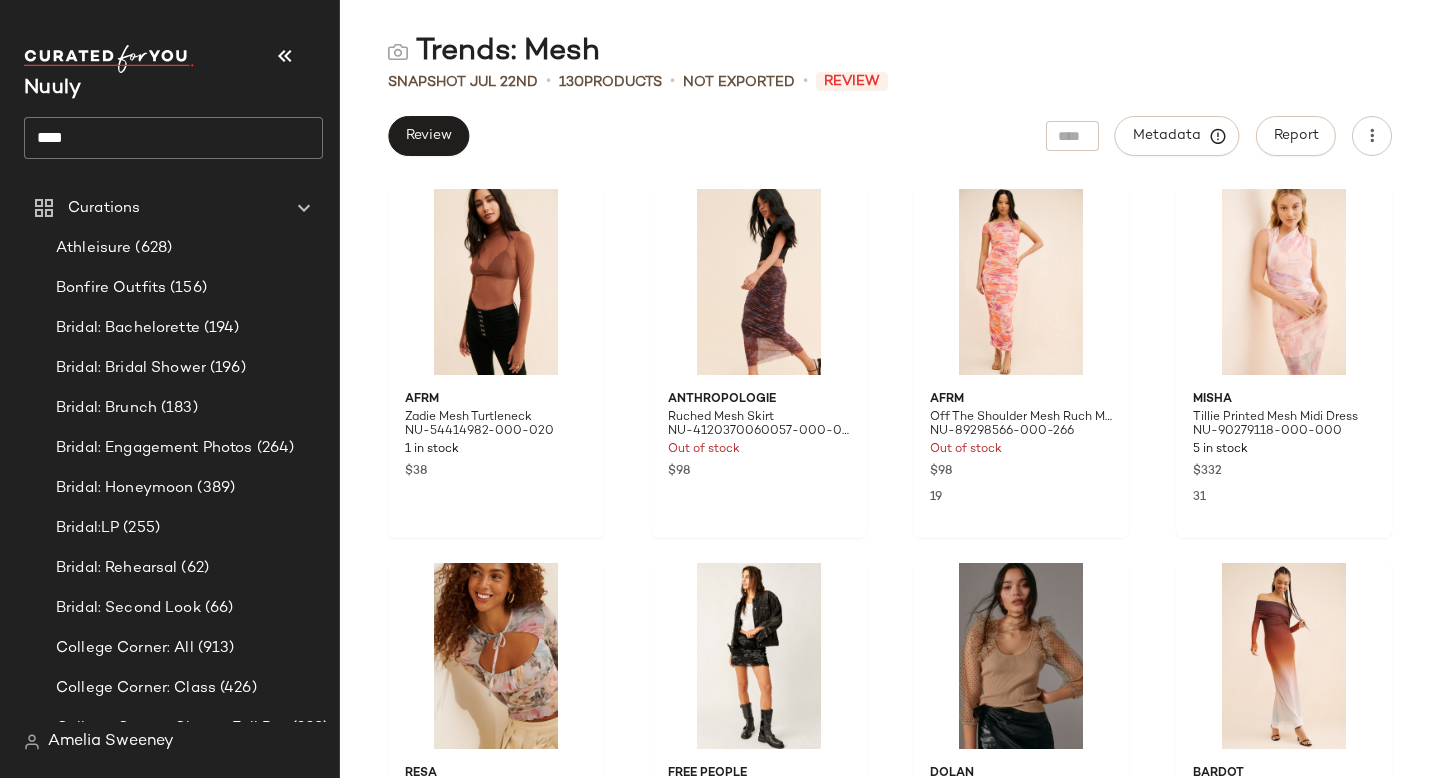 click on "****" 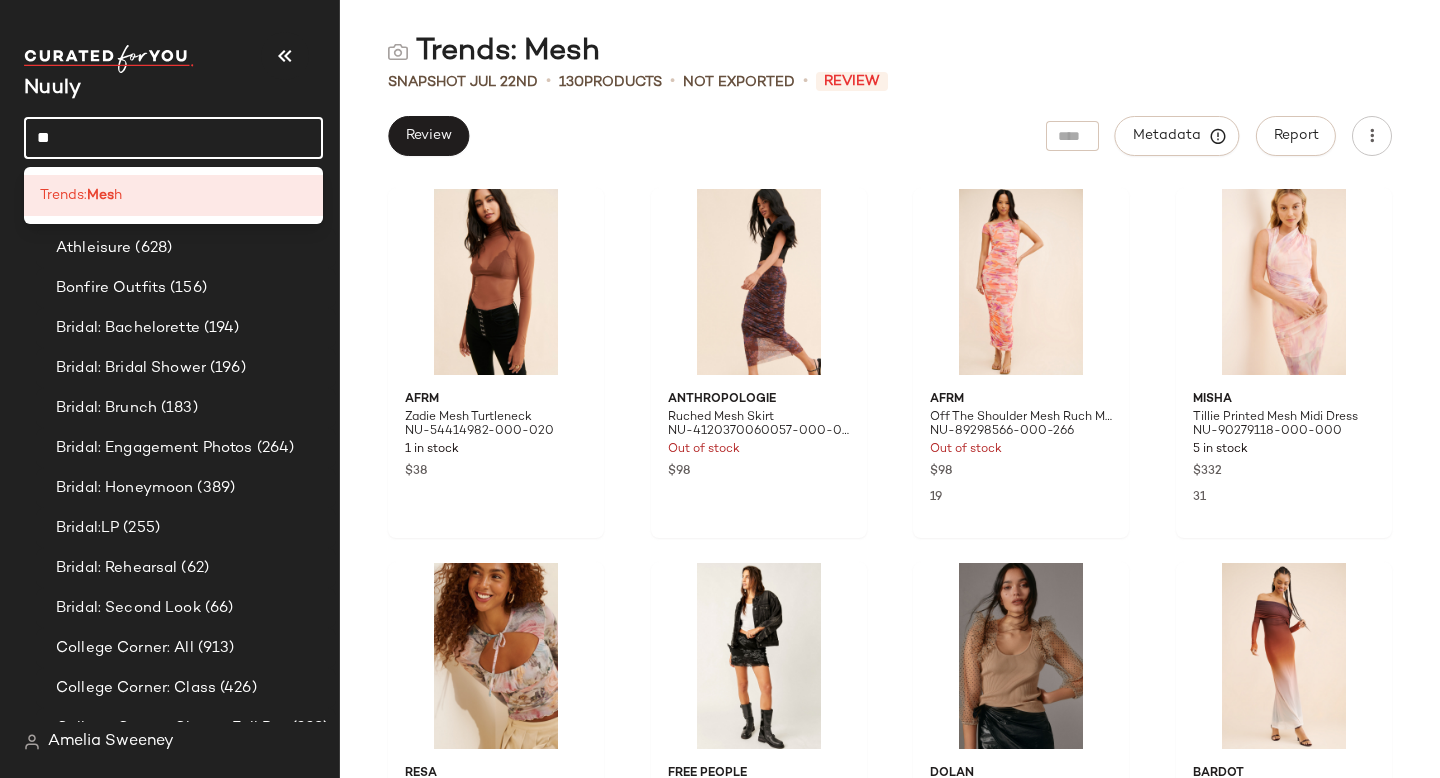 type on "*" 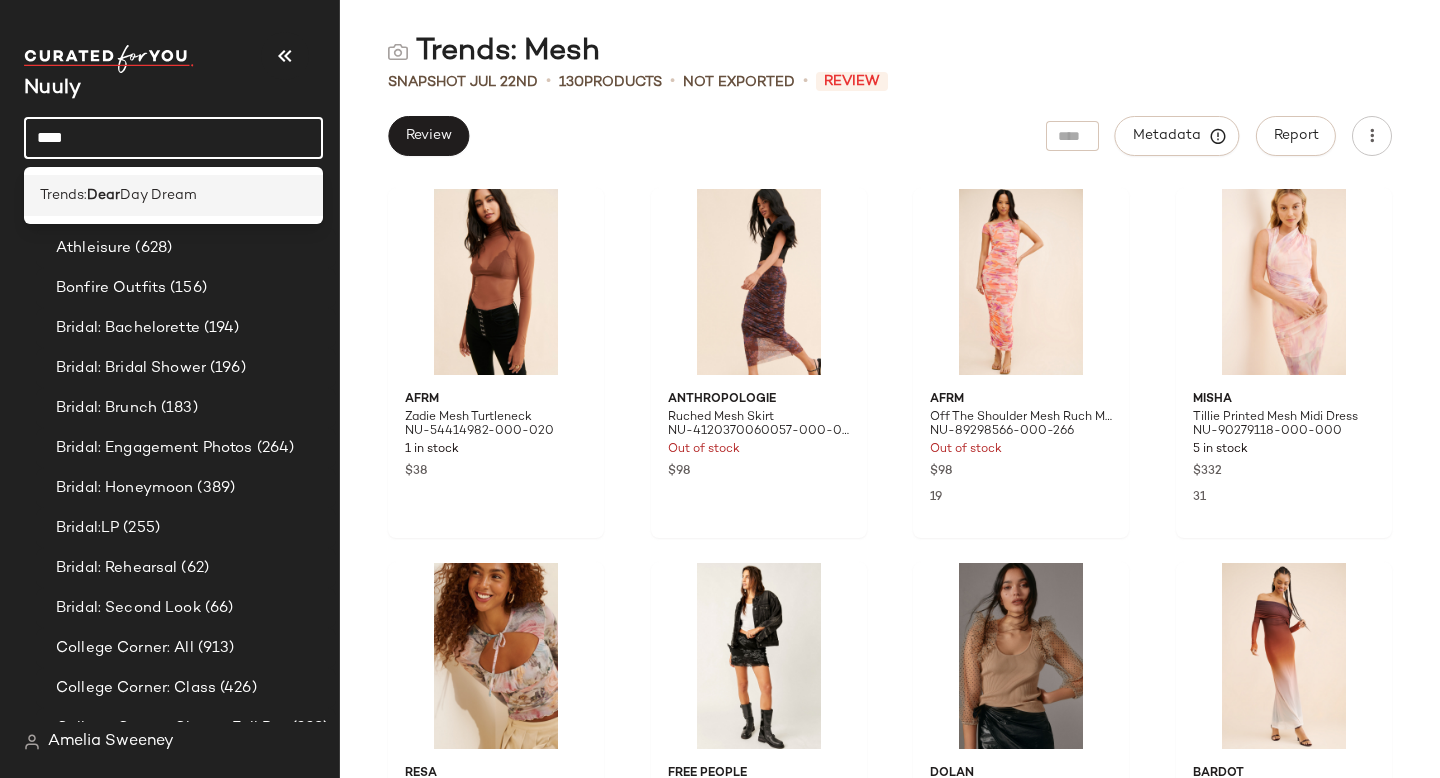 click on "Day Dream" at bounding box center (158, 195) 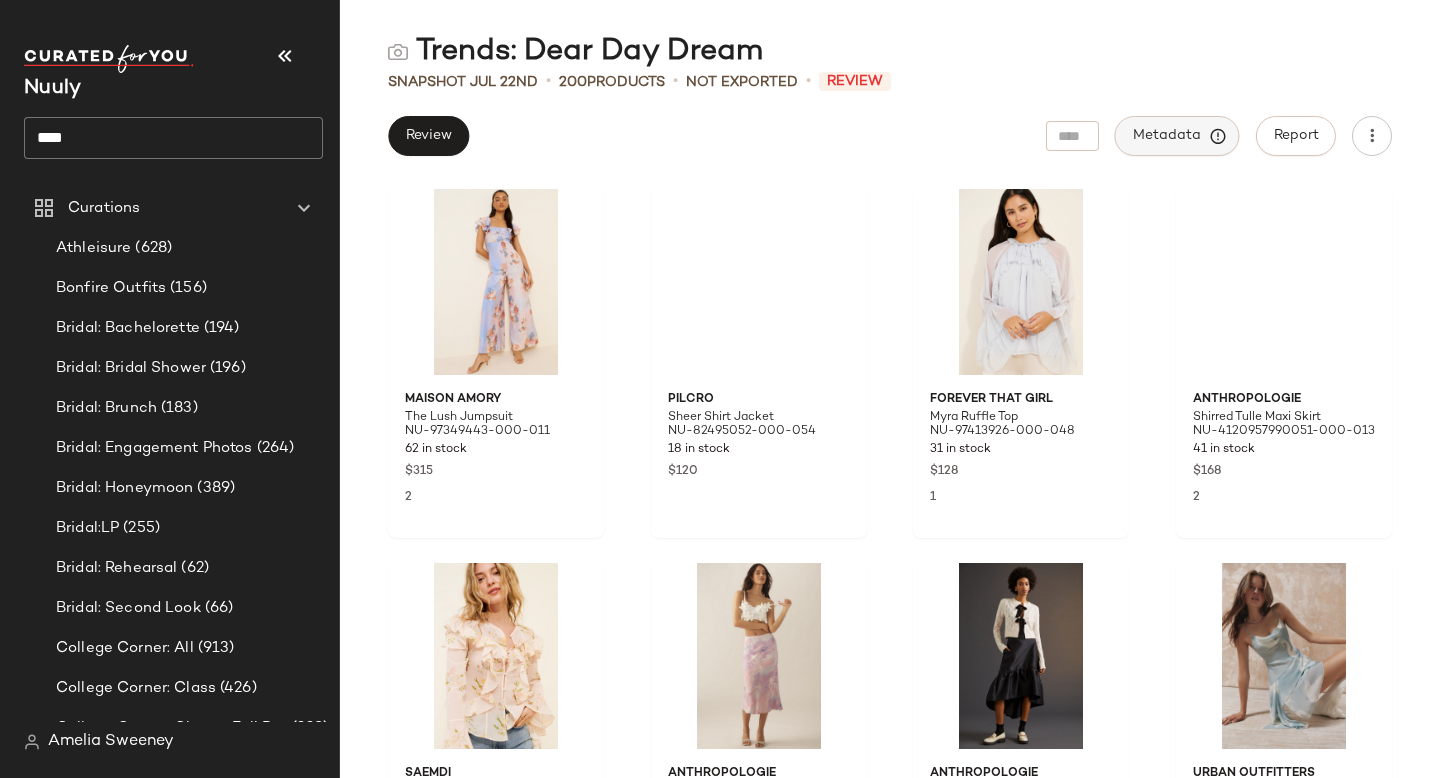 click on "Metadata" at bounding box center (1177, 136) 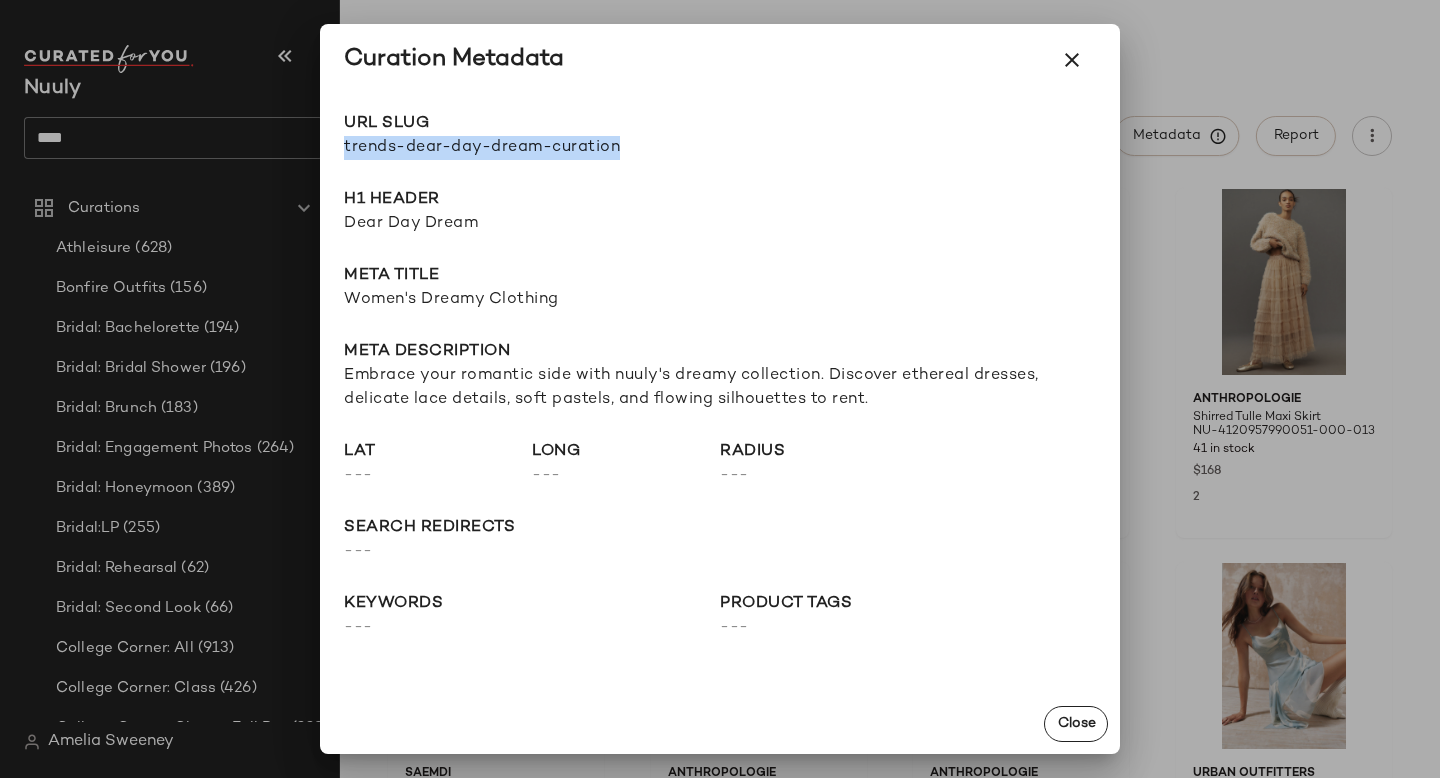drag, startPoint x: 345, startPoint y: 148, endPoint x: 702, endPoint y: 156, distance: 357.08963 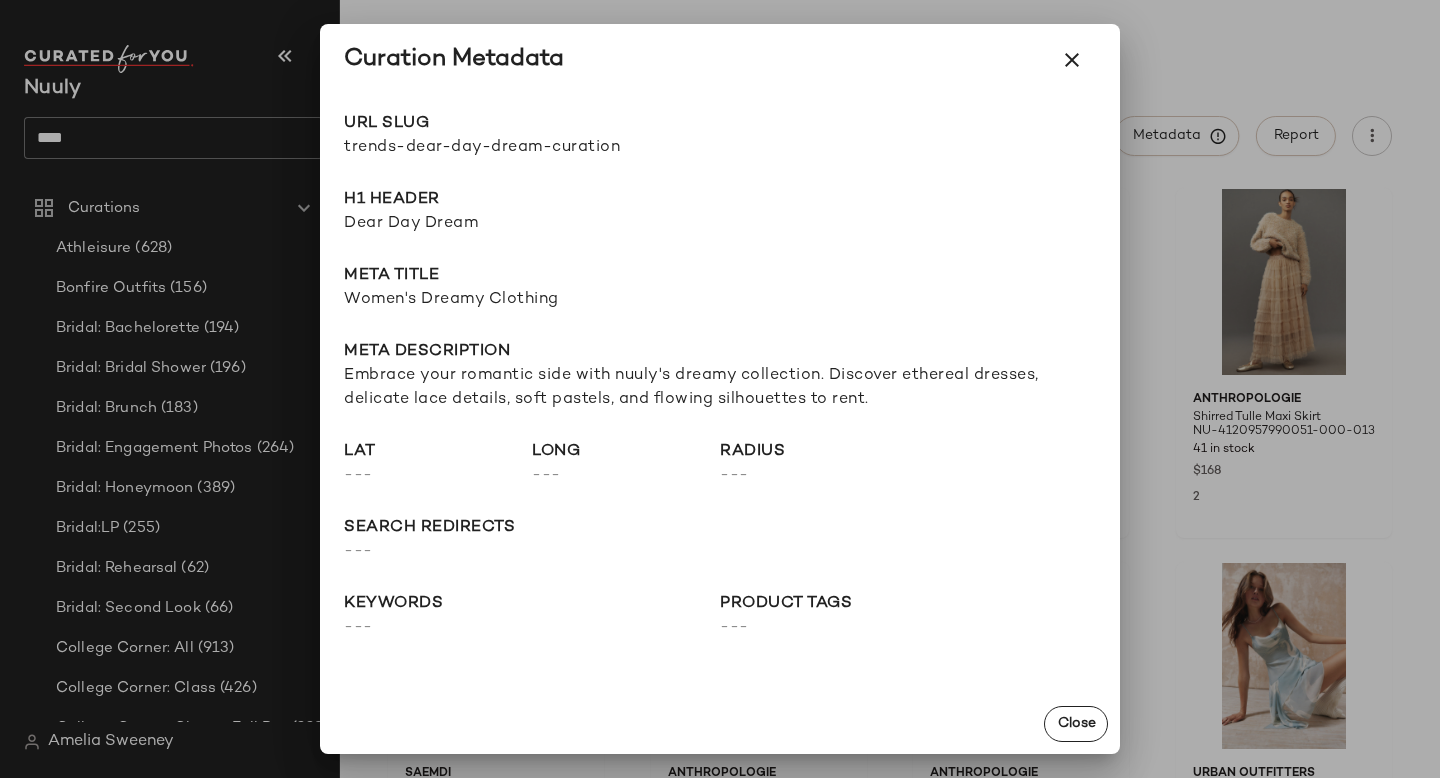 click at bounding box center [720, 389] 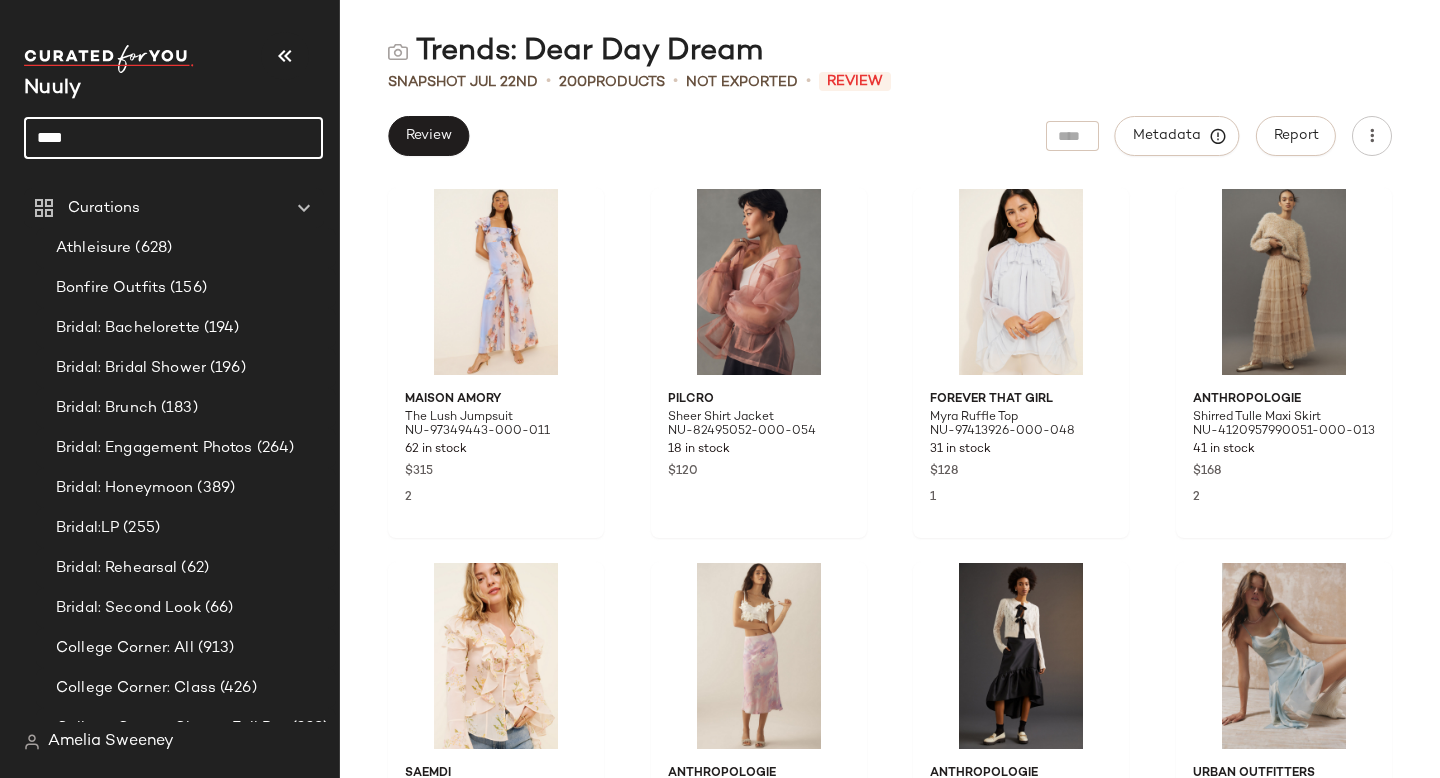 click on "****" 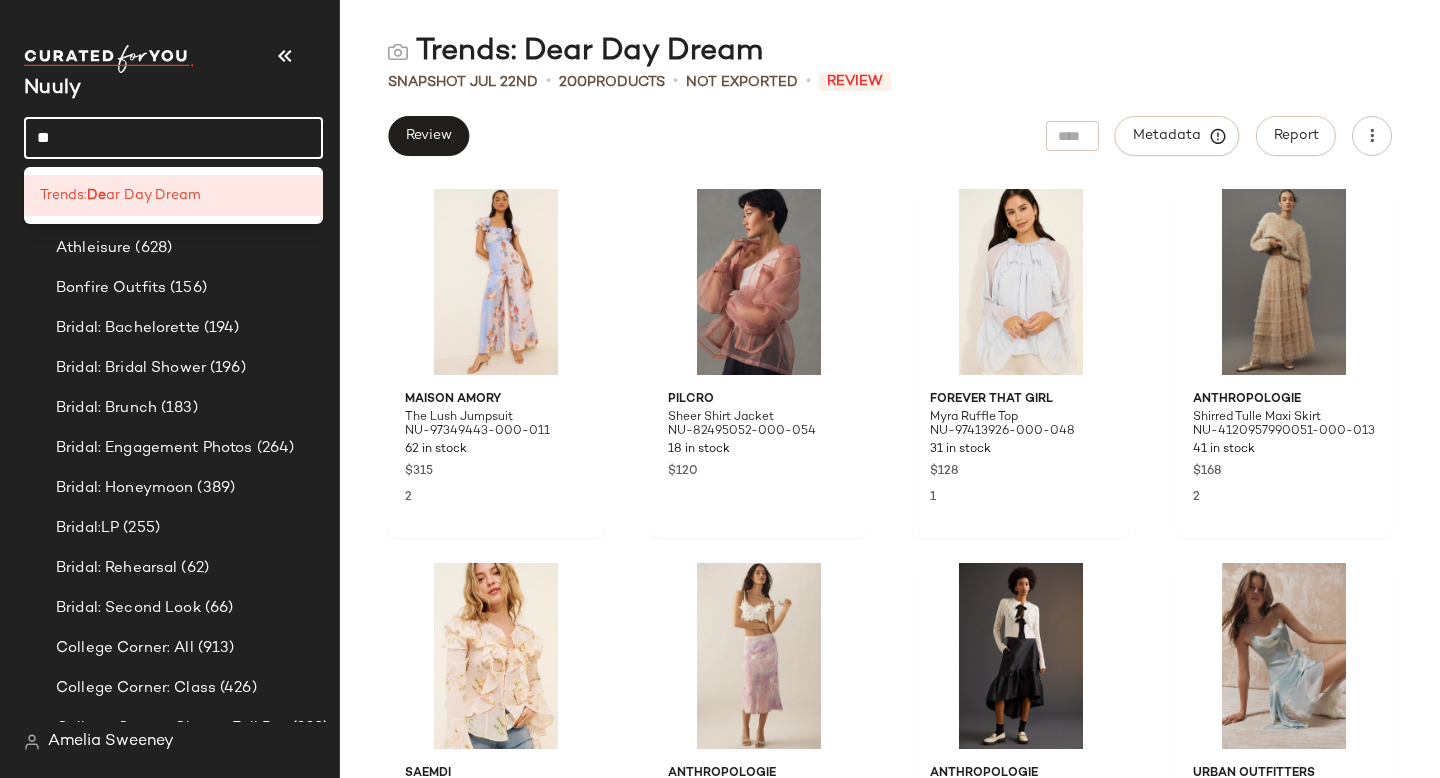 type on "*" 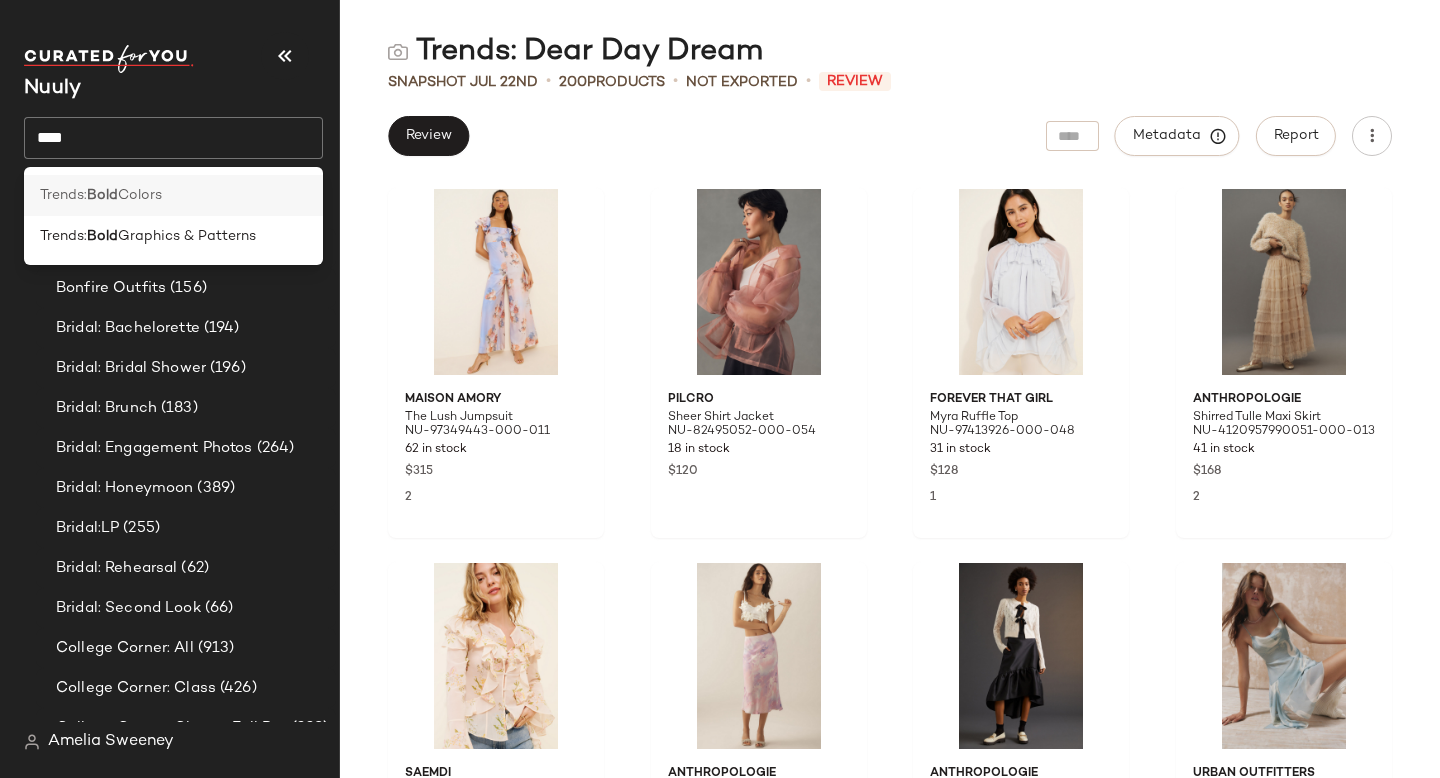 click on "Bold" at bounding box center (102, 195) 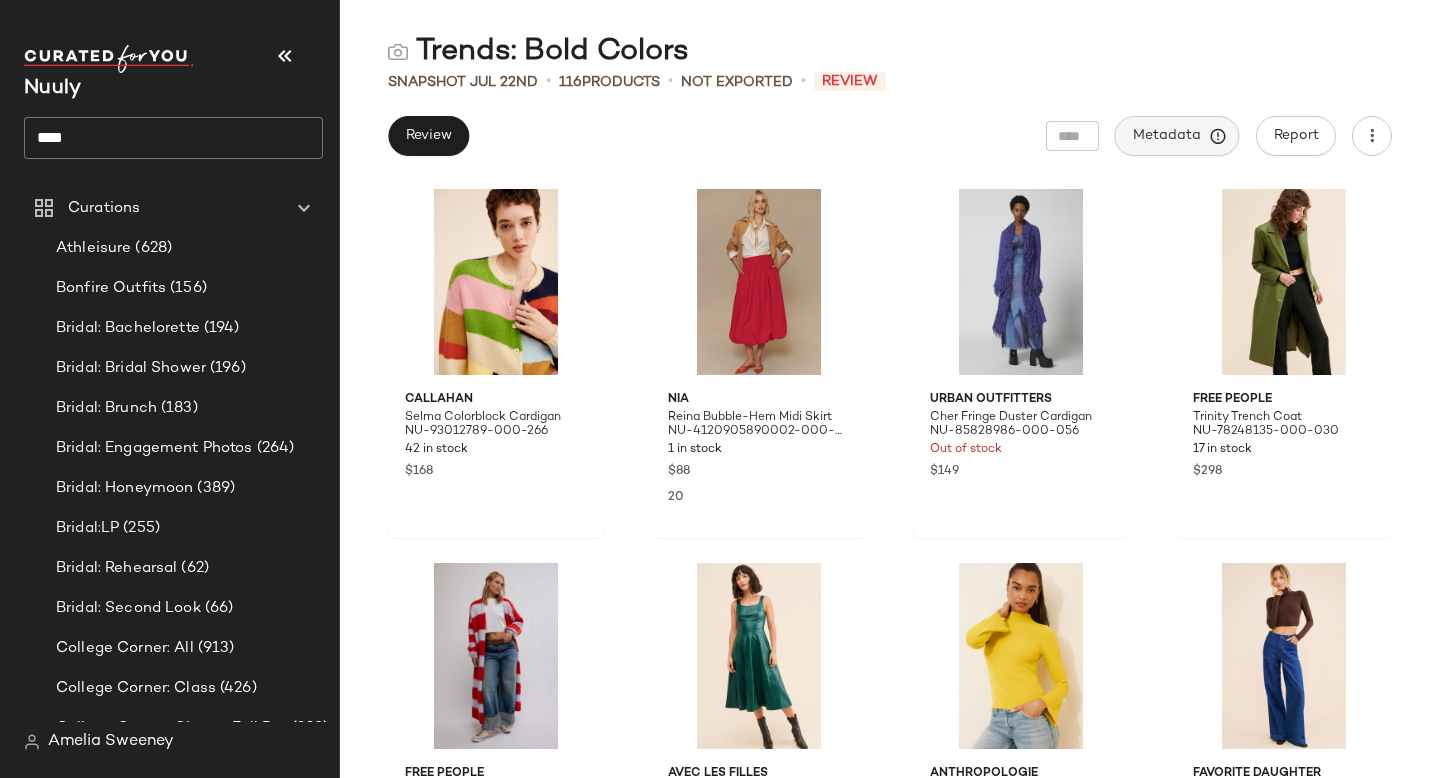 click on "Metadata" at bounding box center (1177, 136) 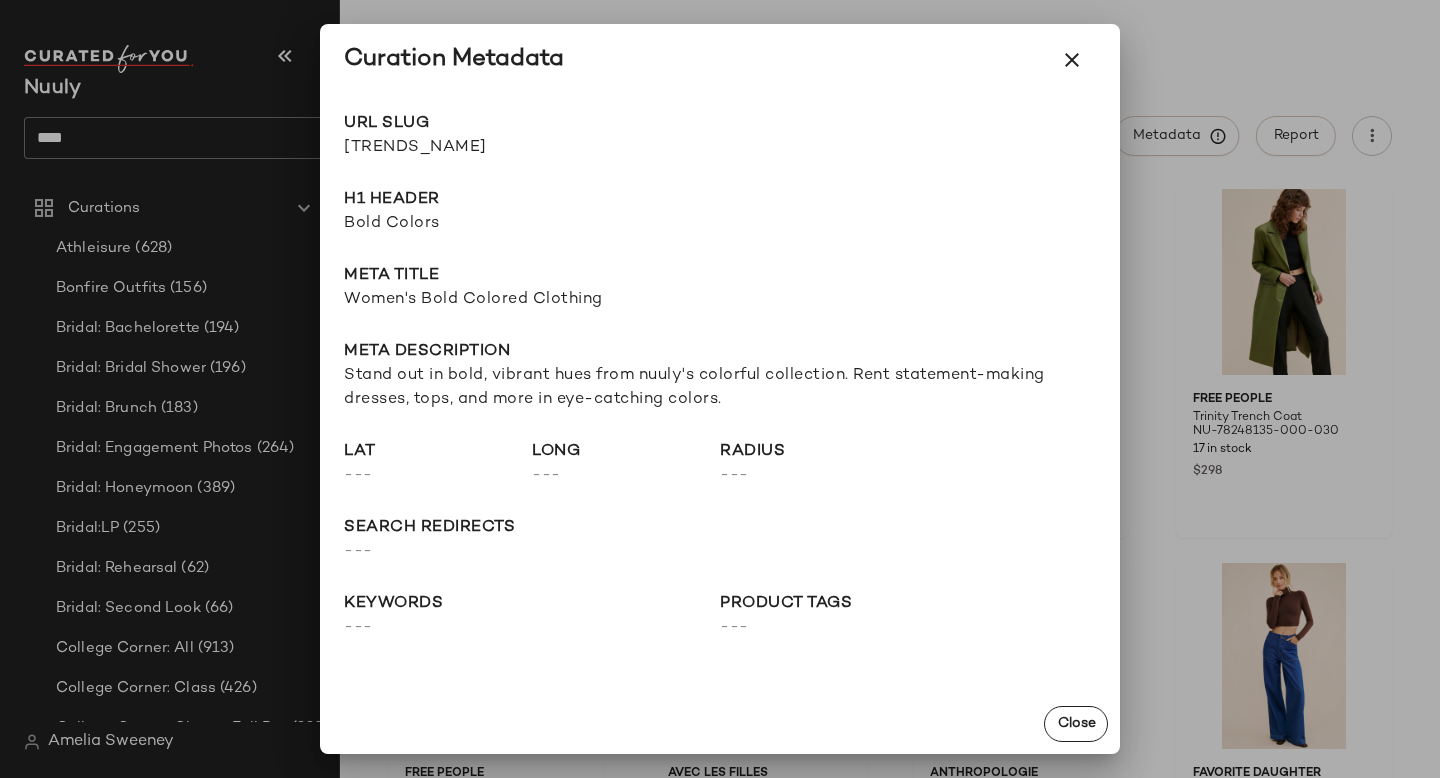 drag, startPoint x: 344, startPoint y: 146, endPoint x: 643, endPoint y: 153, distance: 299.08194 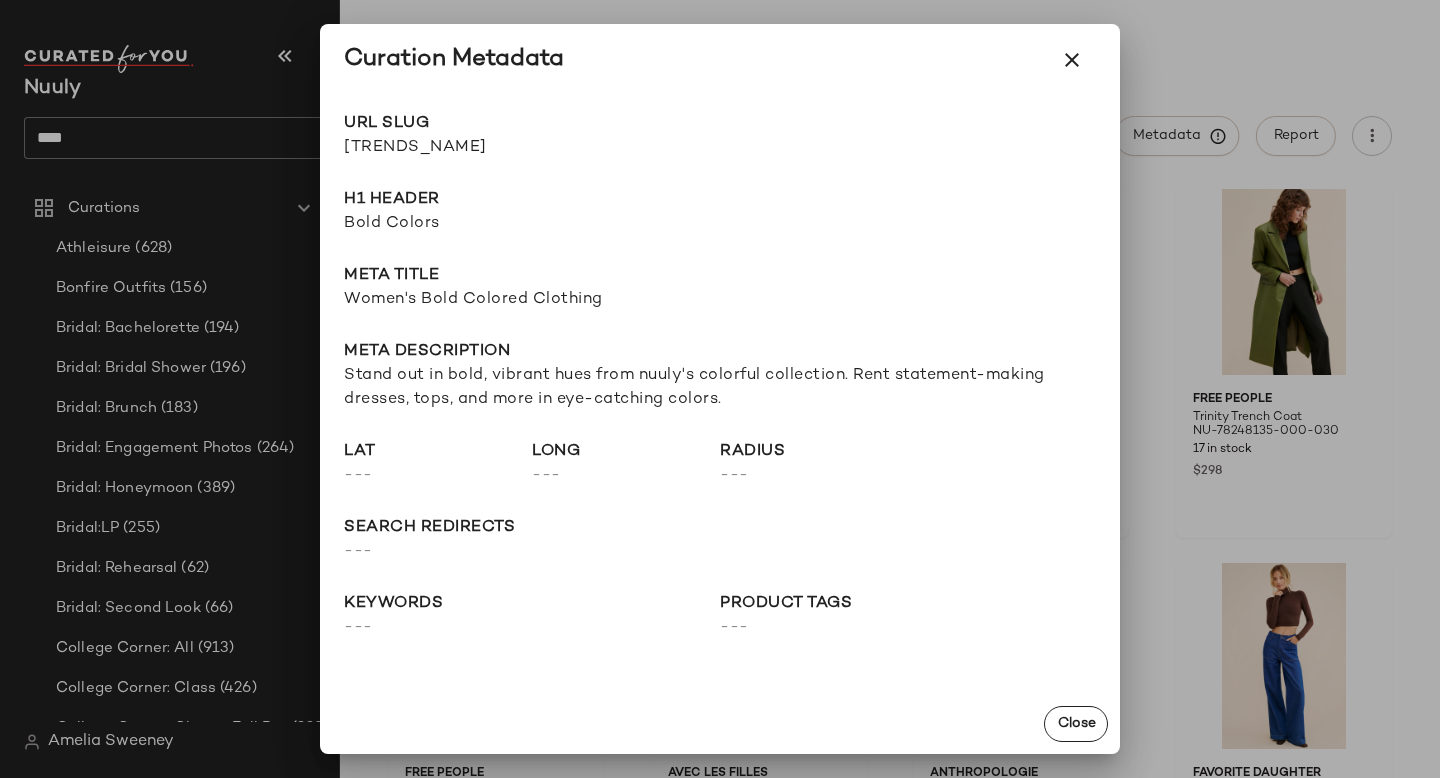 click at bounding box center (720, 389) 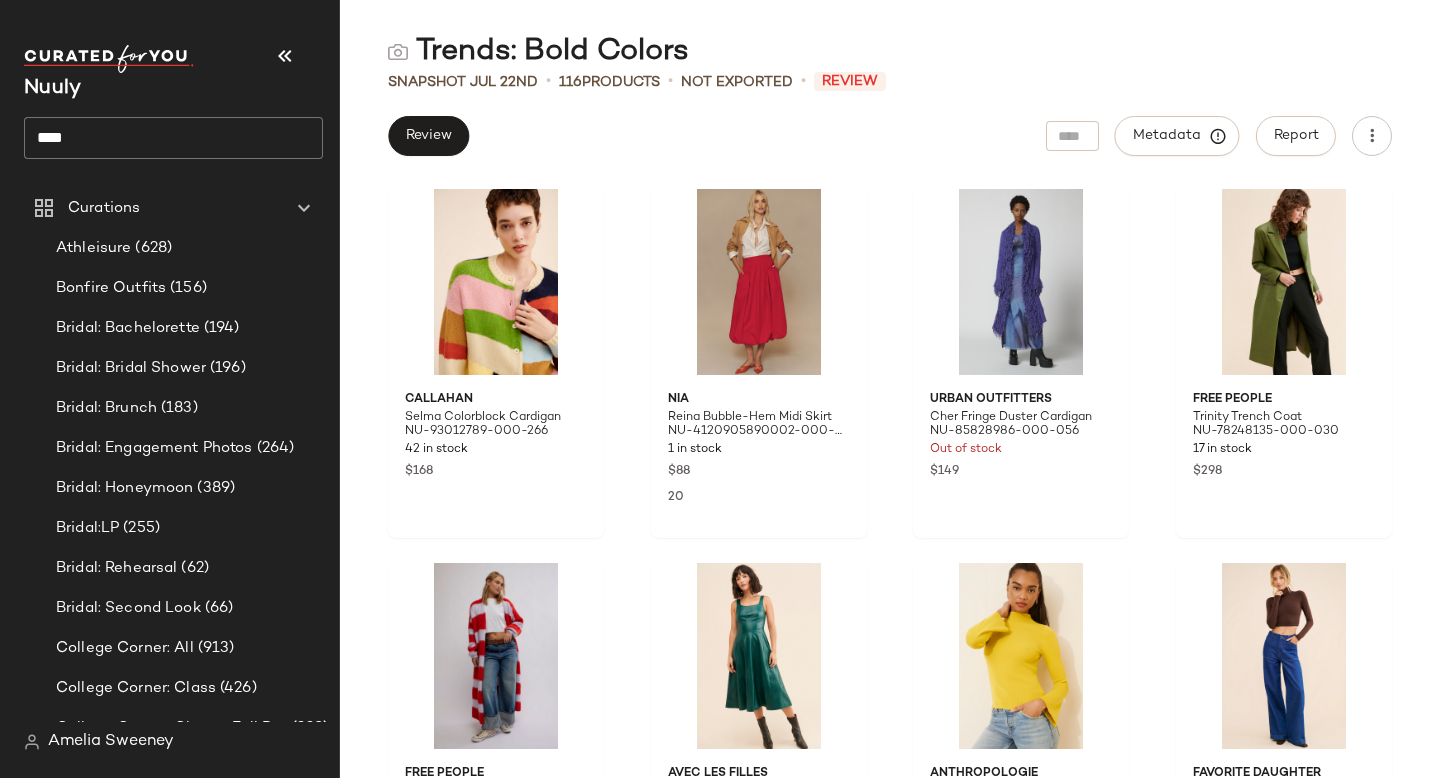 click on "****" 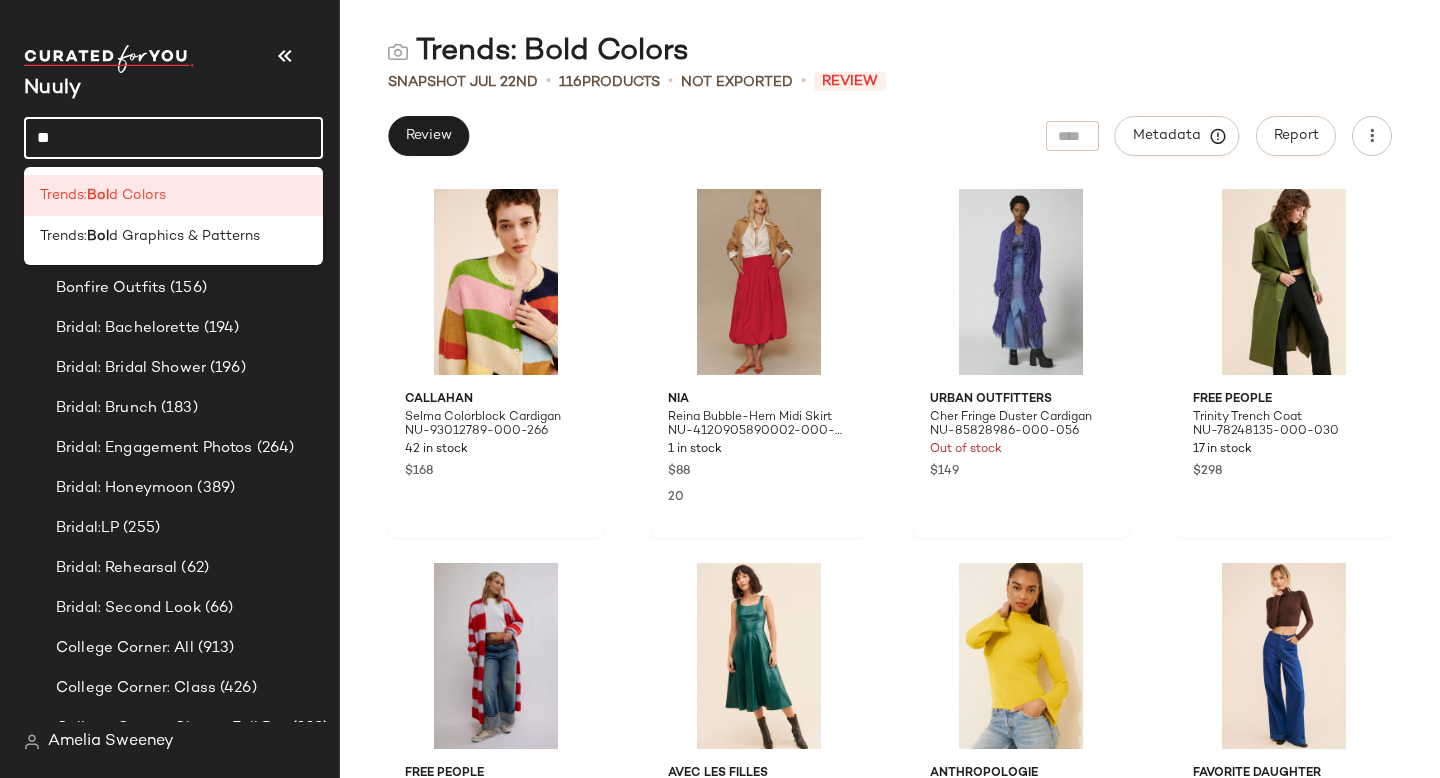 type on "*" 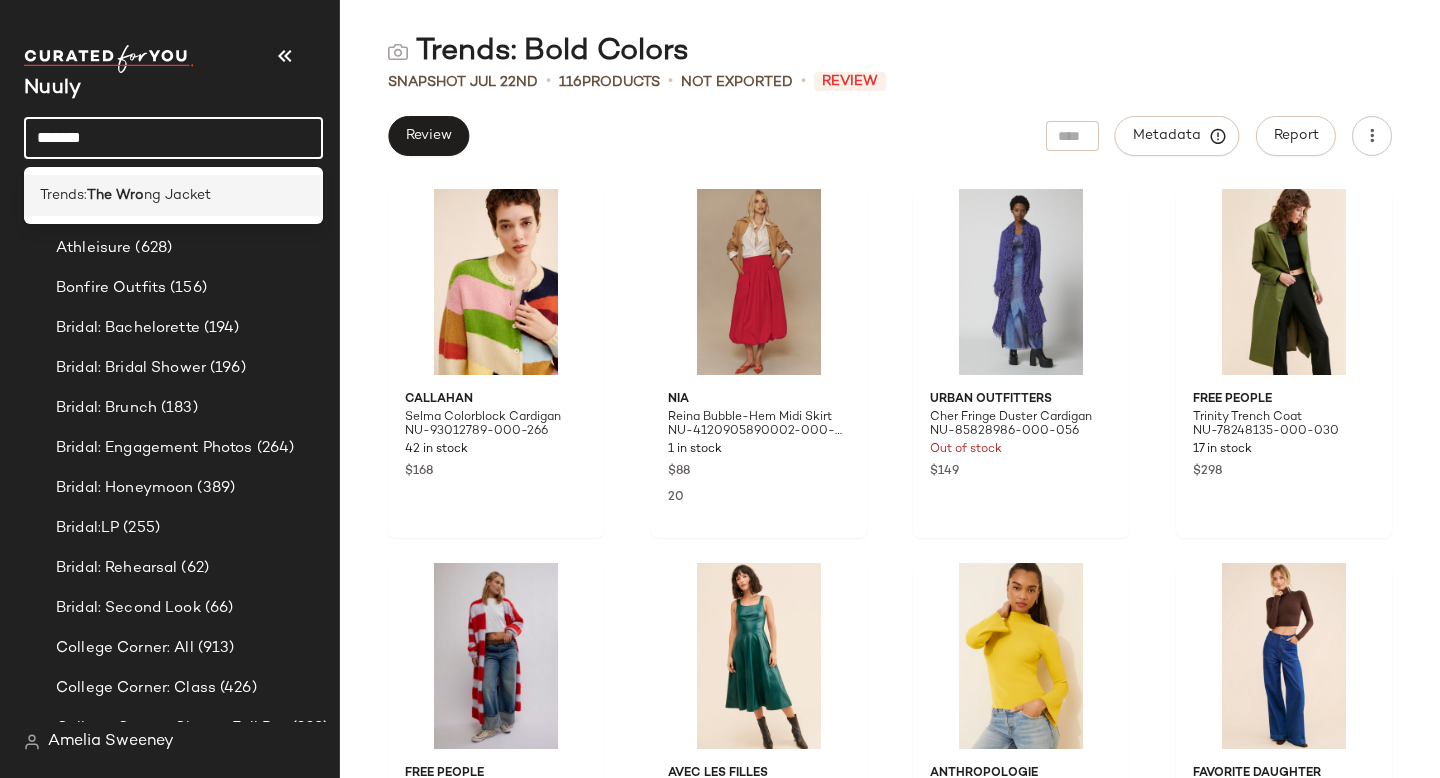 type on "*******" 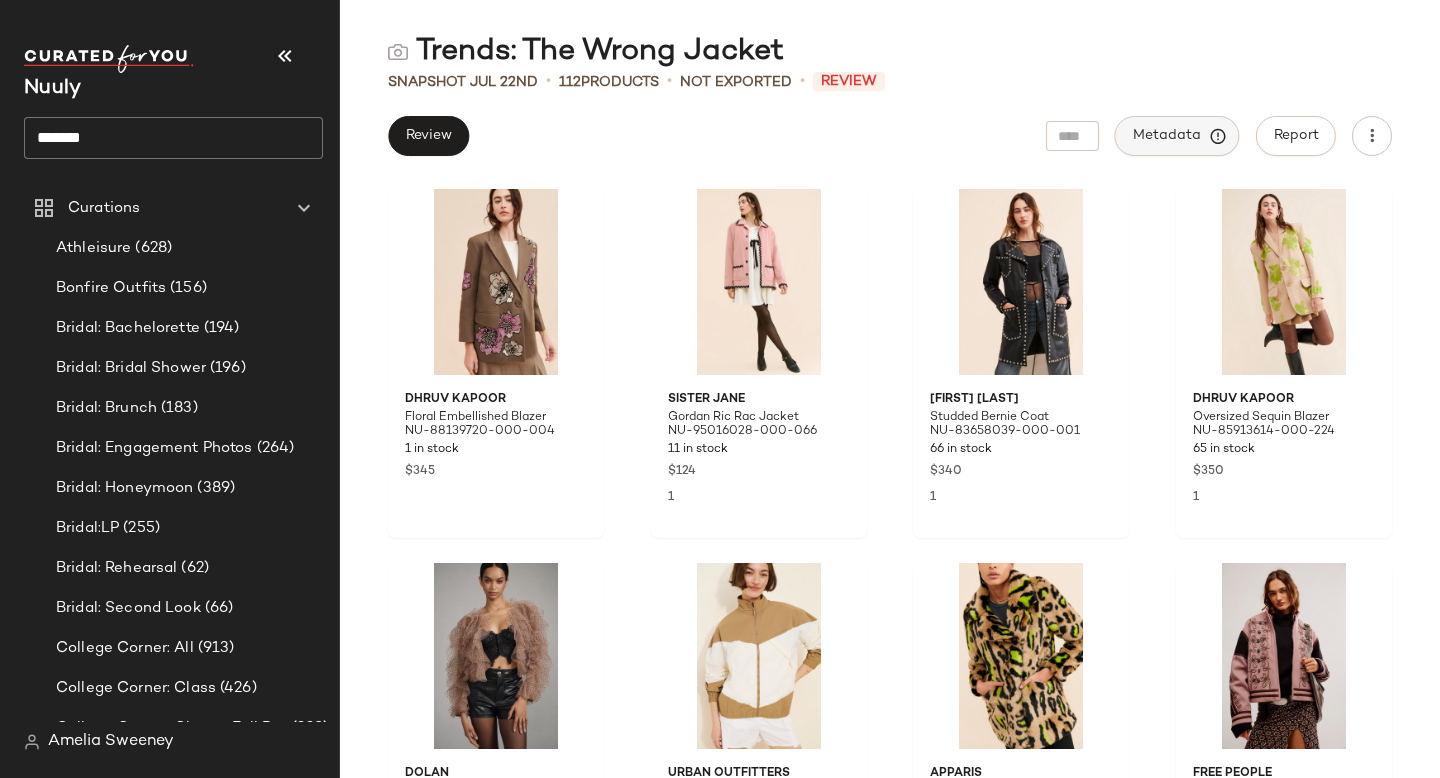 click on "Metadata" 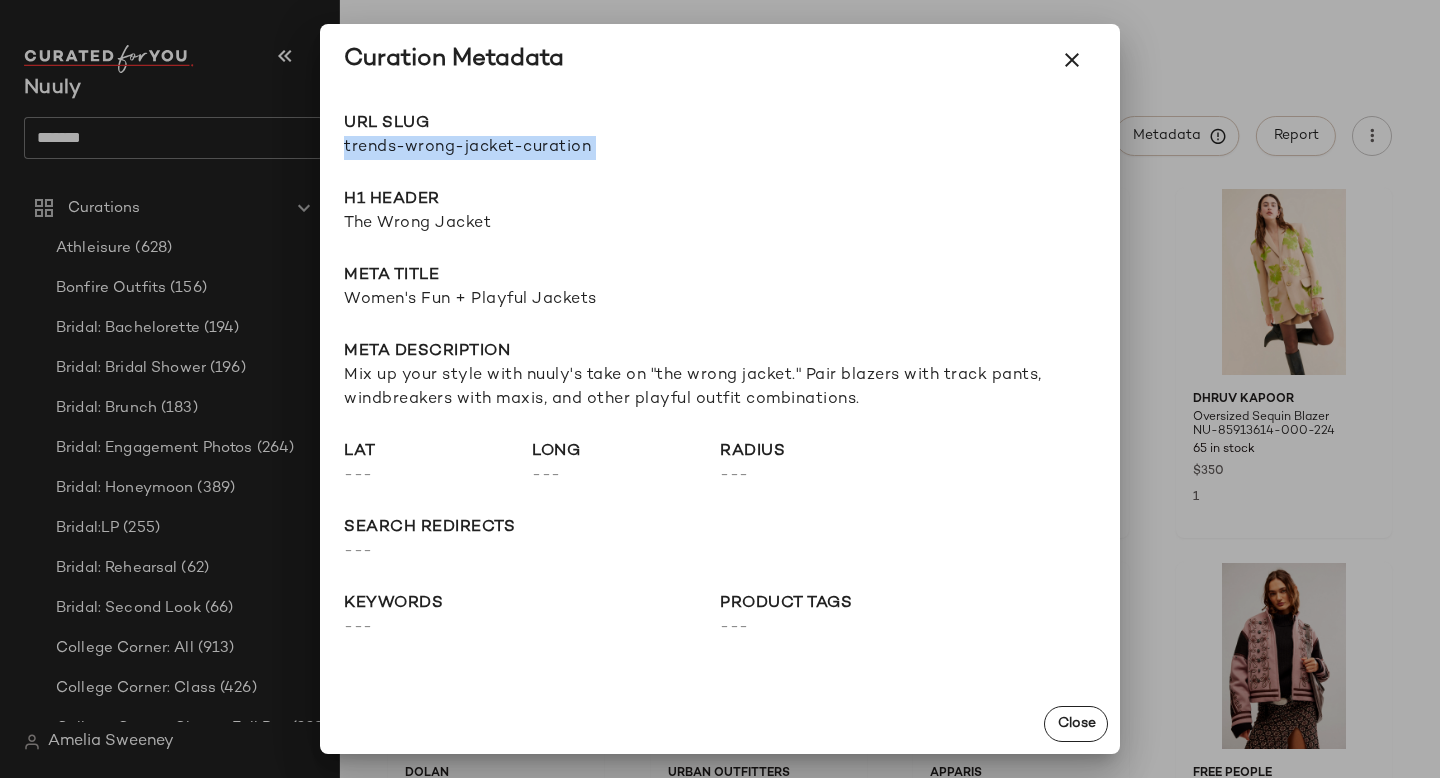 drag, startPoint x: 345, startPoint y: 147, endPoint x: 763, endPoint y: 150, distance: 418.01077 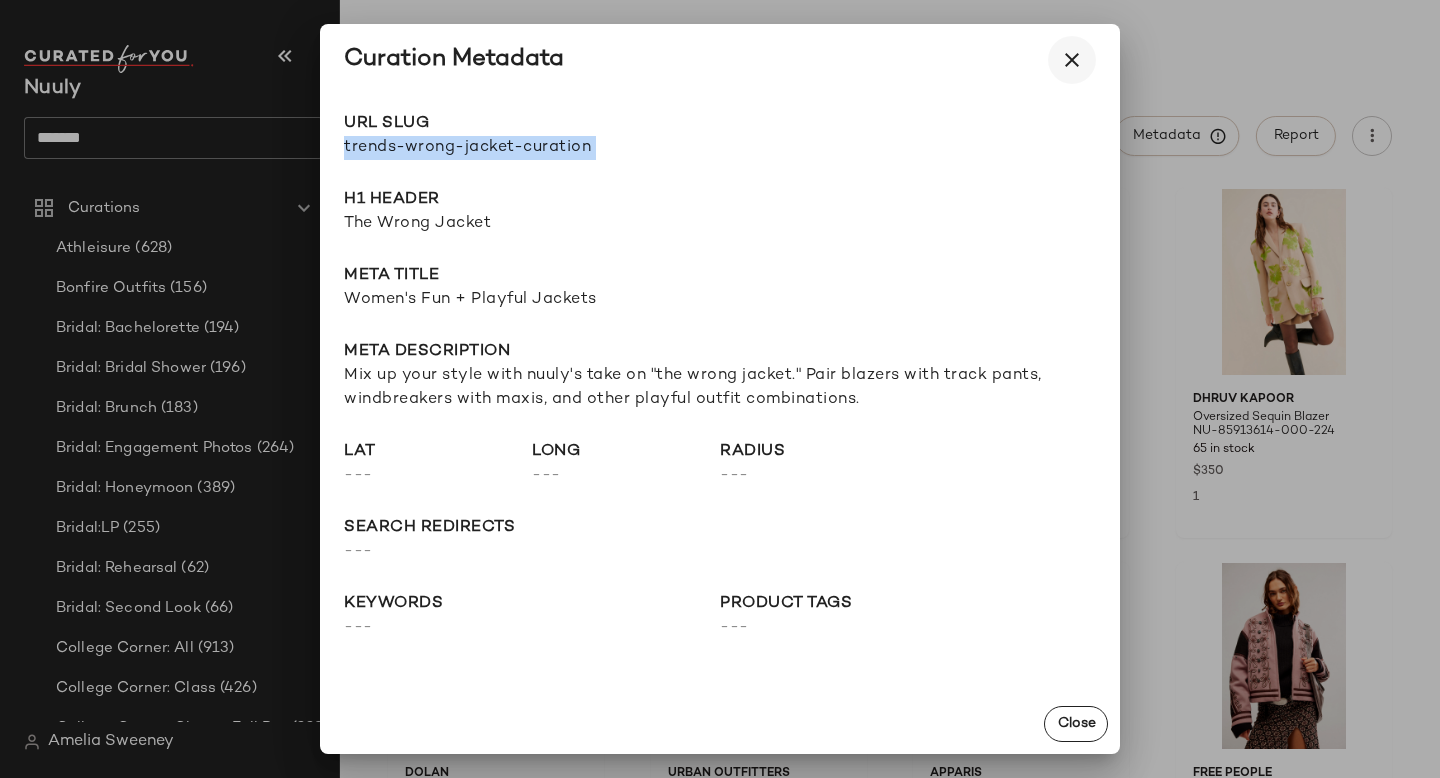 click at bounding box center [1072, 60] 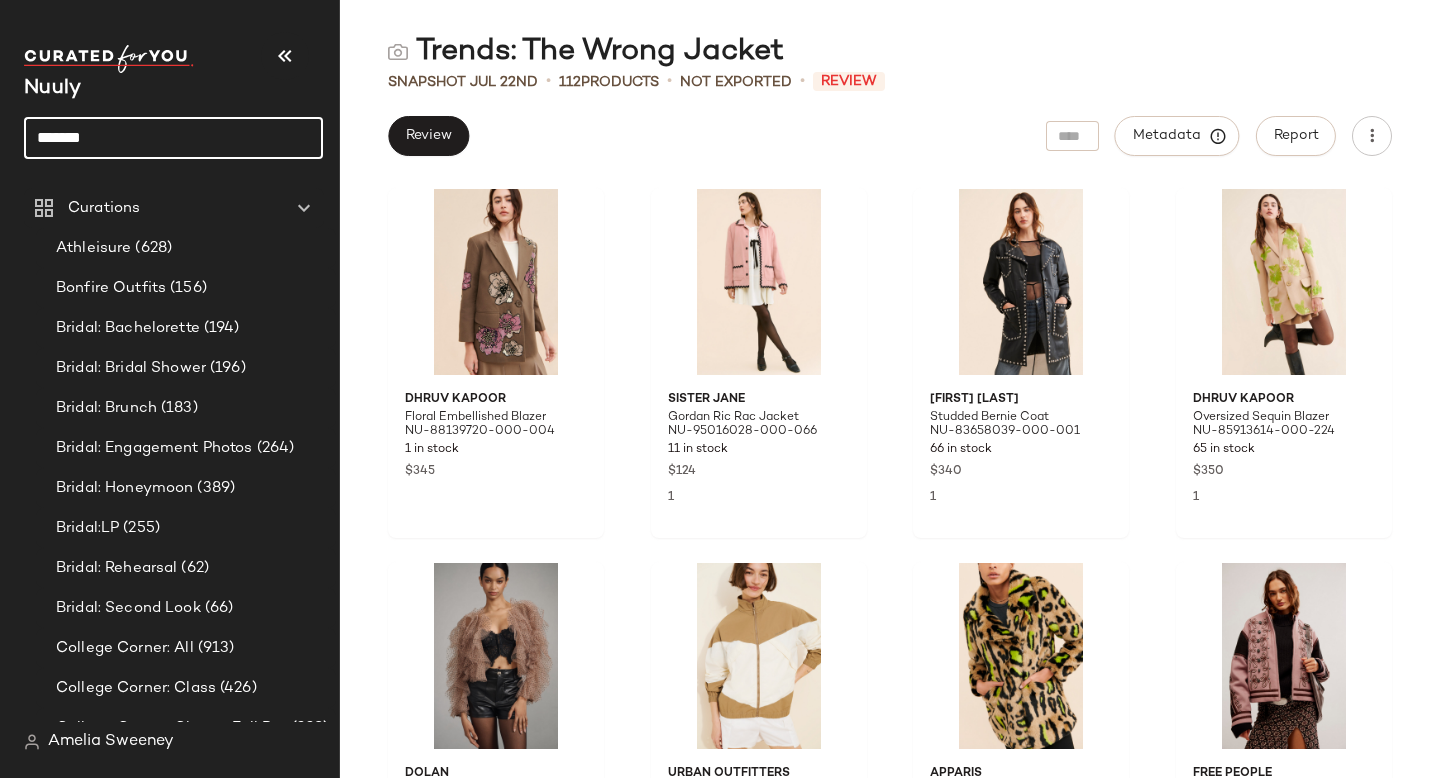 drag, startPoint x: 132, startPoint y: 148, endPoint x: 0, endPoint y: 145, distance: 132.03409 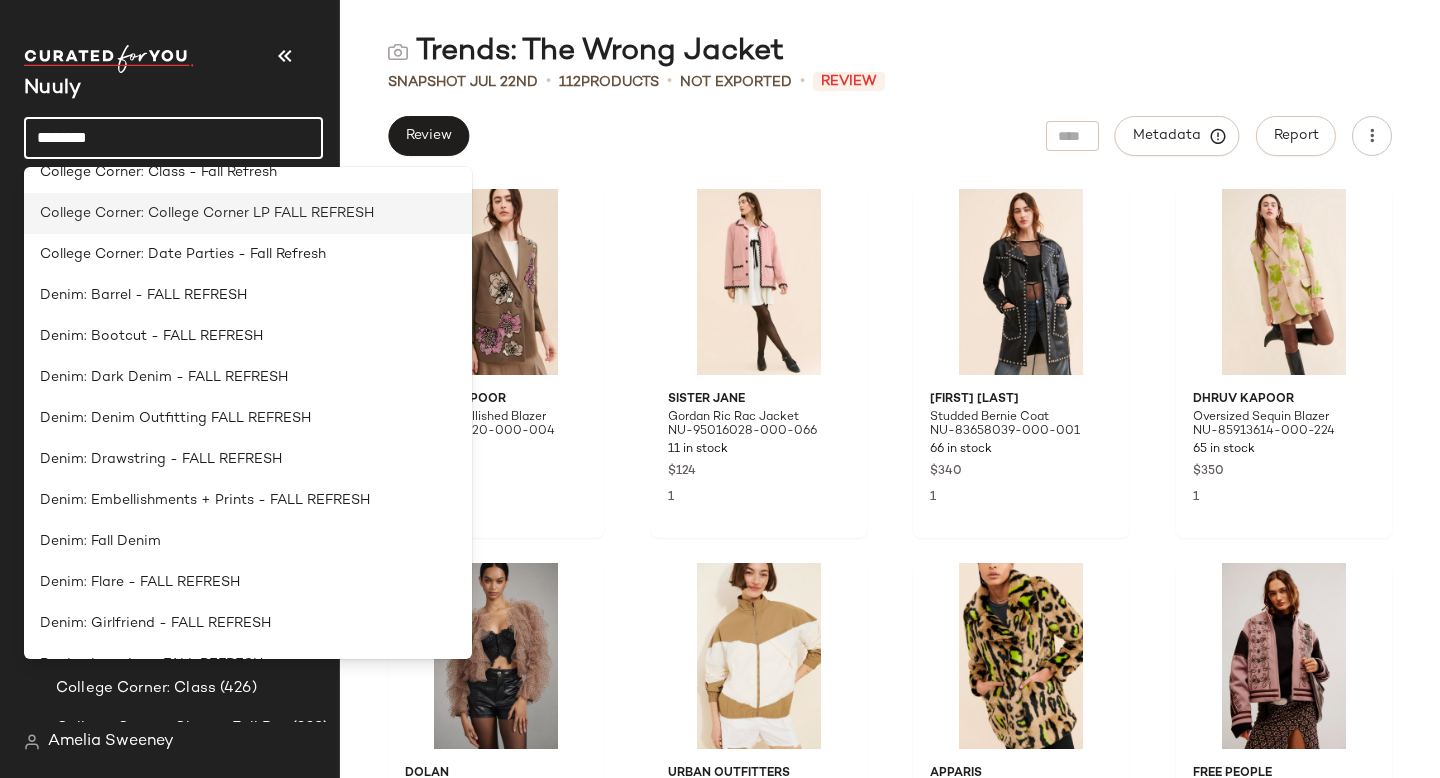 scroll, scrollTop: 0, scrollLeft: 0, axis: both 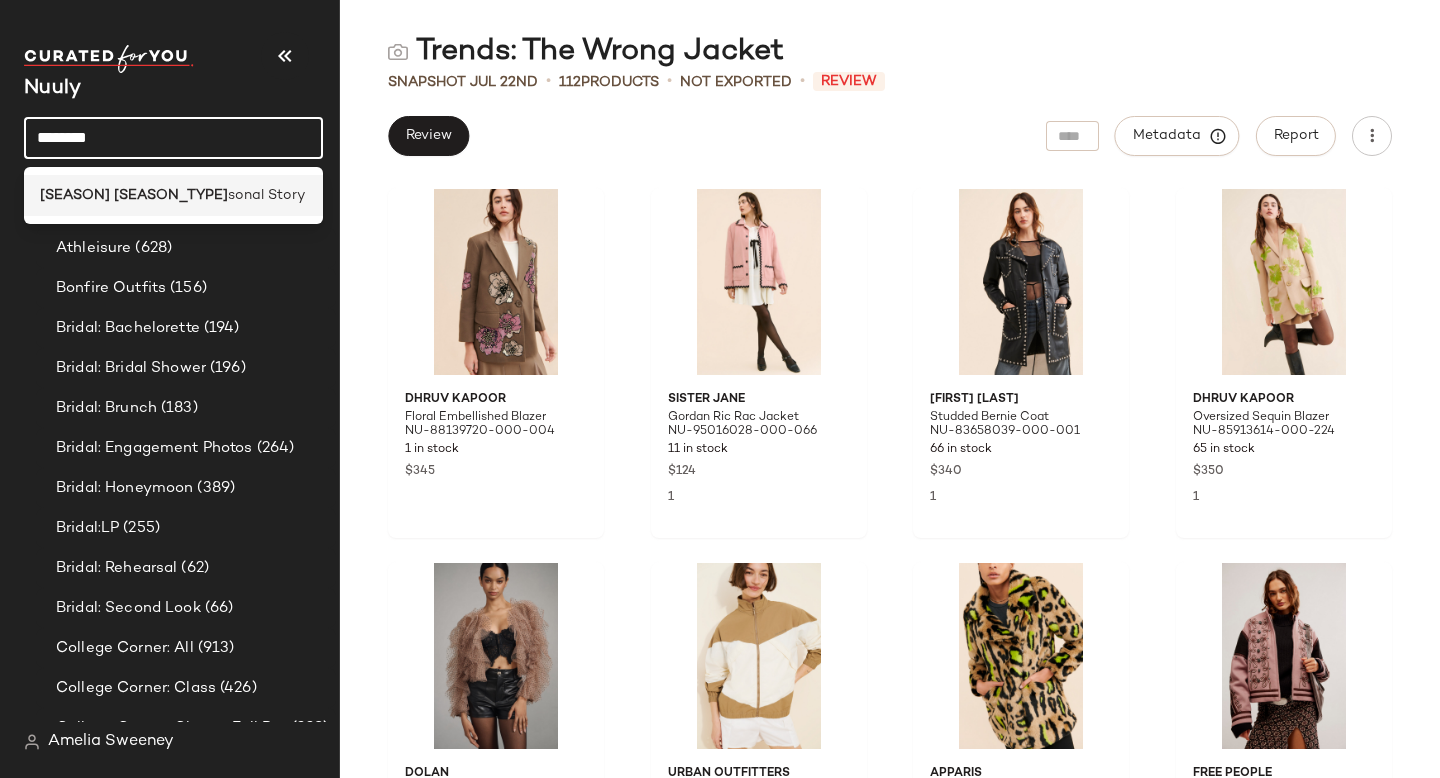 click on "sonal Story" at bounding box center (266, 195) 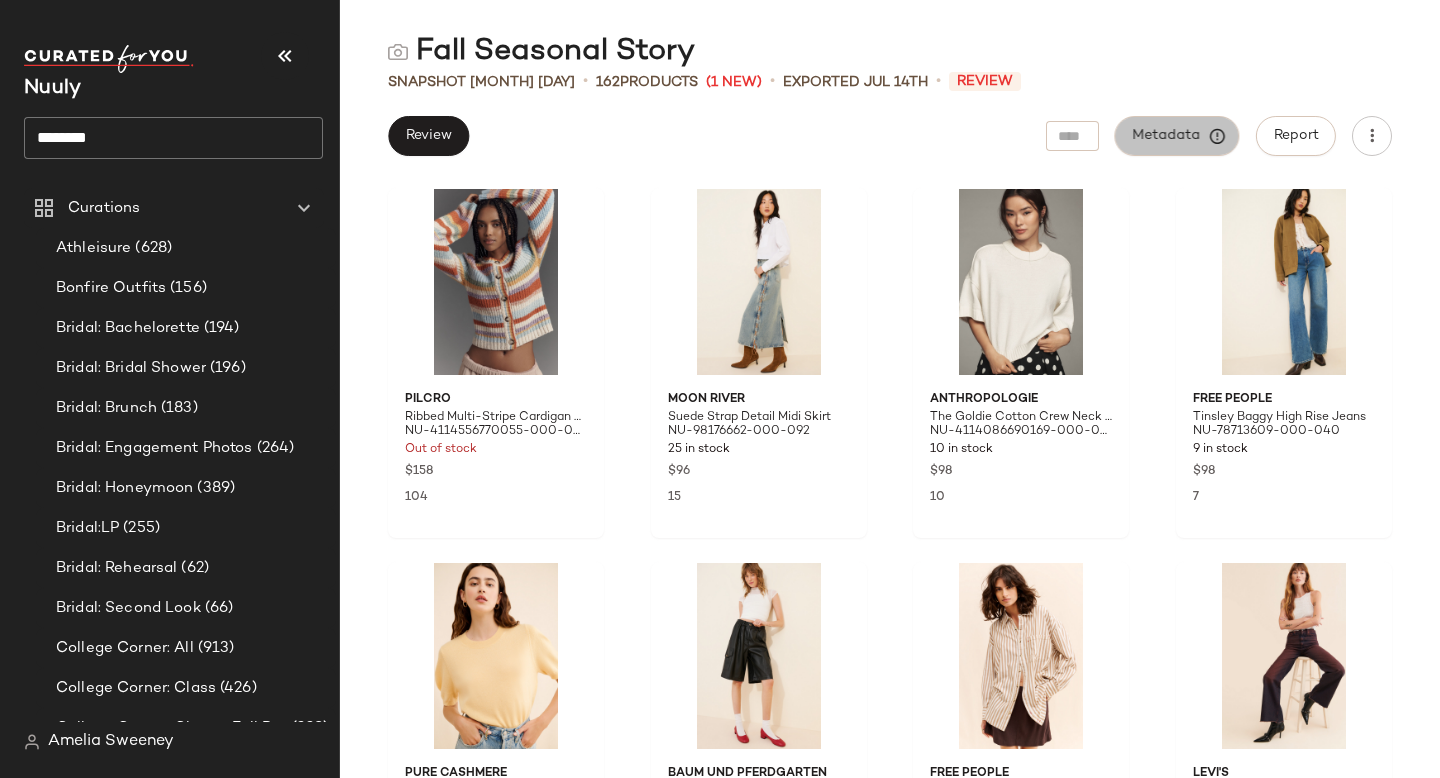 click on "Metadata" 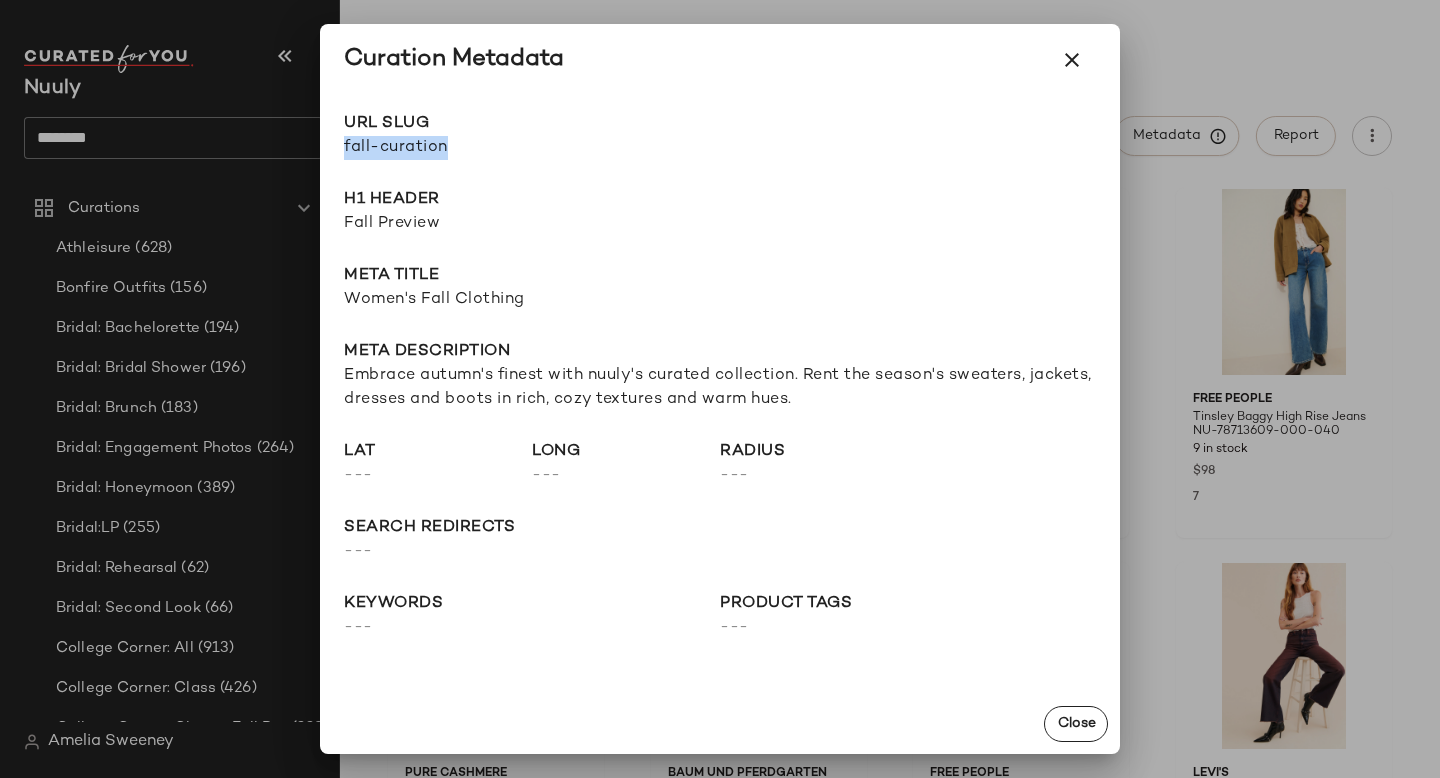 drag, startPoint x: 345, startPoint y: 148, endPoint x: 532, endPoint y: 150, distance: 187.0107 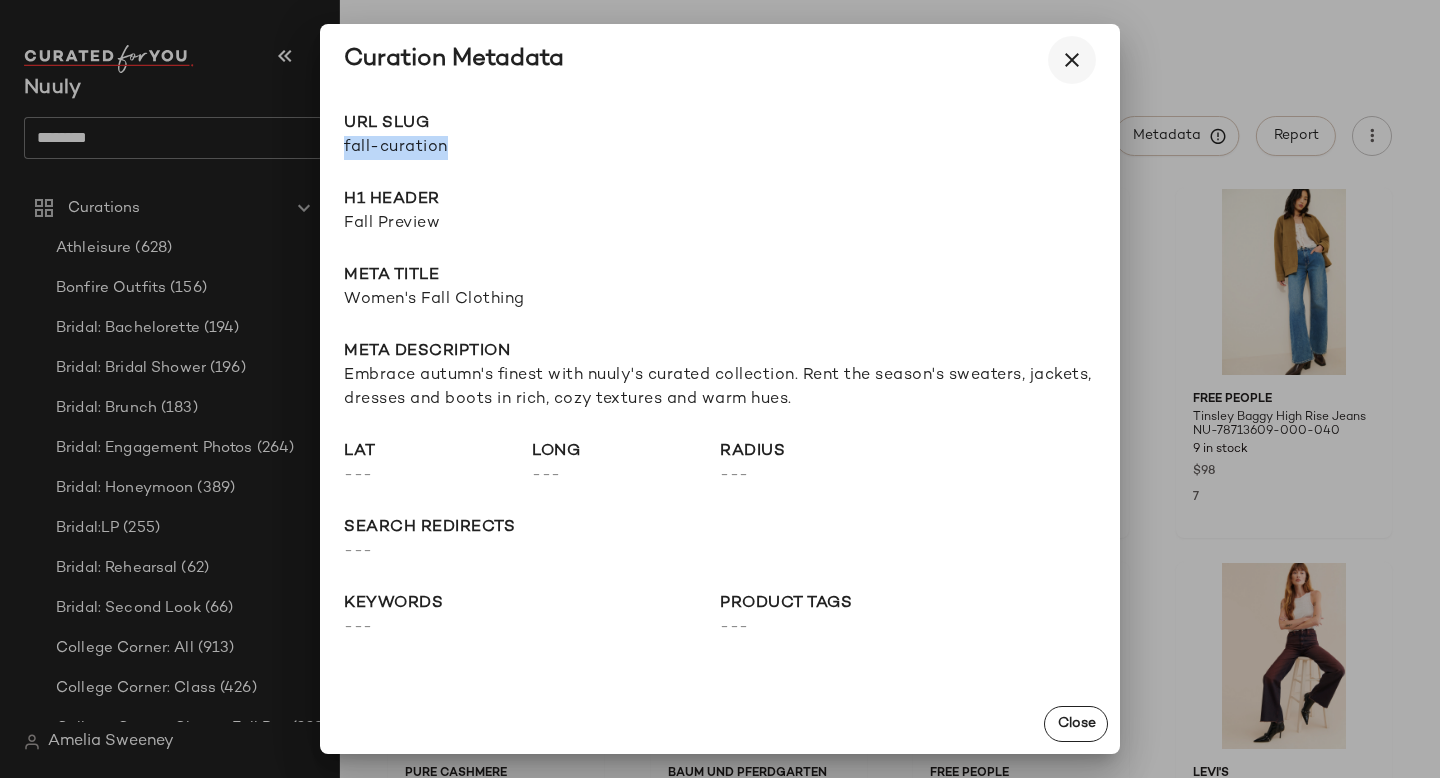 click at bounding box center [1072, 60] 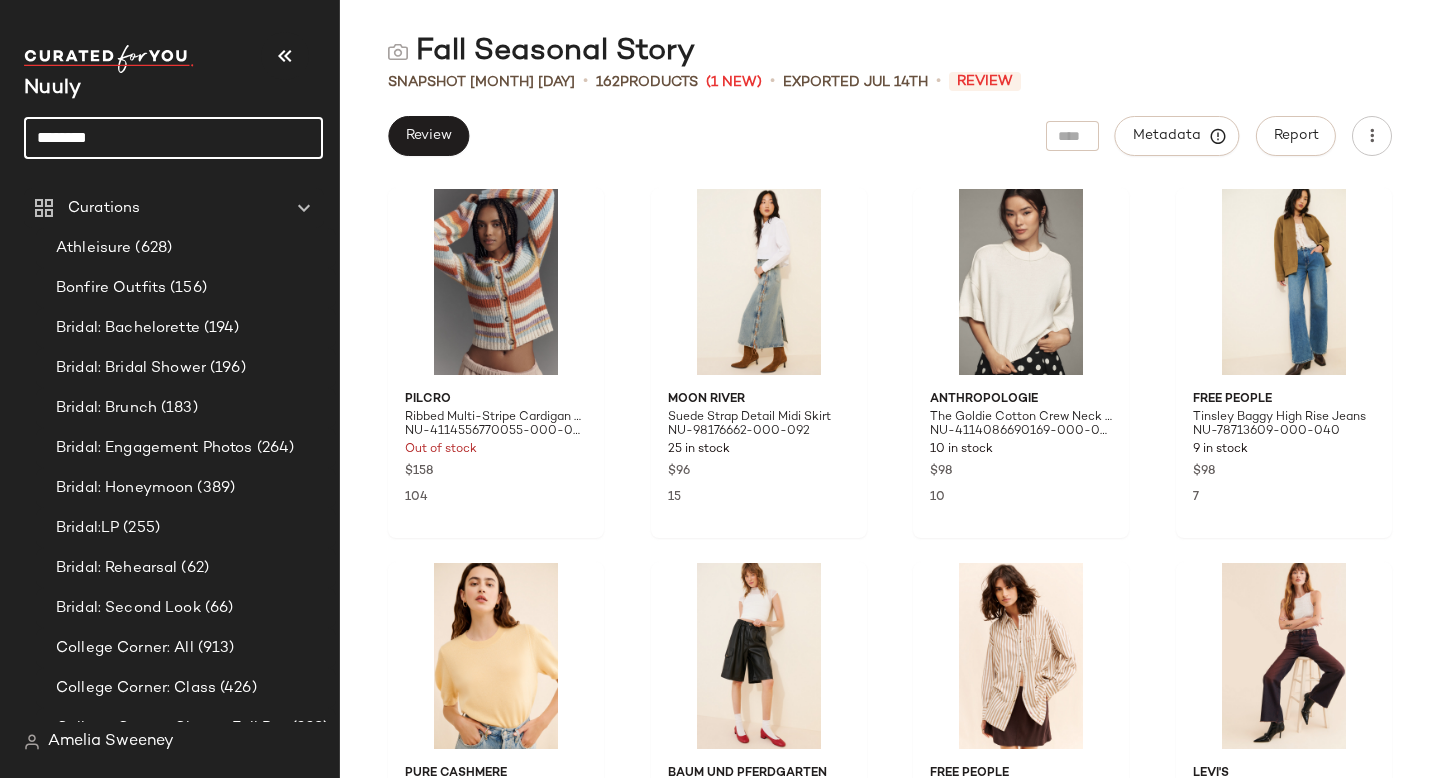click on "********" 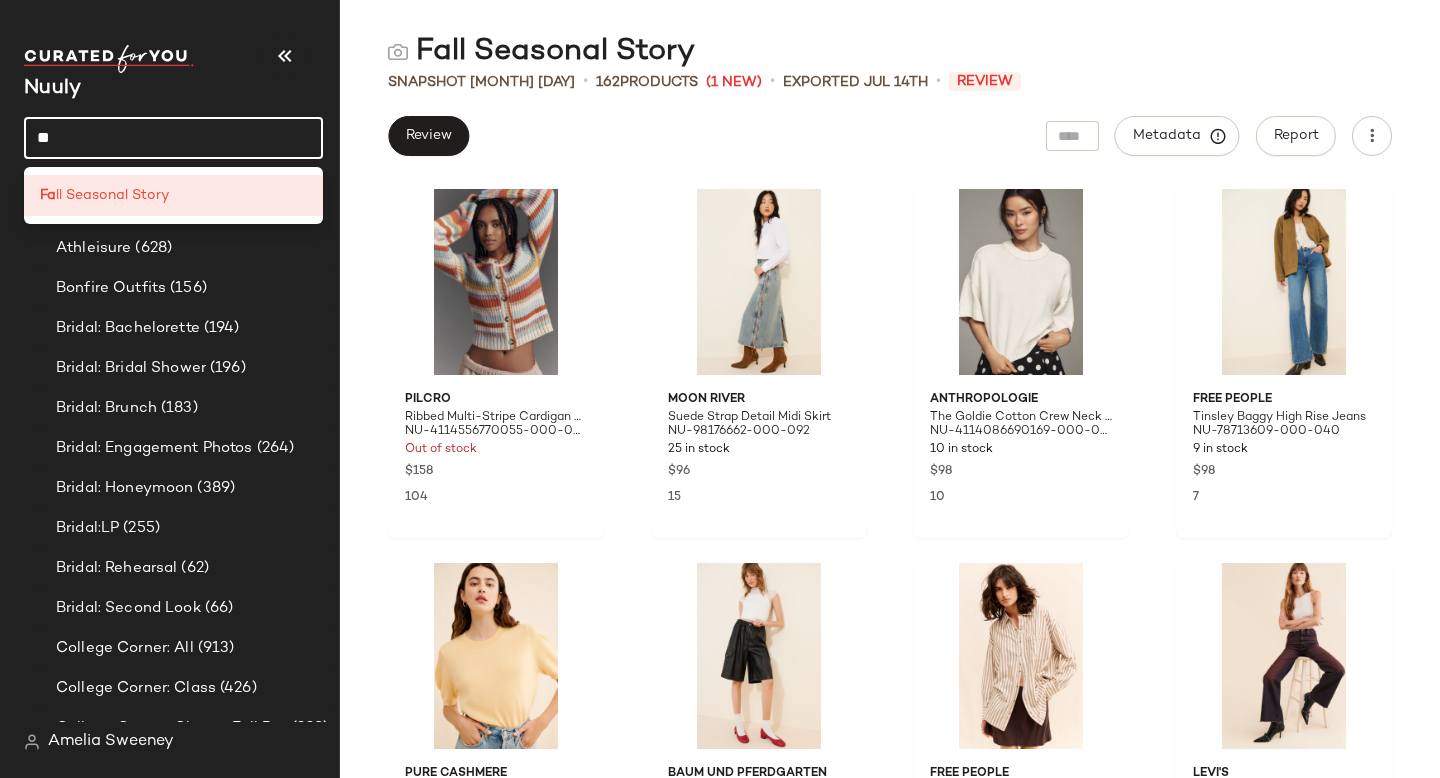 type on "*" 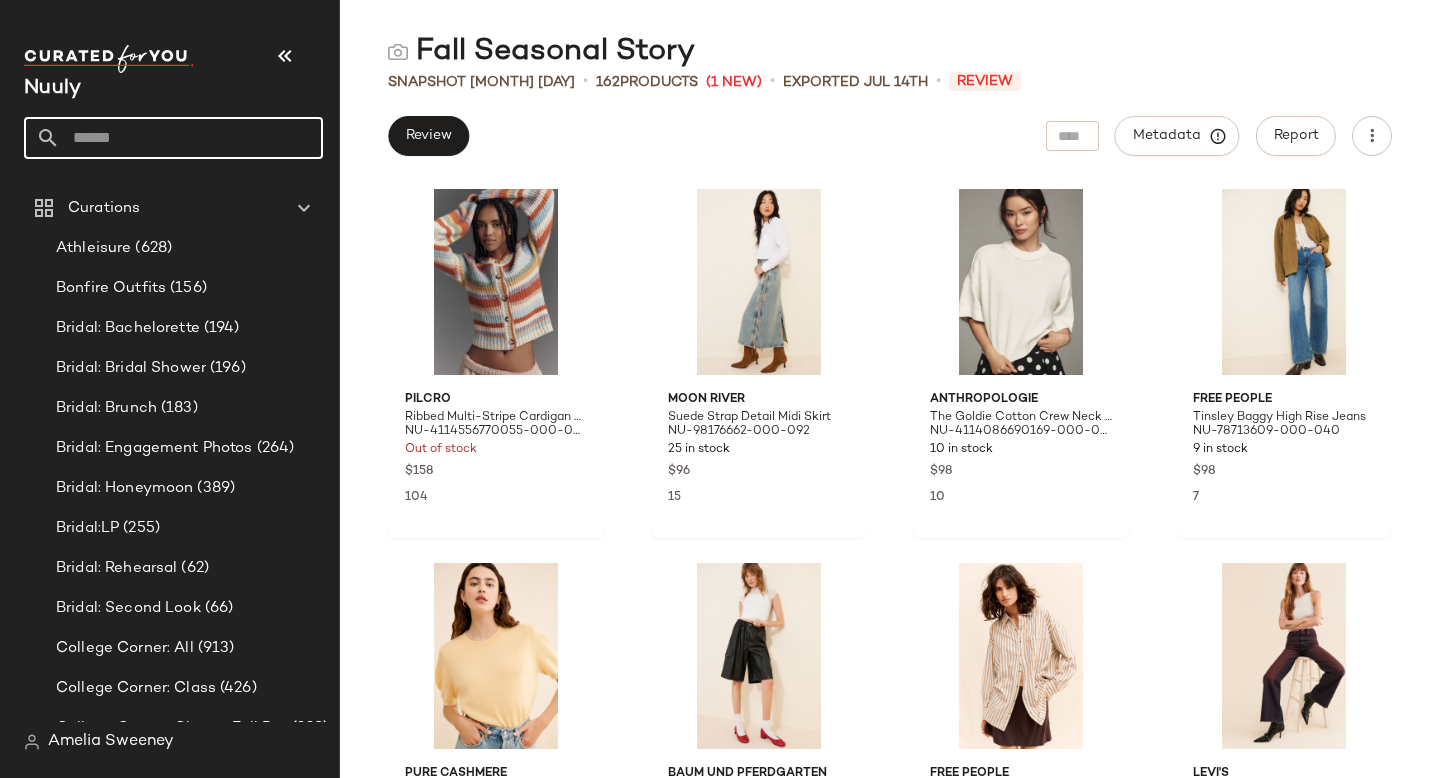 click on "Fall Seasonal Story  Snapshot Jul 14th  •  162  Products   (1 New)   •  Exported Jul 14th  •  Review  Review   Metadata   Report  Pilcro Ribbed Multi-Stripe Cardigan Sweater NU-4114556770055-000-000 Out of stock $158 104 Moon River Suede Strap Detail Midi Skirt NU-98176662-000-092 25 in stock $96 15 Anthropologie The Goldie Cotton Crew Neck Sweater NU-4114086690169-000-010 10 in stock $98 10 Free People Tinsley Baggy High Rise Jeans NU-78713609-000-040 9 in stock $98 7 Pure Cashmere Cashmere T-Shirt Pullover Sweater NU-92439702-000-072 108 in stock $125 65 Baum und Pferdgarten Neeto Vegan Leather Shorts NU-98469851-000-001 21 in stock $249 9 Free People Freddie Striped Shirt NU-87452504-000-014 1 in stock $128 2 Levi's Ribcage Wide-Leg Jeans NU-84240944-000-060 29 in stock $98 13 BDG Rick Spliced Boyfriend Flannel Shirt NU-92810043-000-069 118 in stock $69 22 Moon River Button Front Midi Skirt NU-102074044-000-024 4 in stock $90 23 Find Me Now Check Barn Jacket NU-95021275-000-224 71 in stock $292 69" 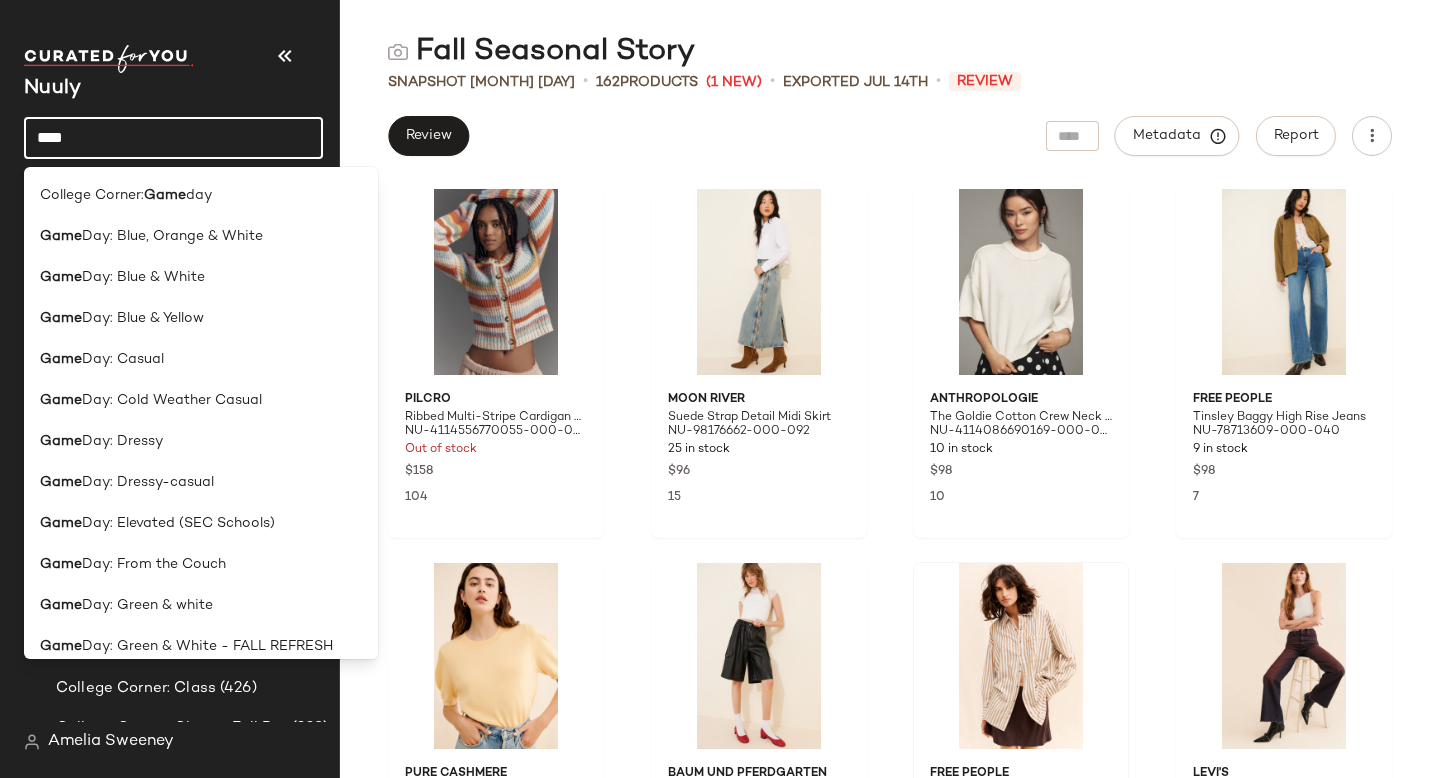type on "****" 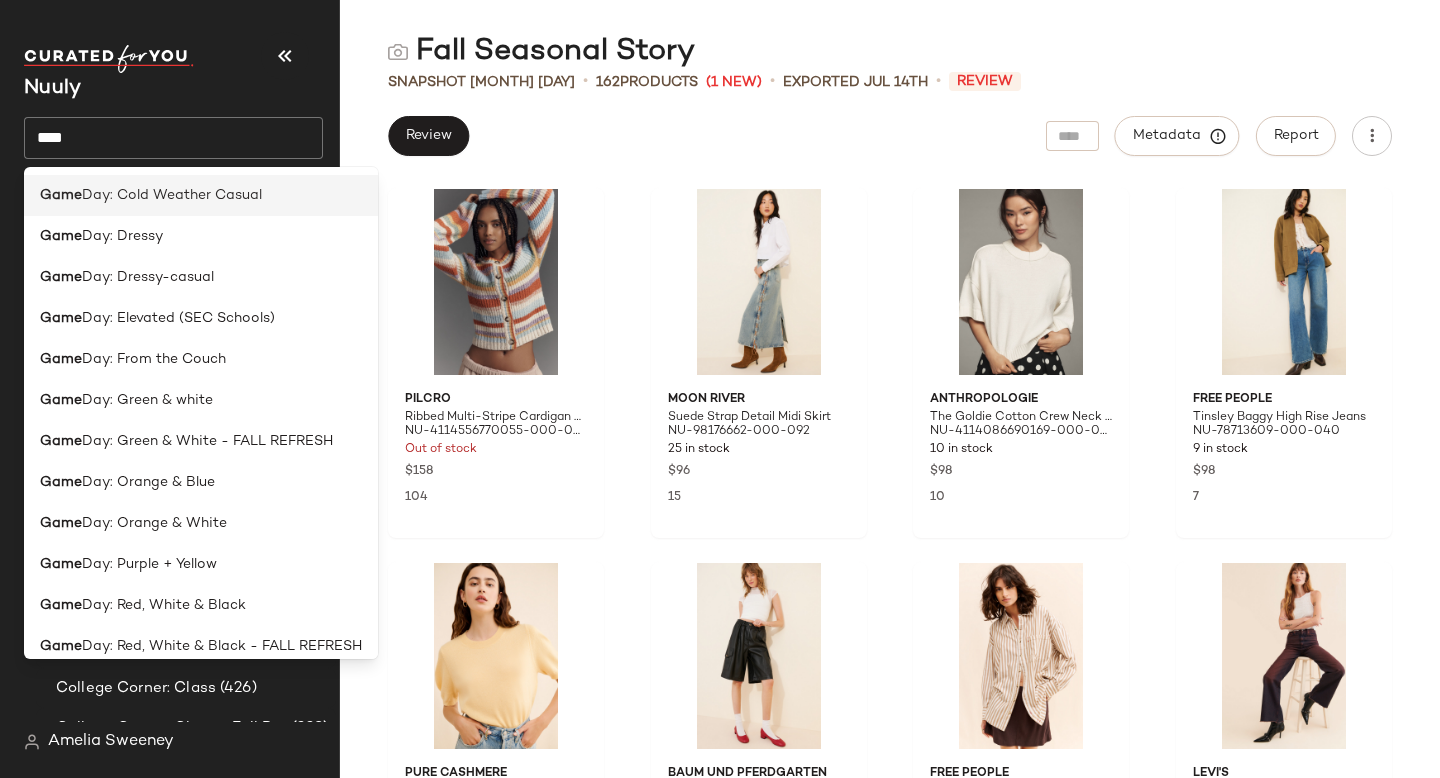 scroll, scrollTop: 202, scrollLeft: 0, axis: vertical 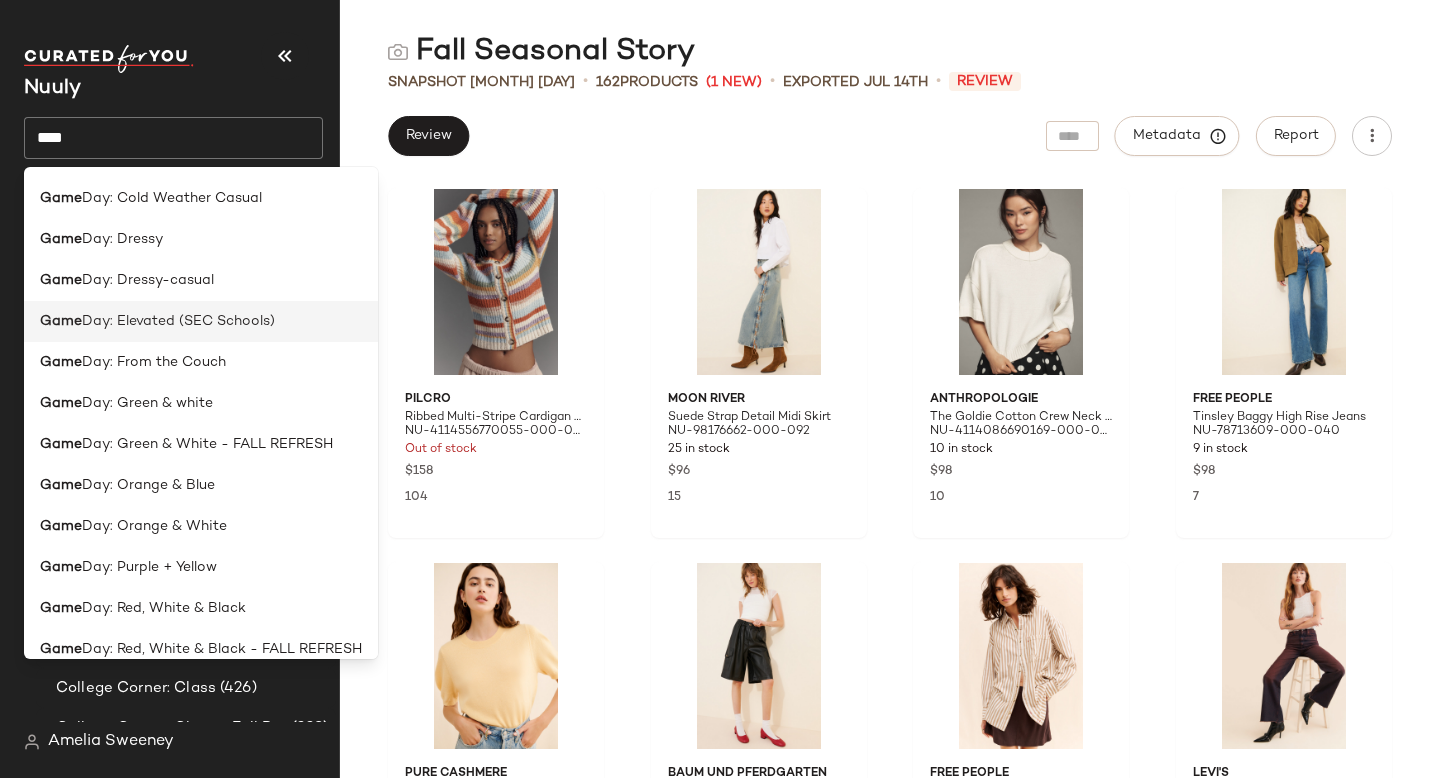 click on "Day: Elevated (SEC Schools)" at bounding box center [178, 321] 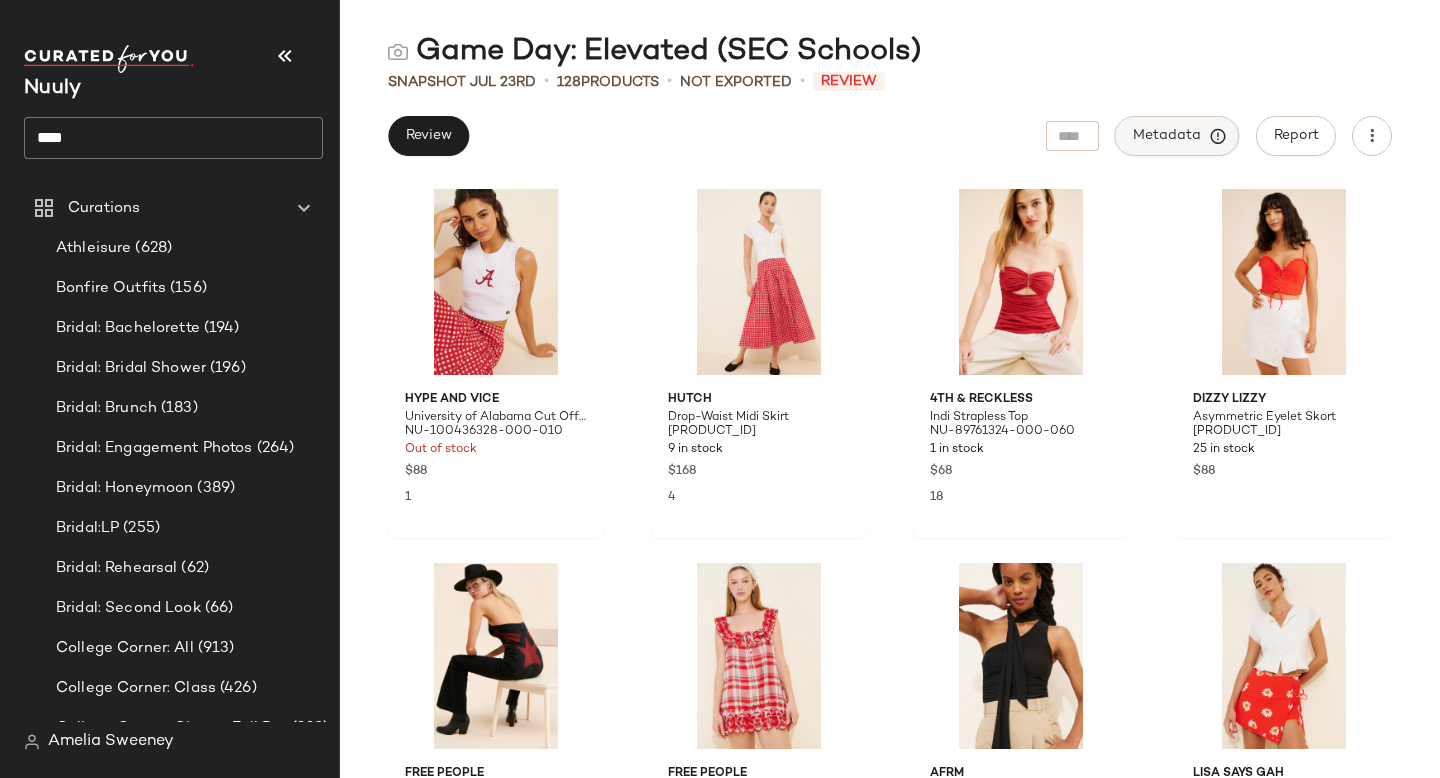 click on "Metadata" 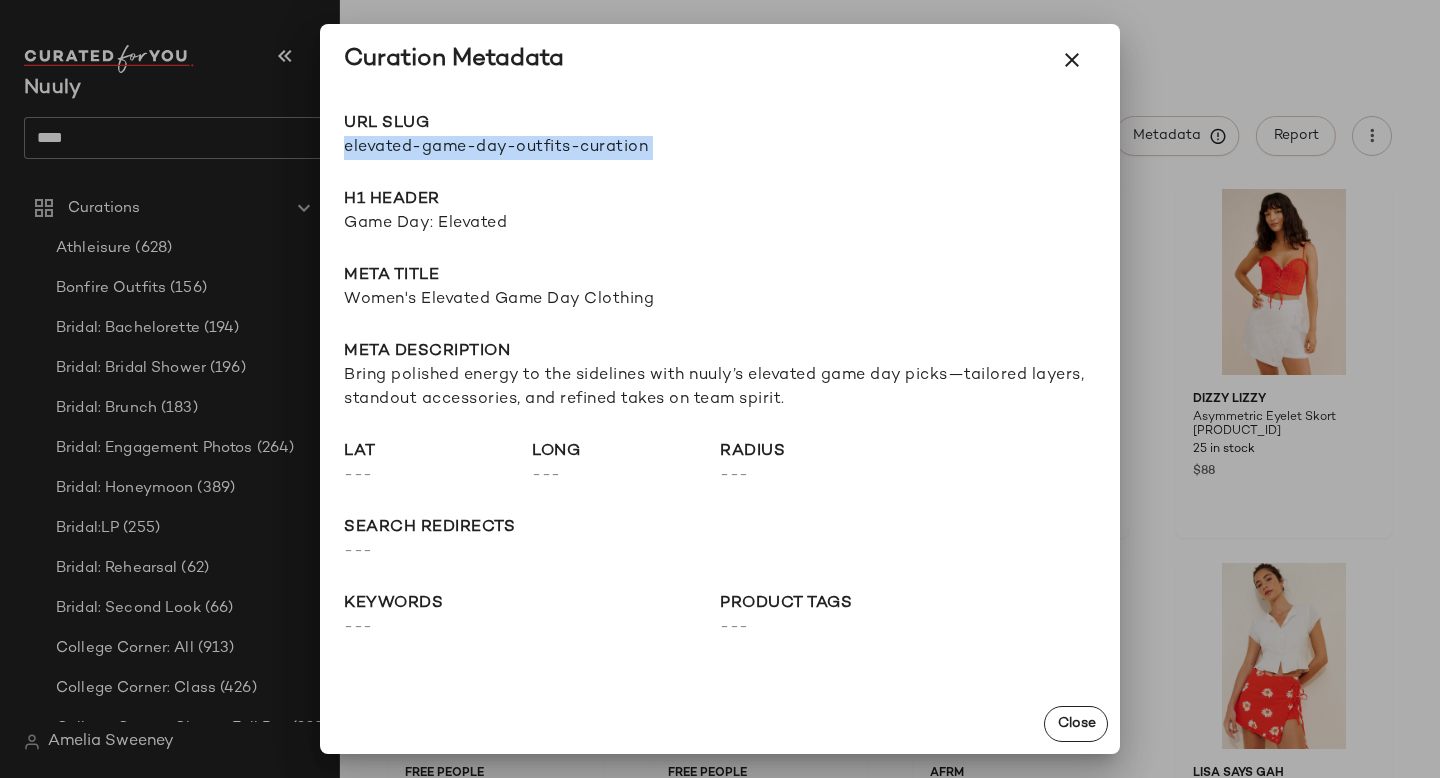 drag, startPoint x: 345, startPoint y: 146, endPoint x: 760, endPoint y: 157, distance: 415.14575 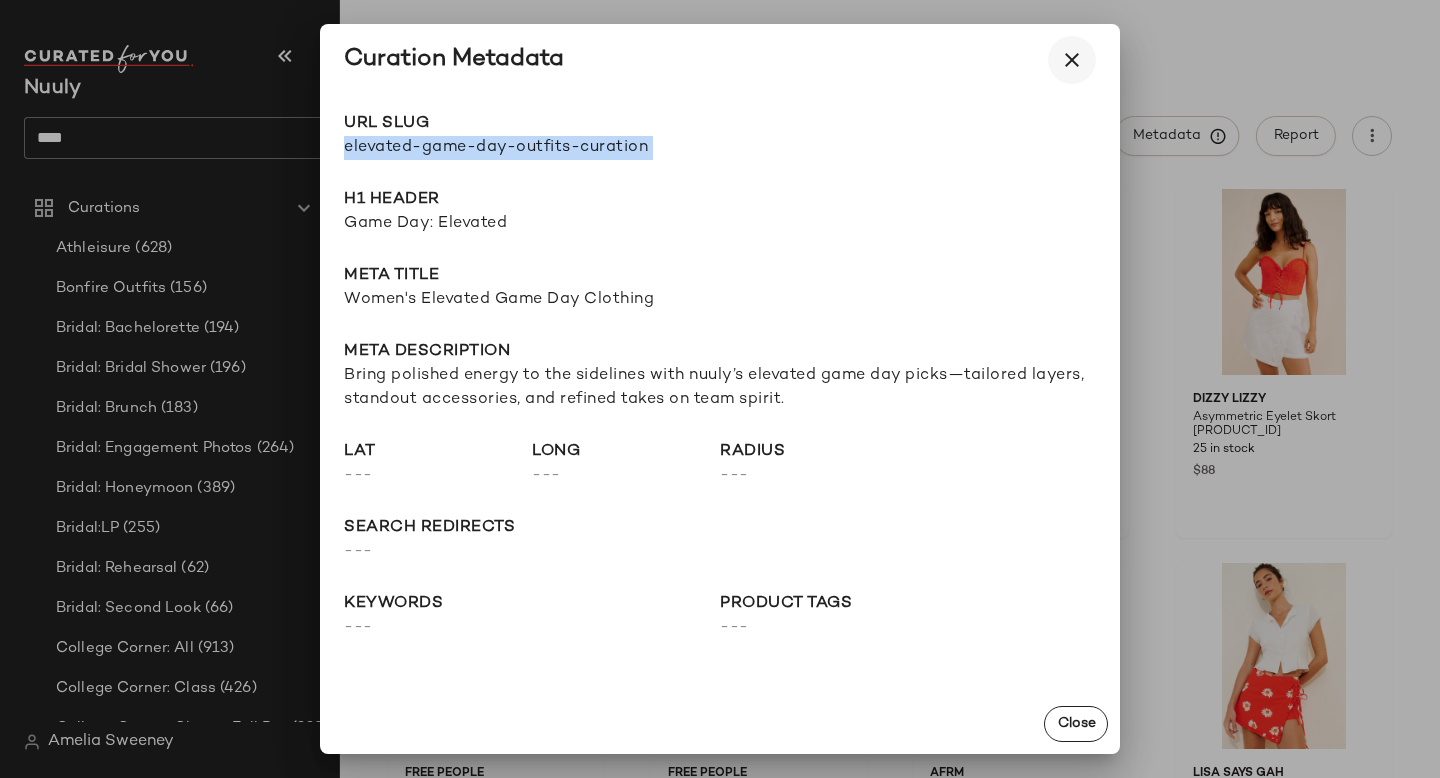 click at bounding box center [1072, 60] 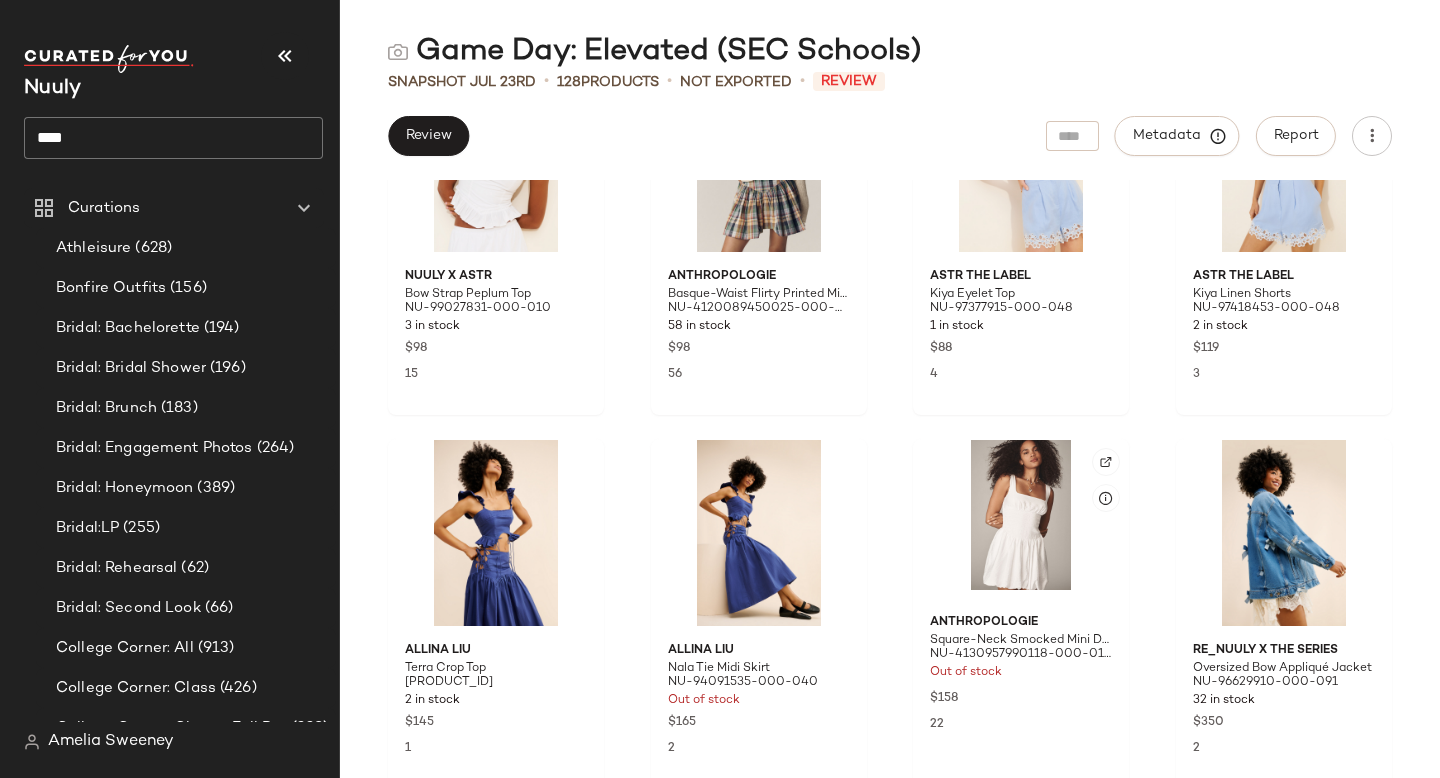 scroll, scrollTop: 3511, scrollLeft: 0, axis: vertical 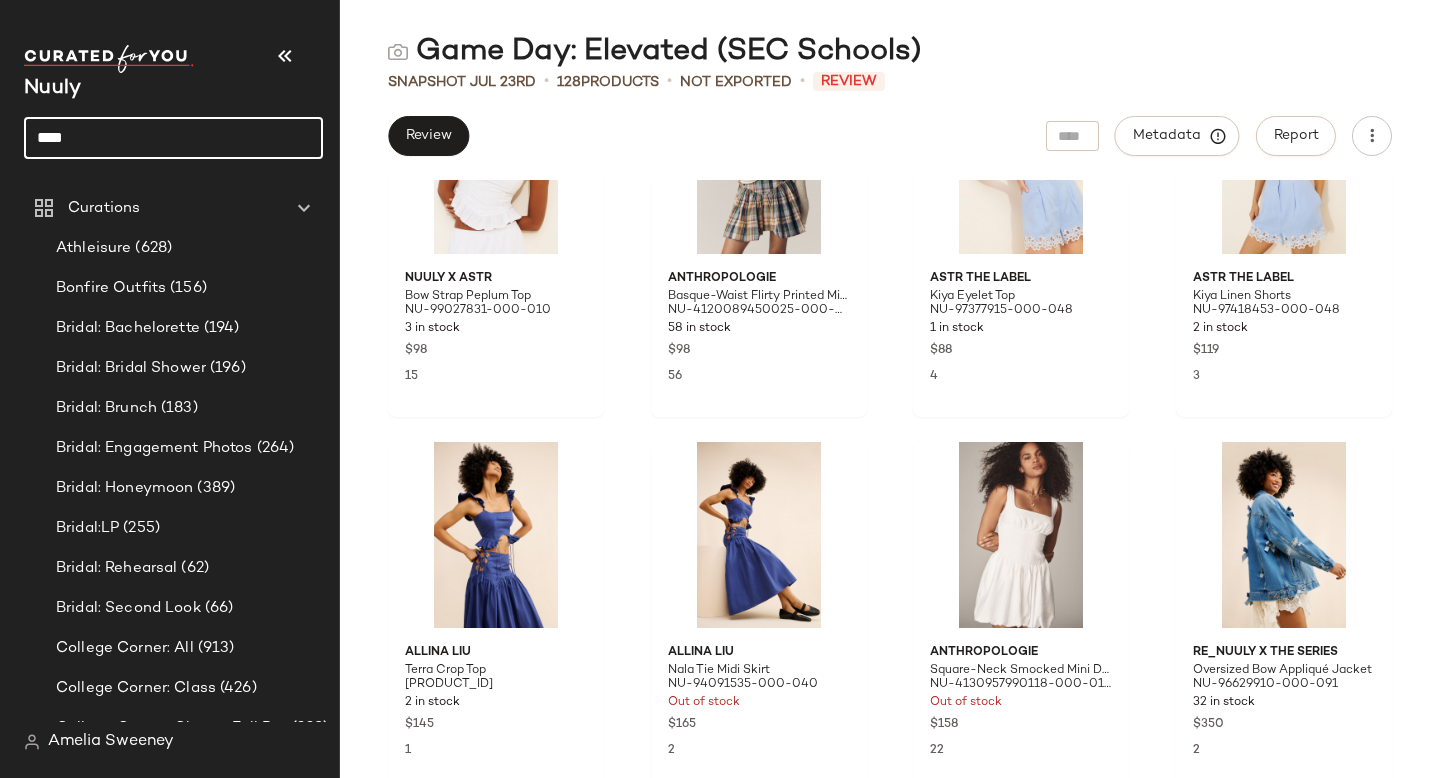 click on "****" 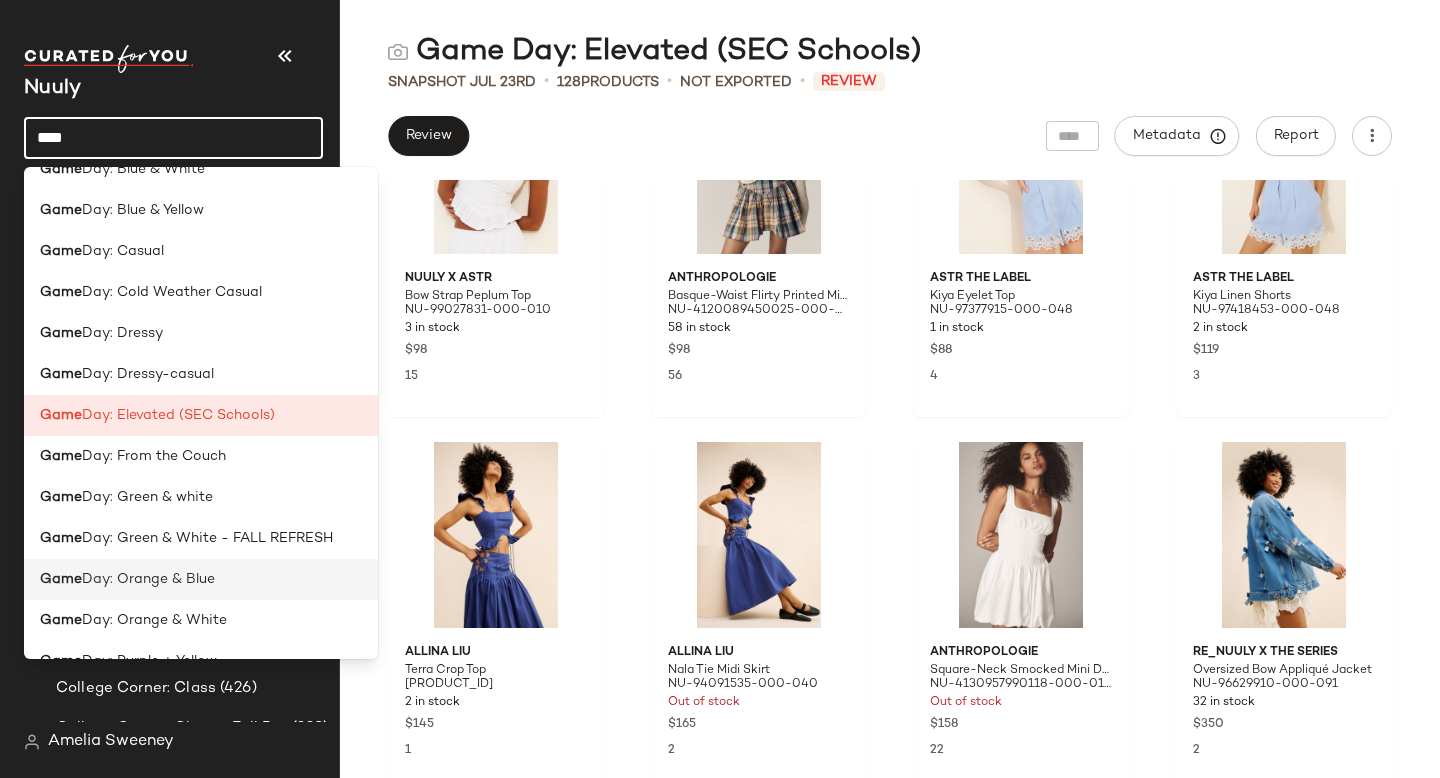 scroll, scrollTop: 0, scrollLeft: 0, axis: both 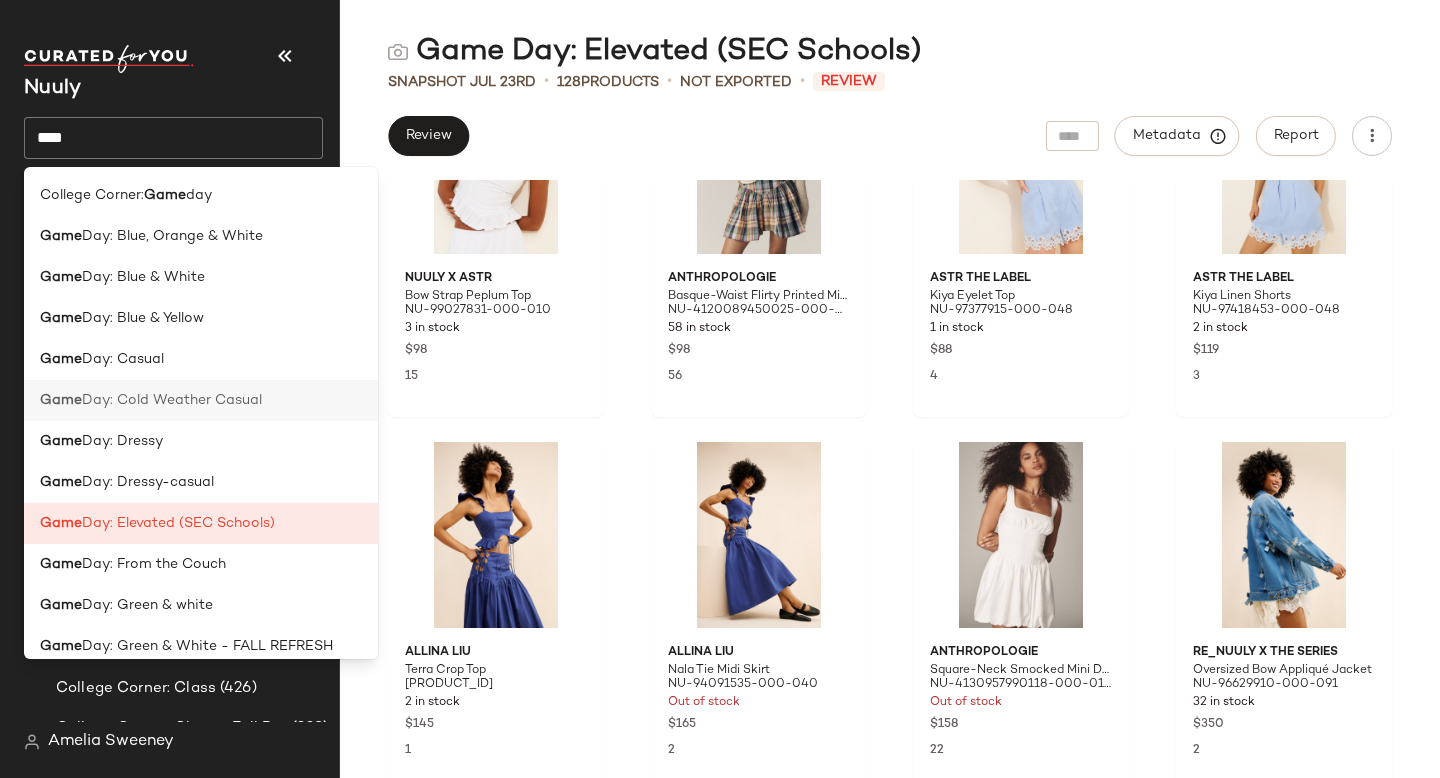 click on "Day: Cold Weather Casual" at bounding box center [172, 400] 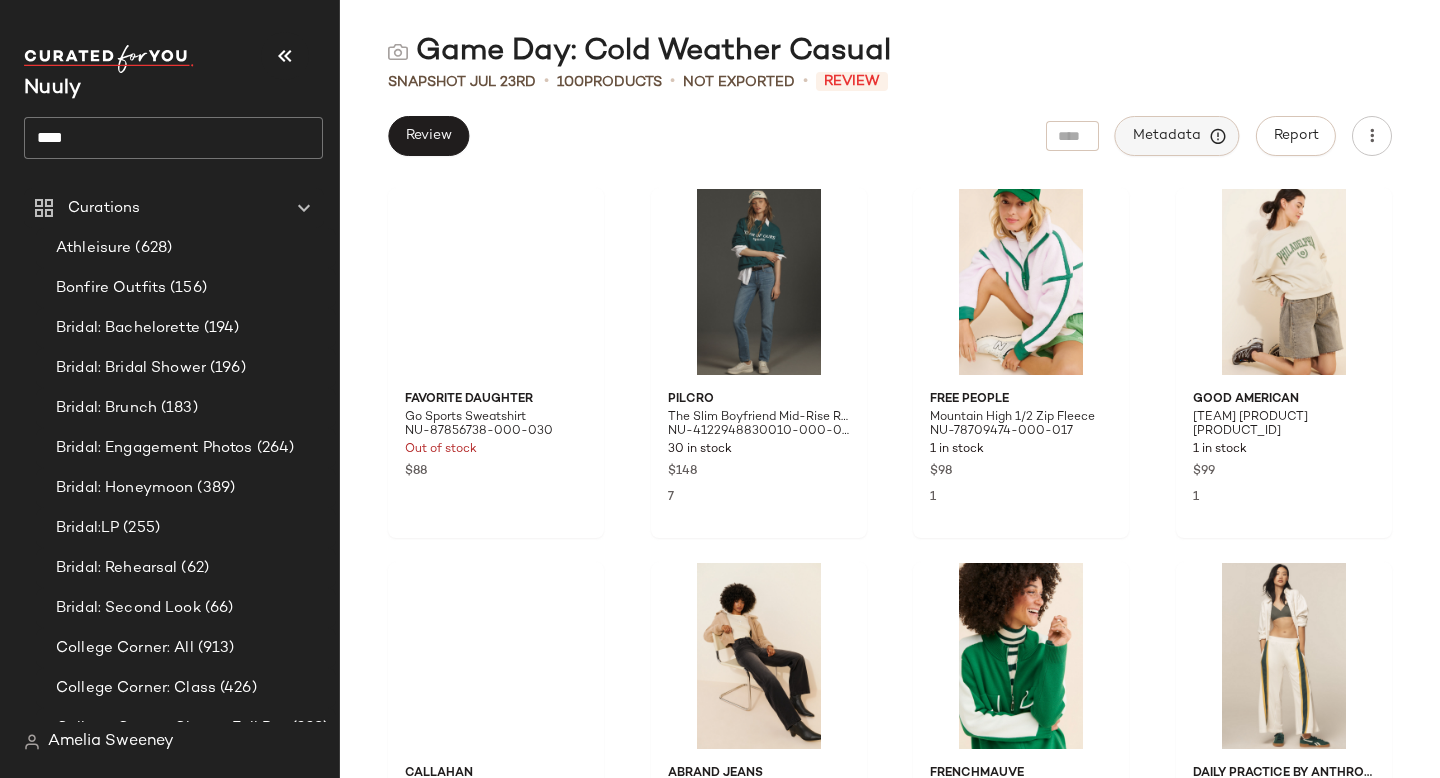 click on "Metadata" 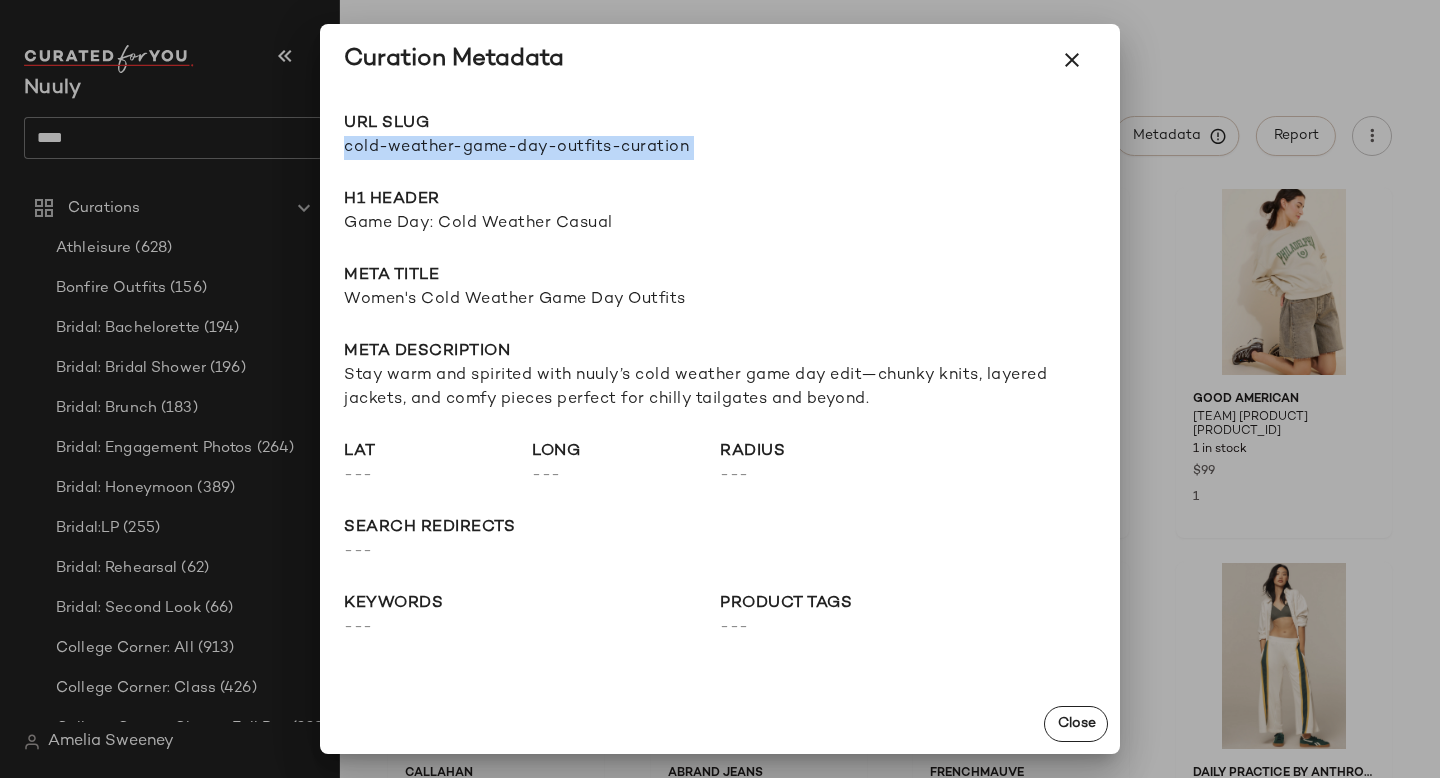 drag, startPoint x: 345, startPoint y: 147, endPoint x: 769, endPoint y: 151, distance: 424.01886 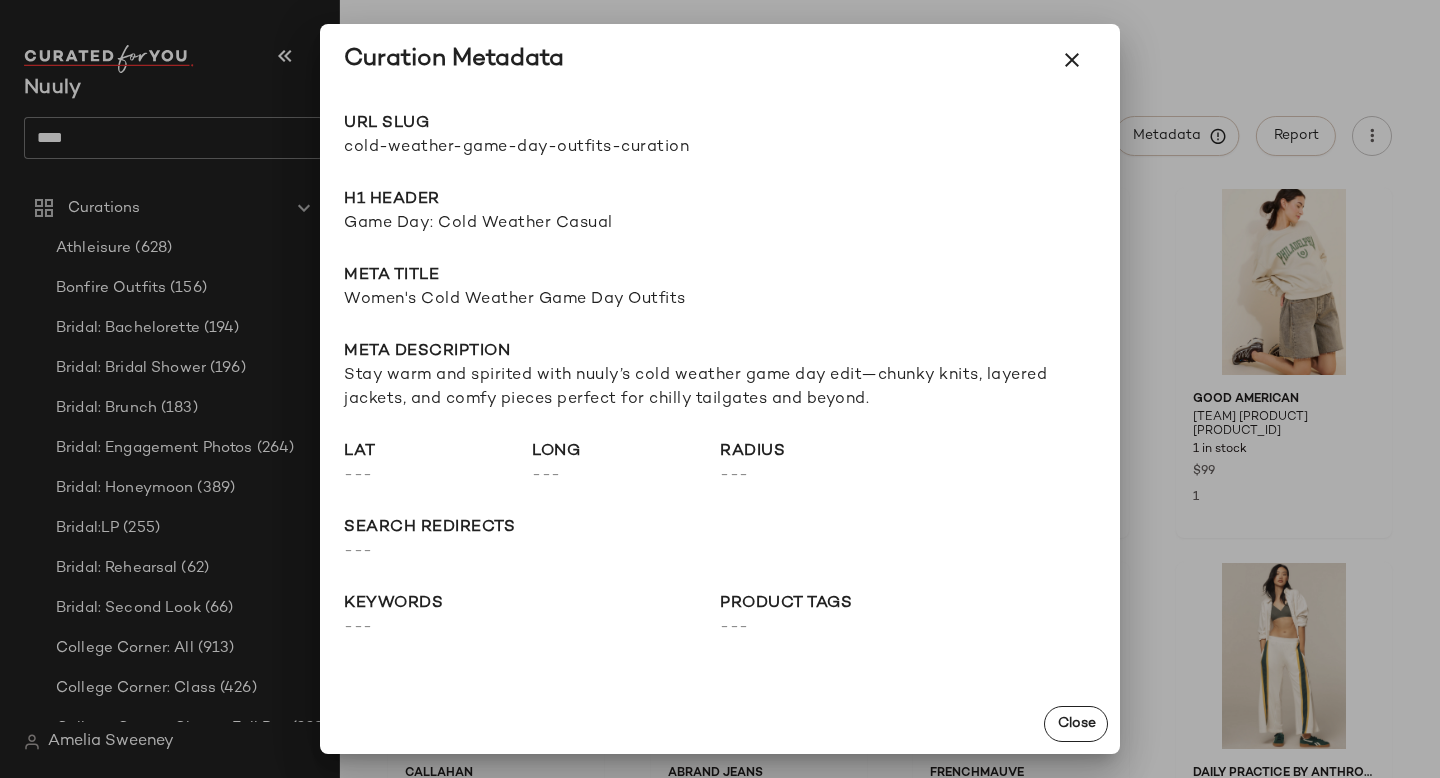 click on "URL Slug cold-weather-game-day-outfits-curation Go to Shop H1 Header Game Day: Cold Weather Casual Meta title Women's Cold Weather Game Day Outfits Meta description Stay warm and spirited with nuuly’s cold weather game day edit—chunky knits, layered jackets, and comfy pieces perfect for chilly tailgates and beyond. lat  ---  long  ---  radius  ---  search redirects  ---  keywords  ---  Product Tags  ---" 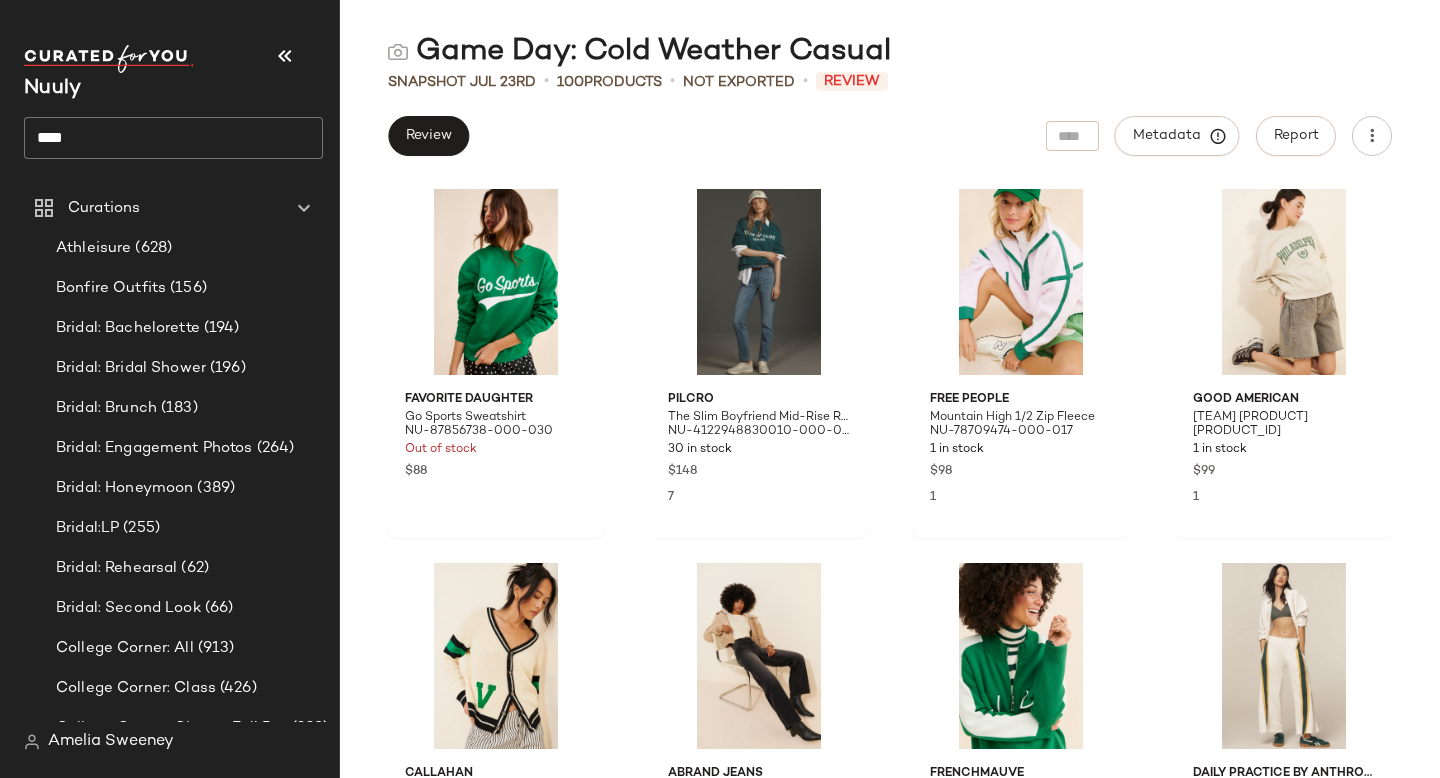 click on "****" 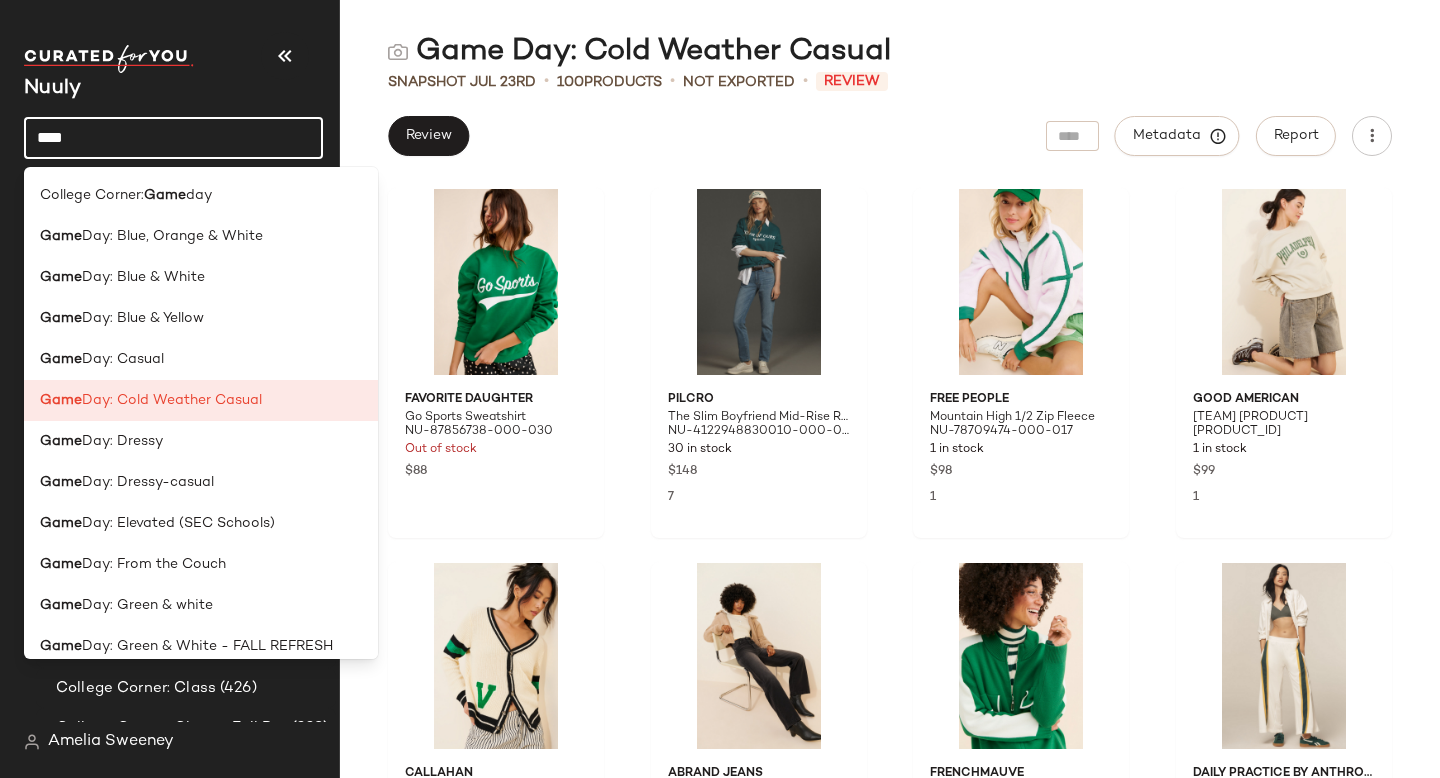 click on "****" 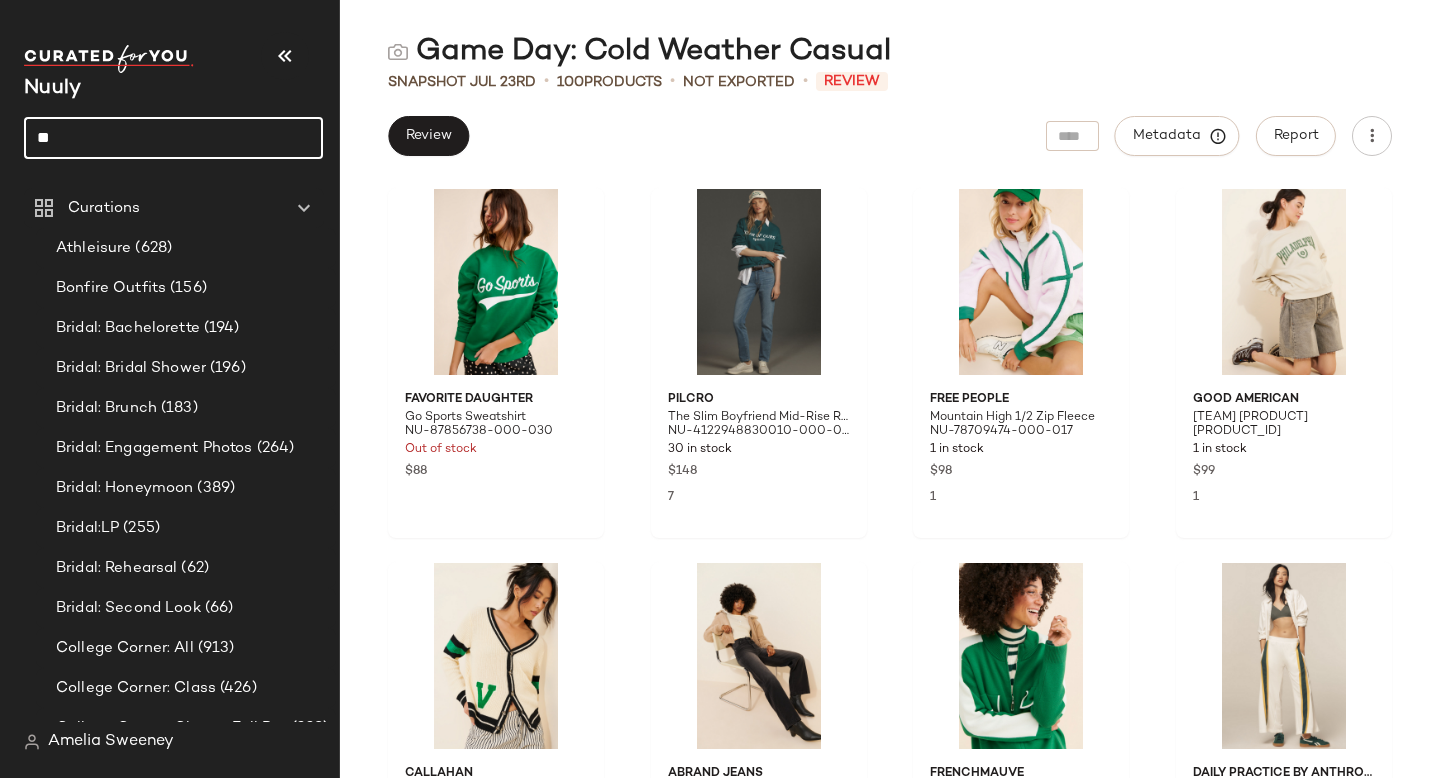 type on "*" 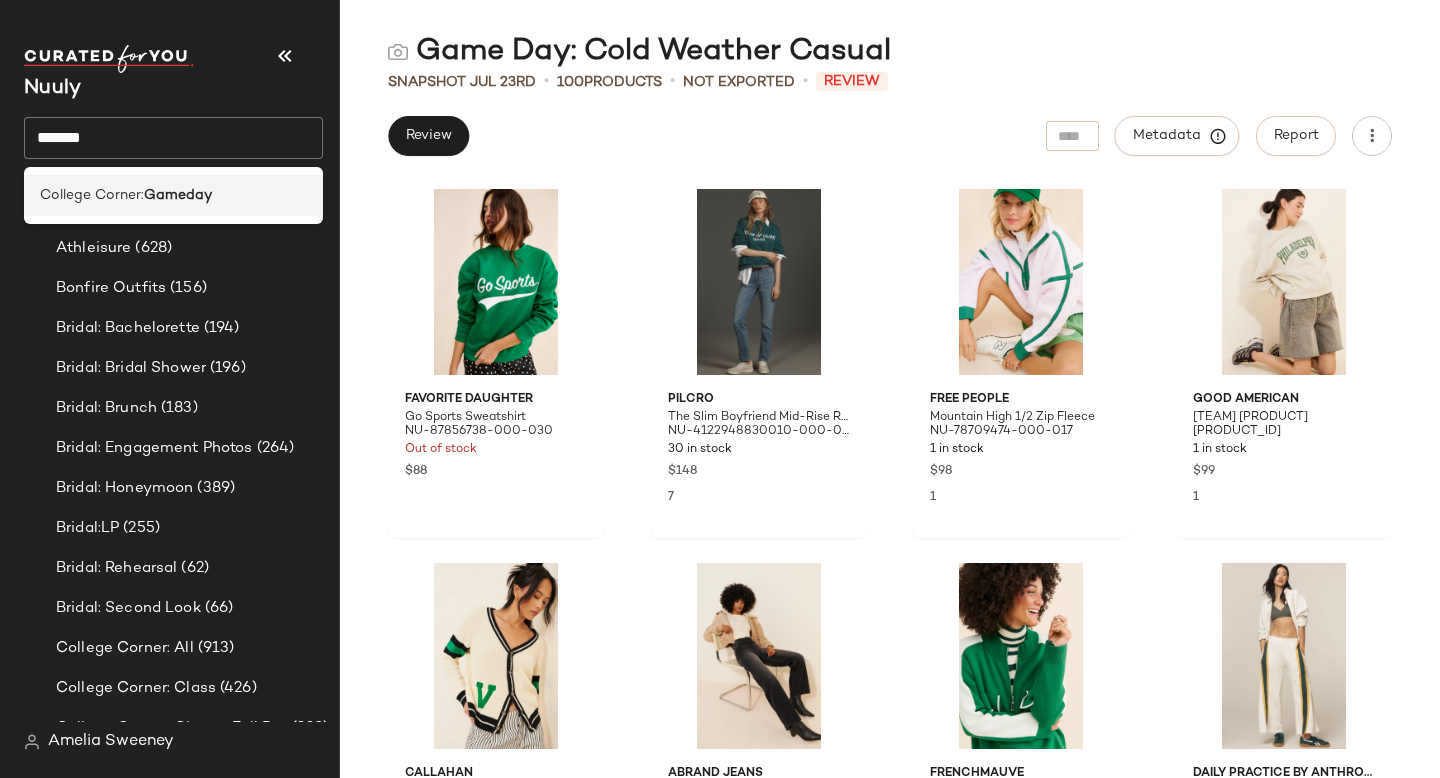 click on "Gameday" at bounding box center (178, 195) 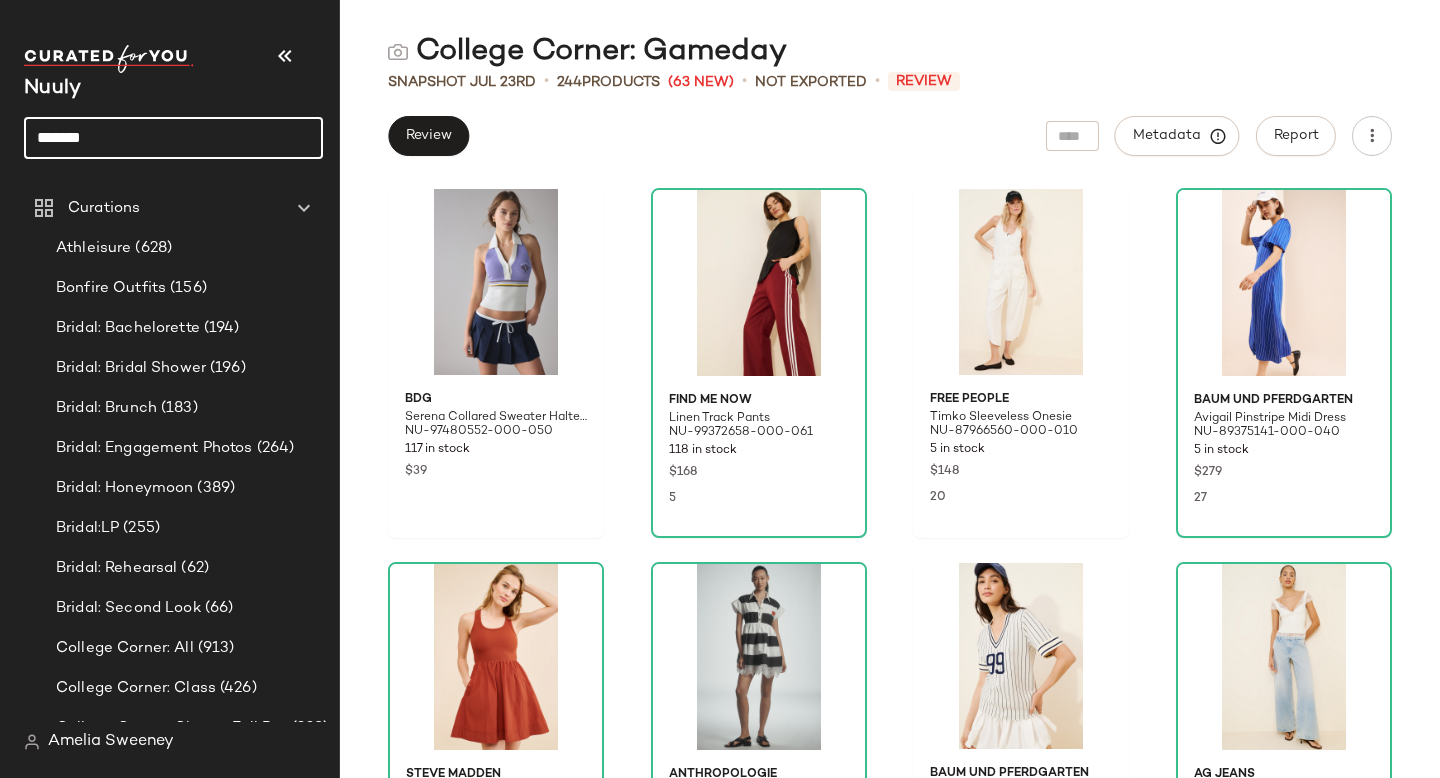 click on "*******" 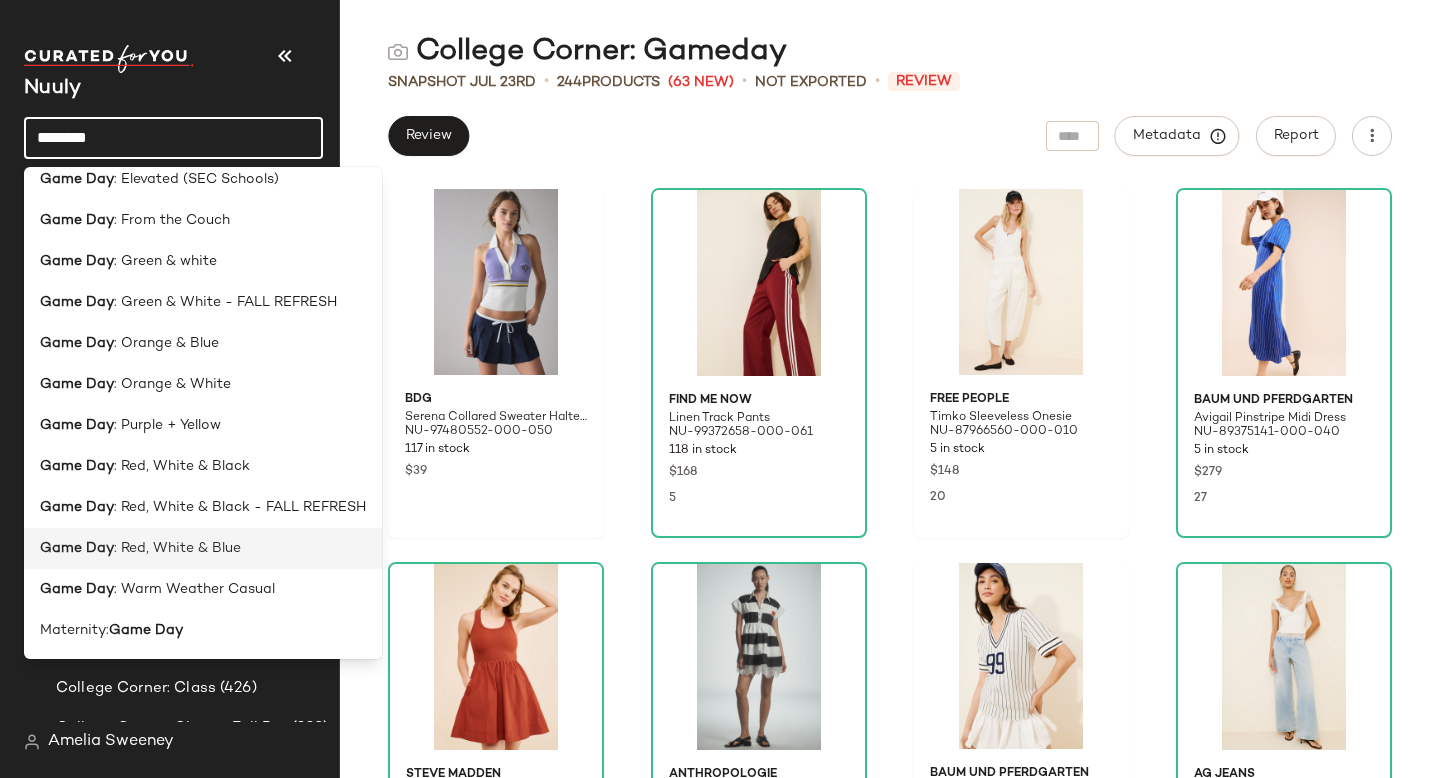 scroll, scrollTop: 0, scrollLeft: 0, axis: both 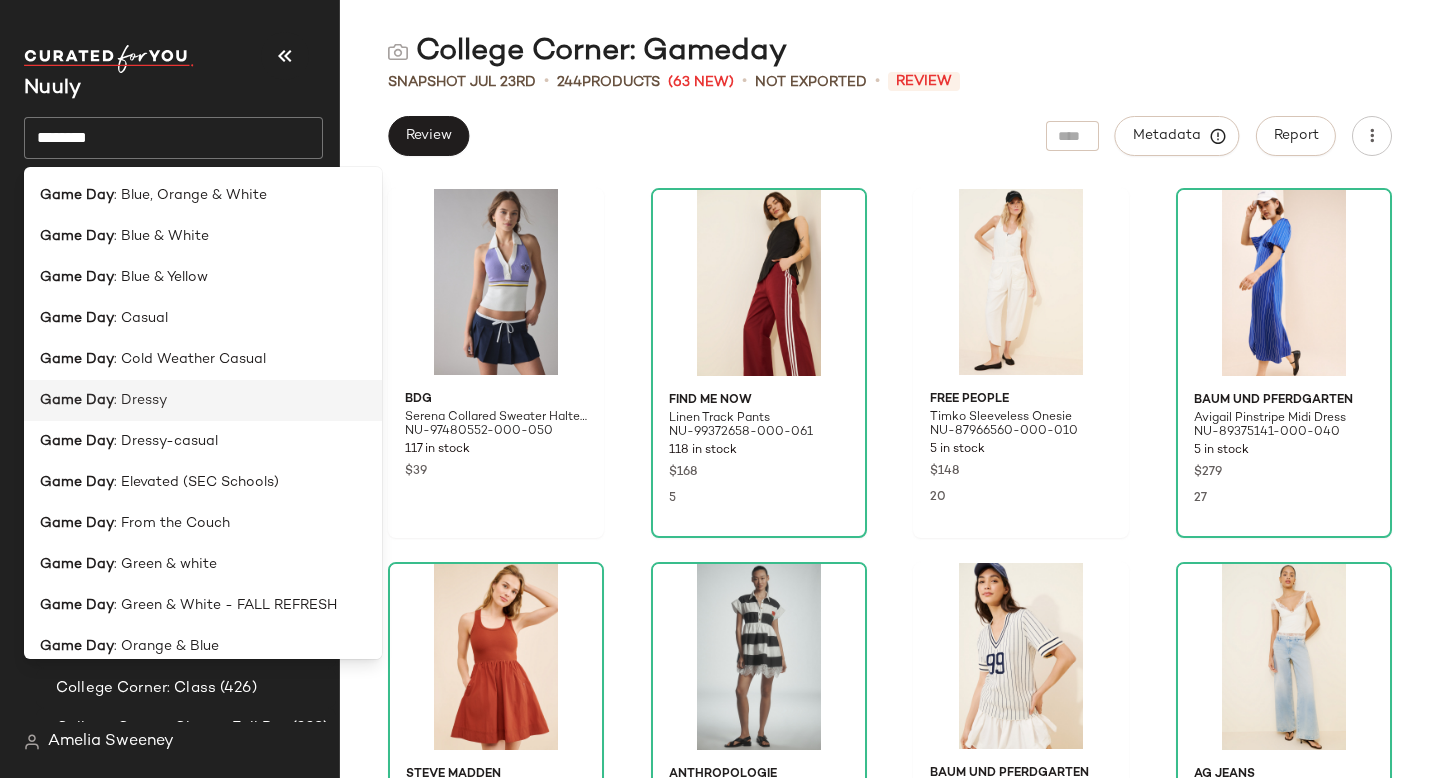 click on "Game Day : Dressy" 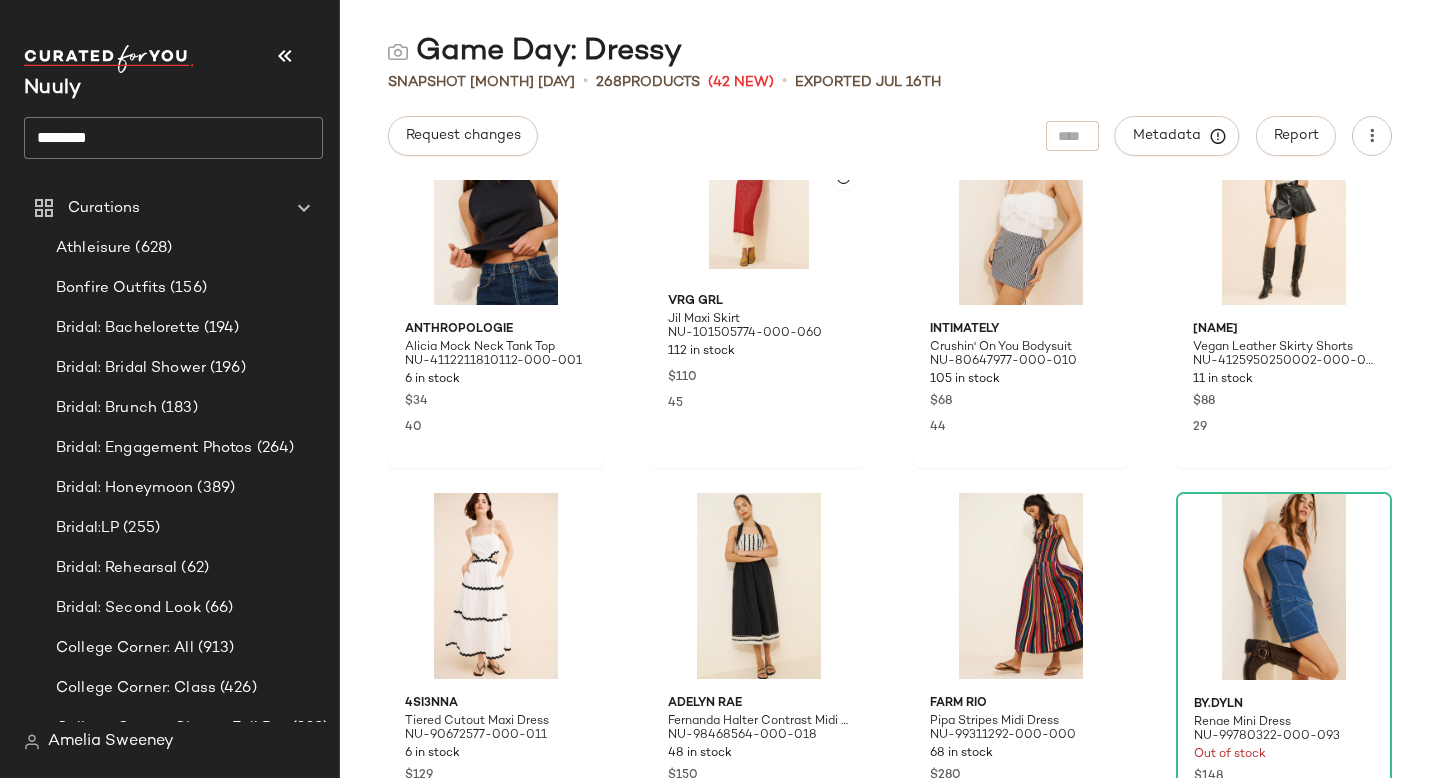 scroll, scrollTop: 0, scrollLeft: 0, axis: both 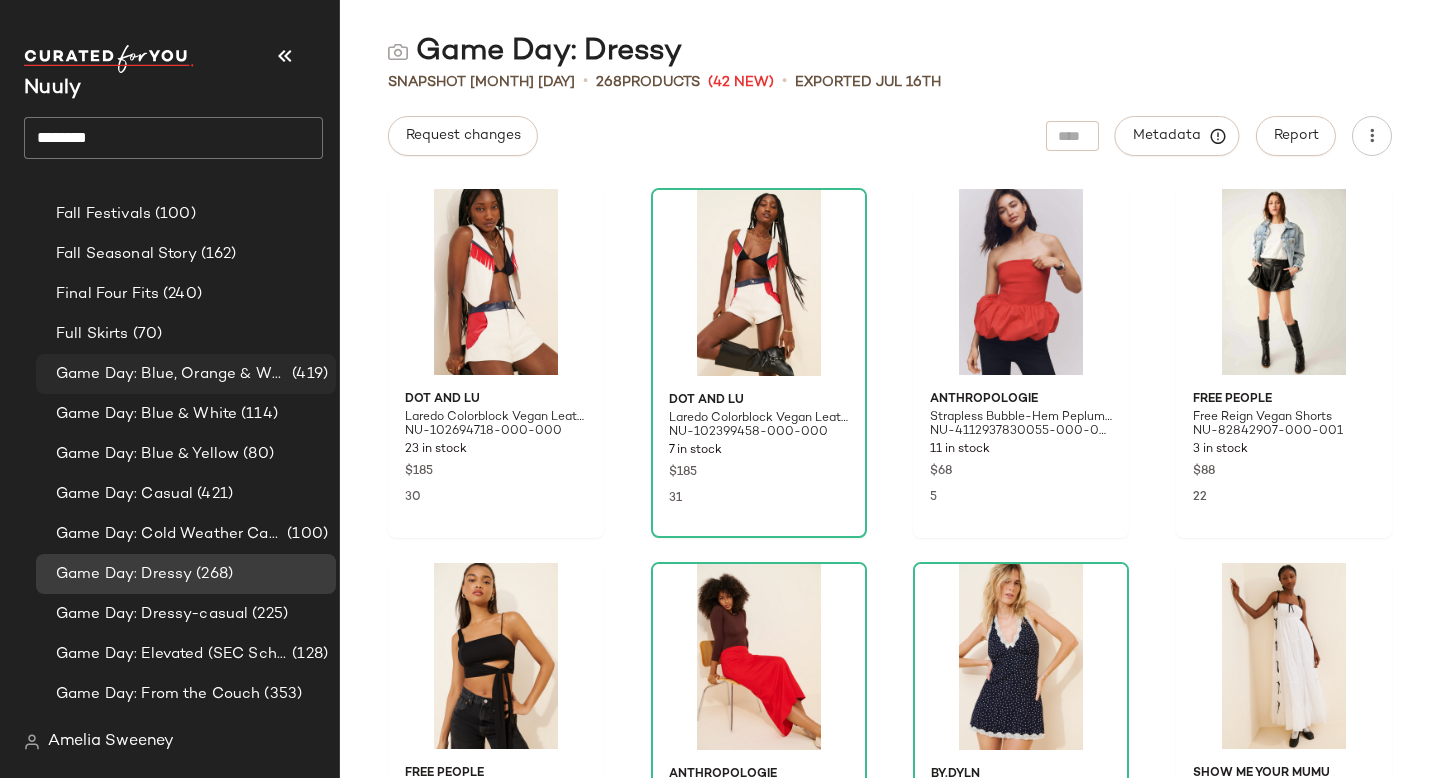 click on "Game Day: Blue, Orange & White (419)" 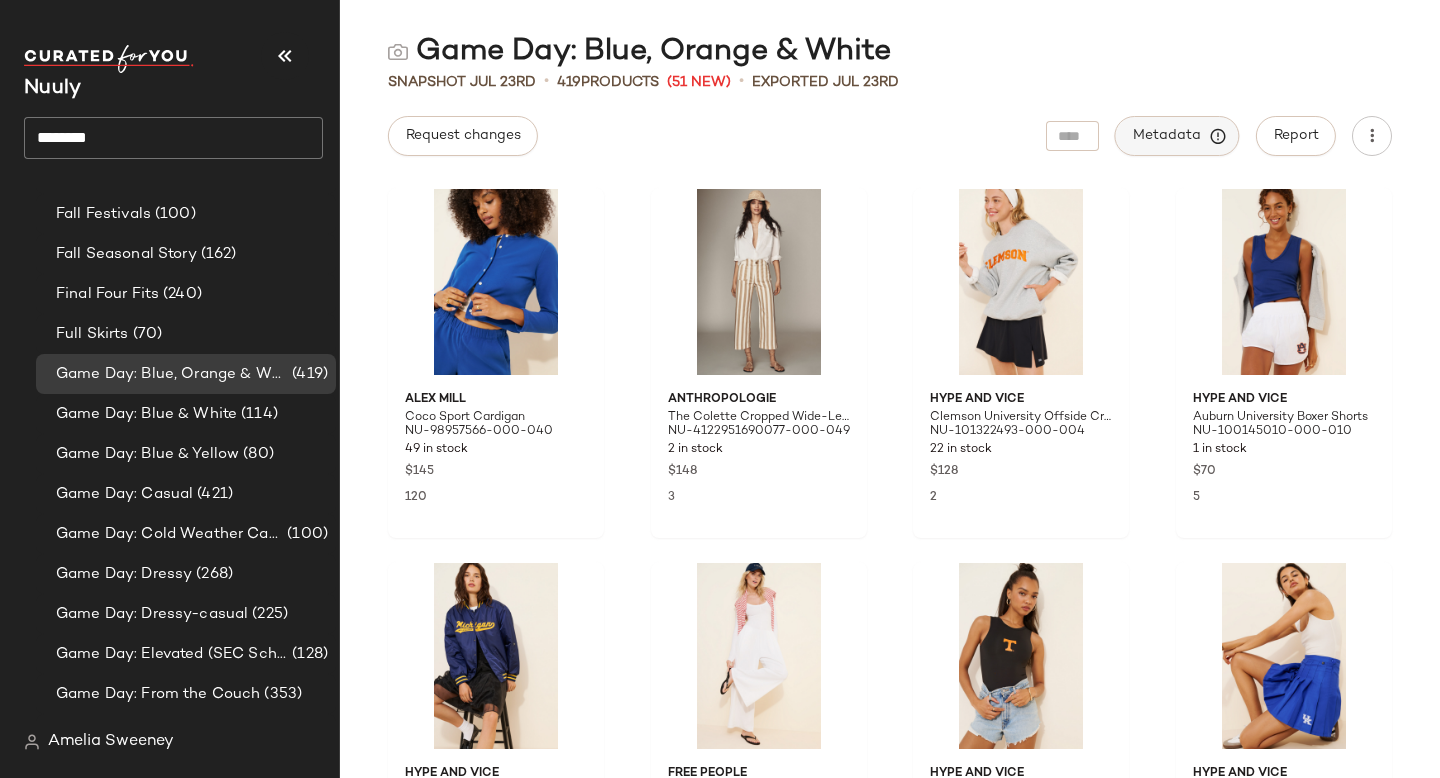click on "Metadata" 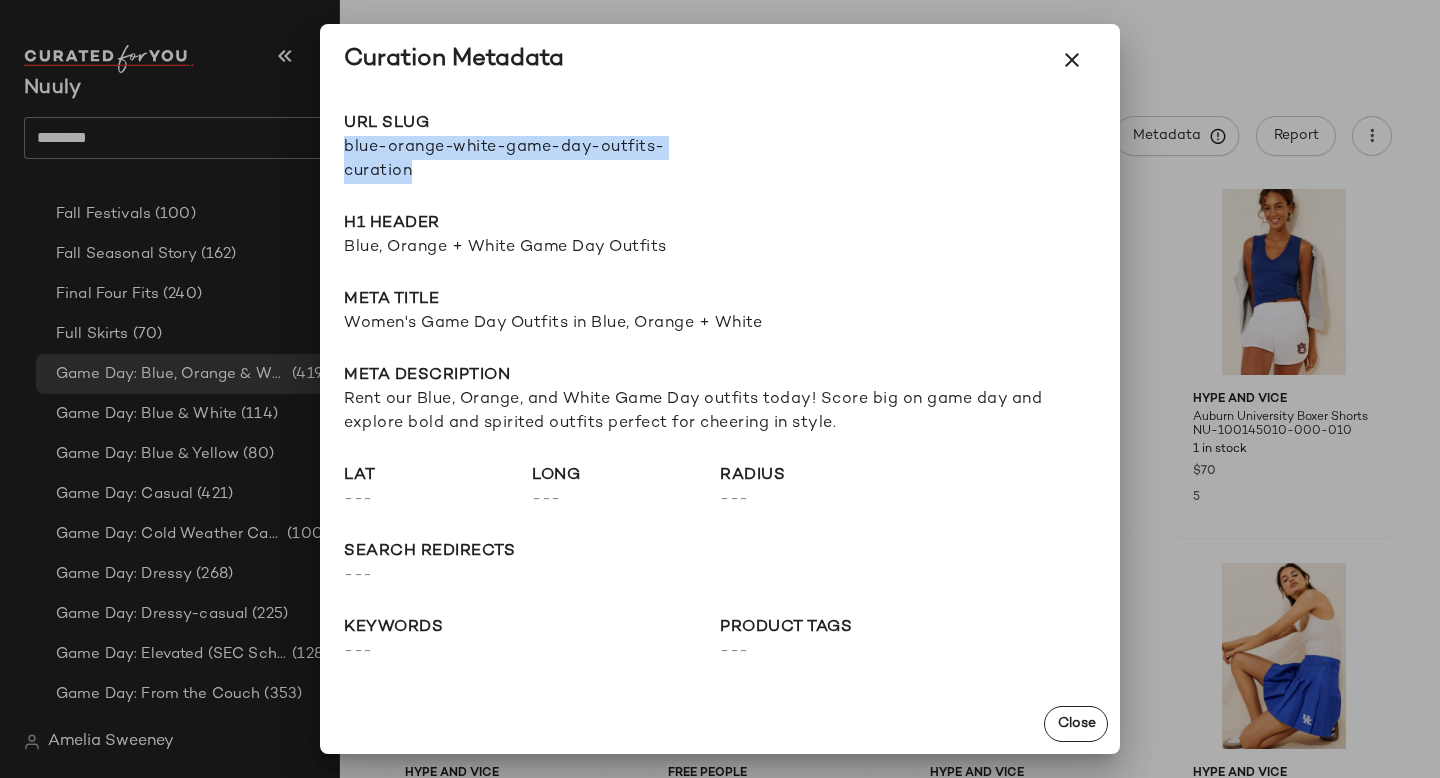 drag, startPoint x: 344, startPoint y: 149, endPoint x: 473, endPoint y: 174, distance: 131.40015 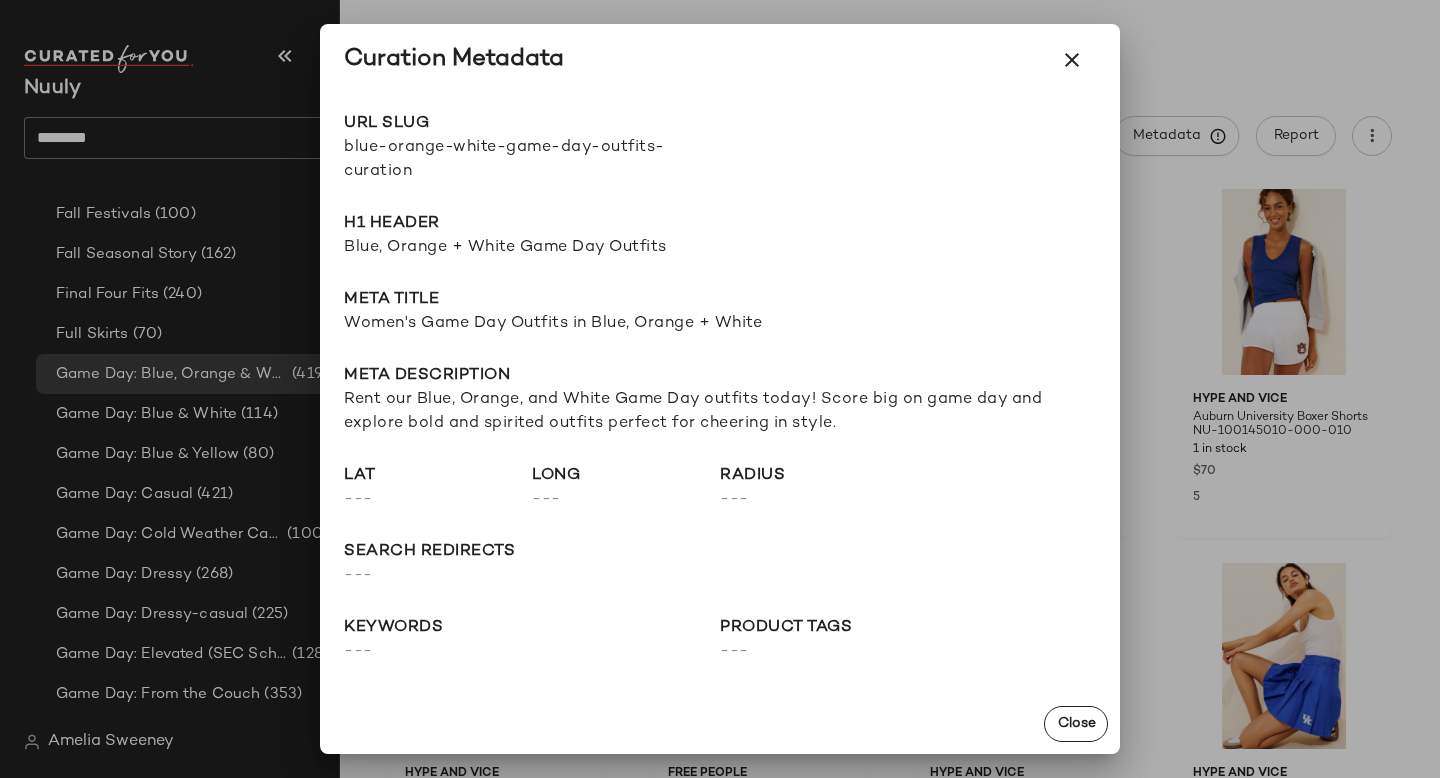 click at bounding box center [720, 389] 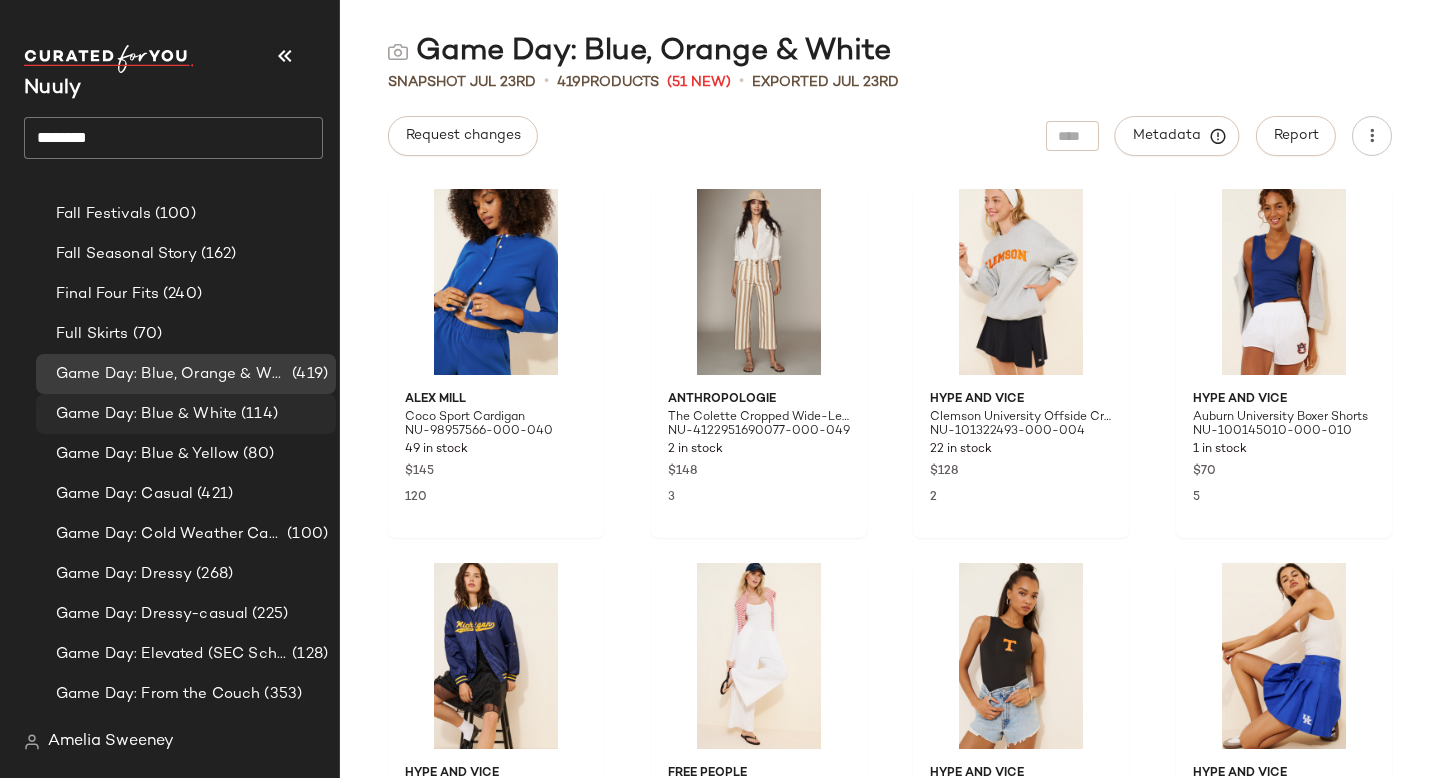 click on "Game Day: Blue & White" at bounding box center (146, 414) 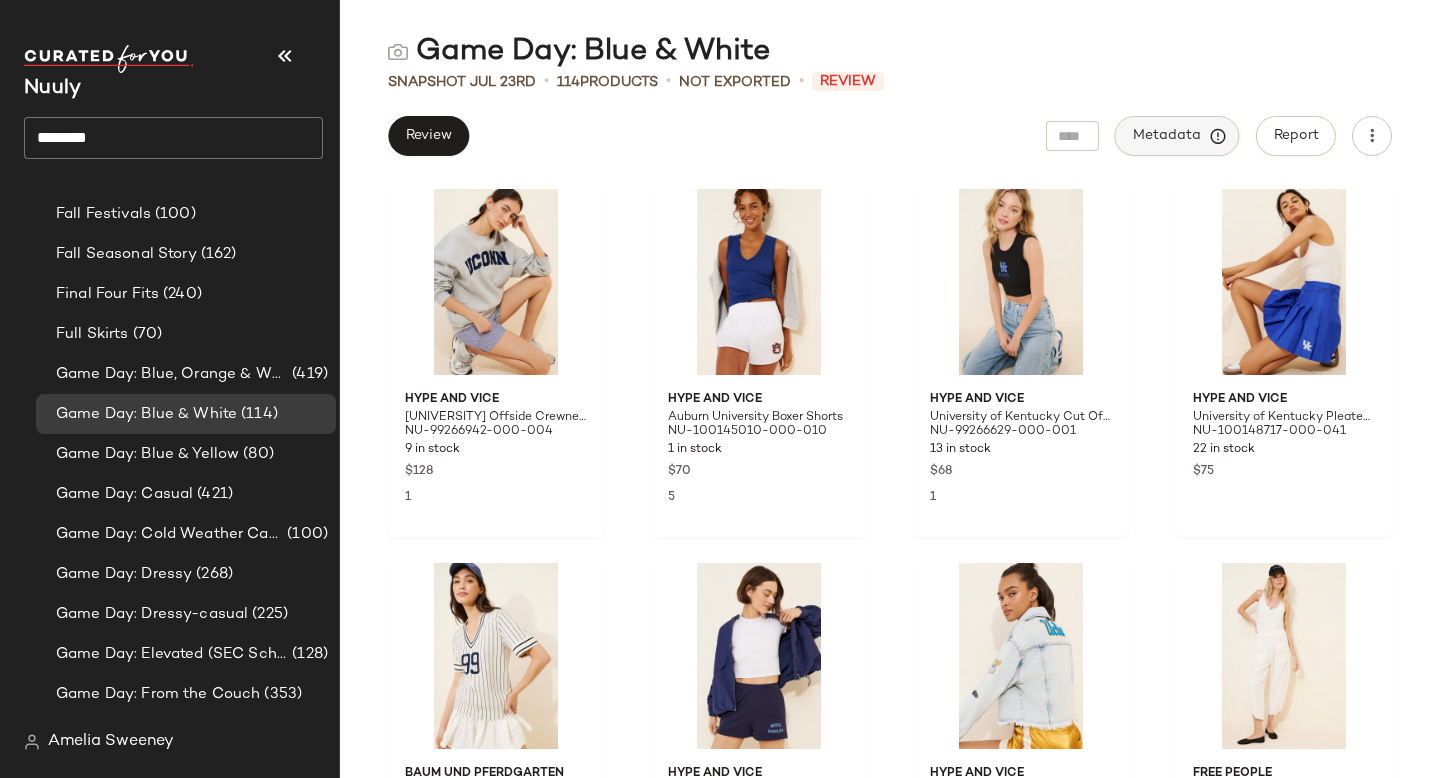 click on "Metadata" at bounding box center (1177, 136) 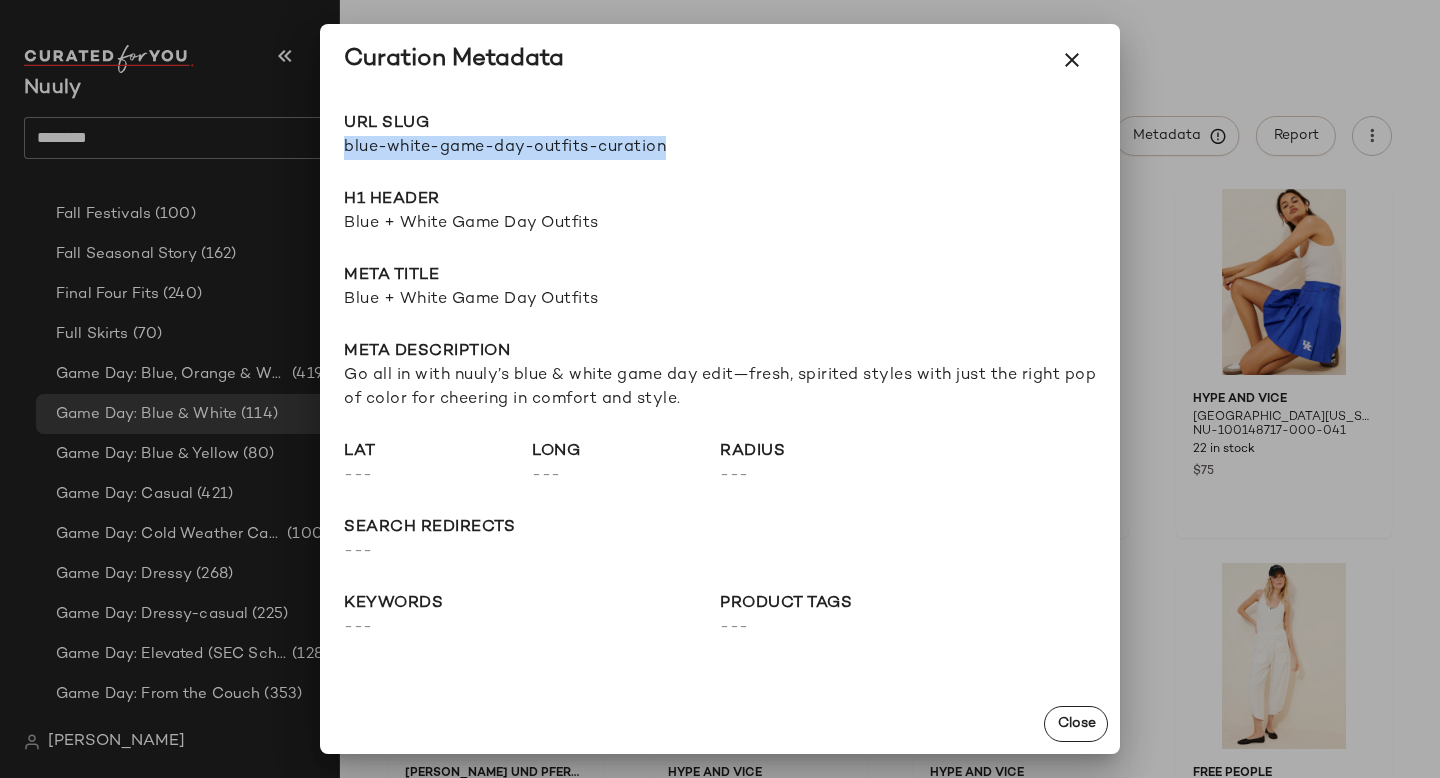 drag, startPoint x: 344, startPoint y: 148, endPoint x: 726, endPoint y: 148, distance: 382 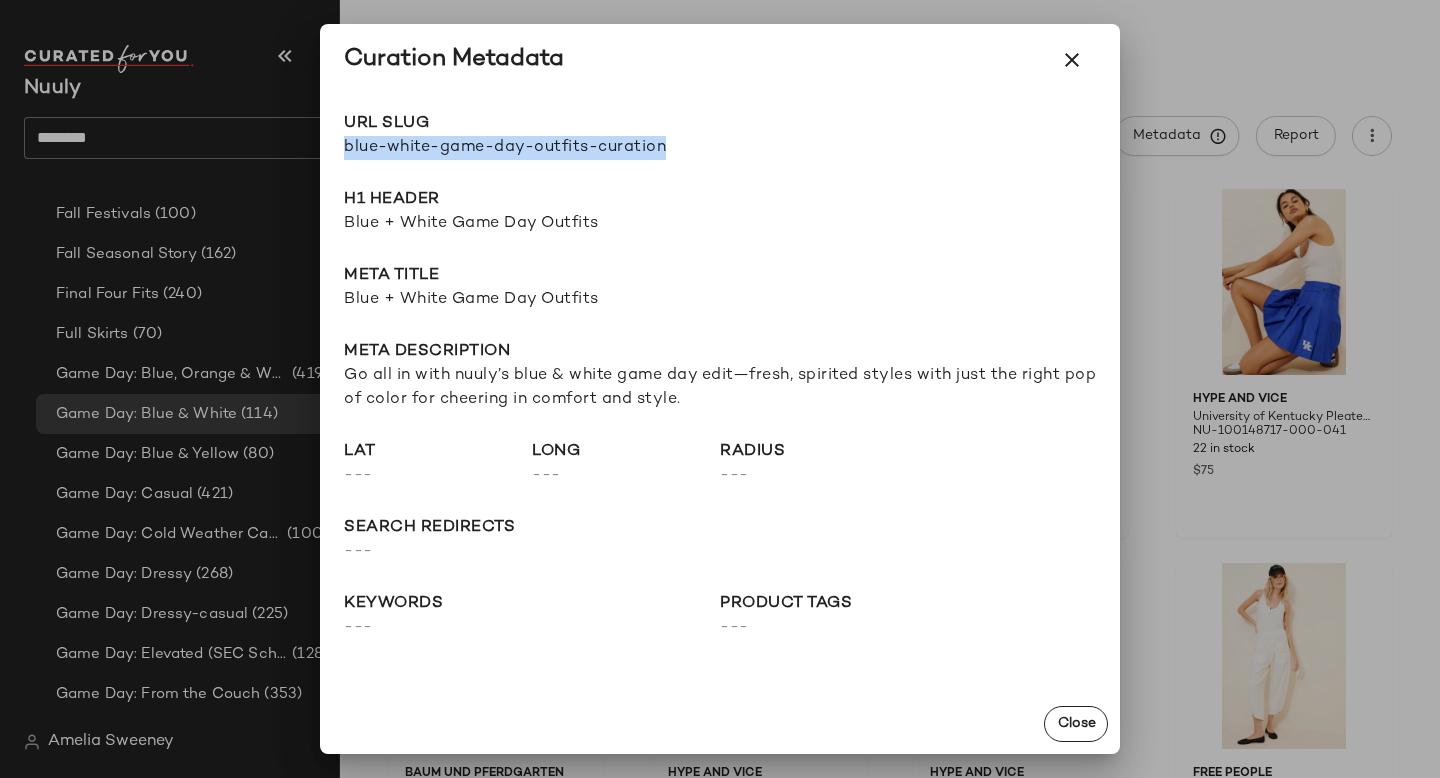 click on "URL Slug blue-white-game-day-outfits-curation Go to Shop" at bounding box center (720, 136) 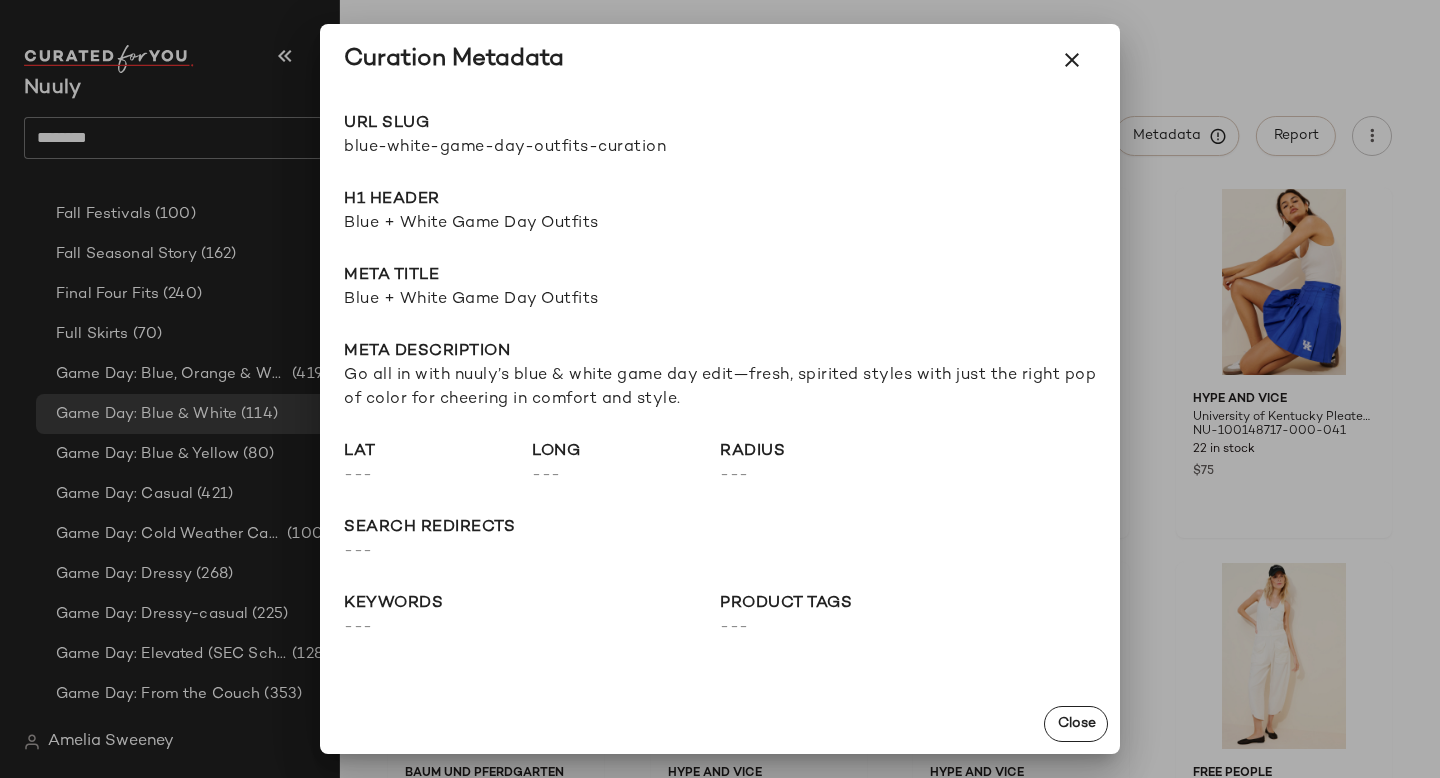 click at bounding box center [720, 389] 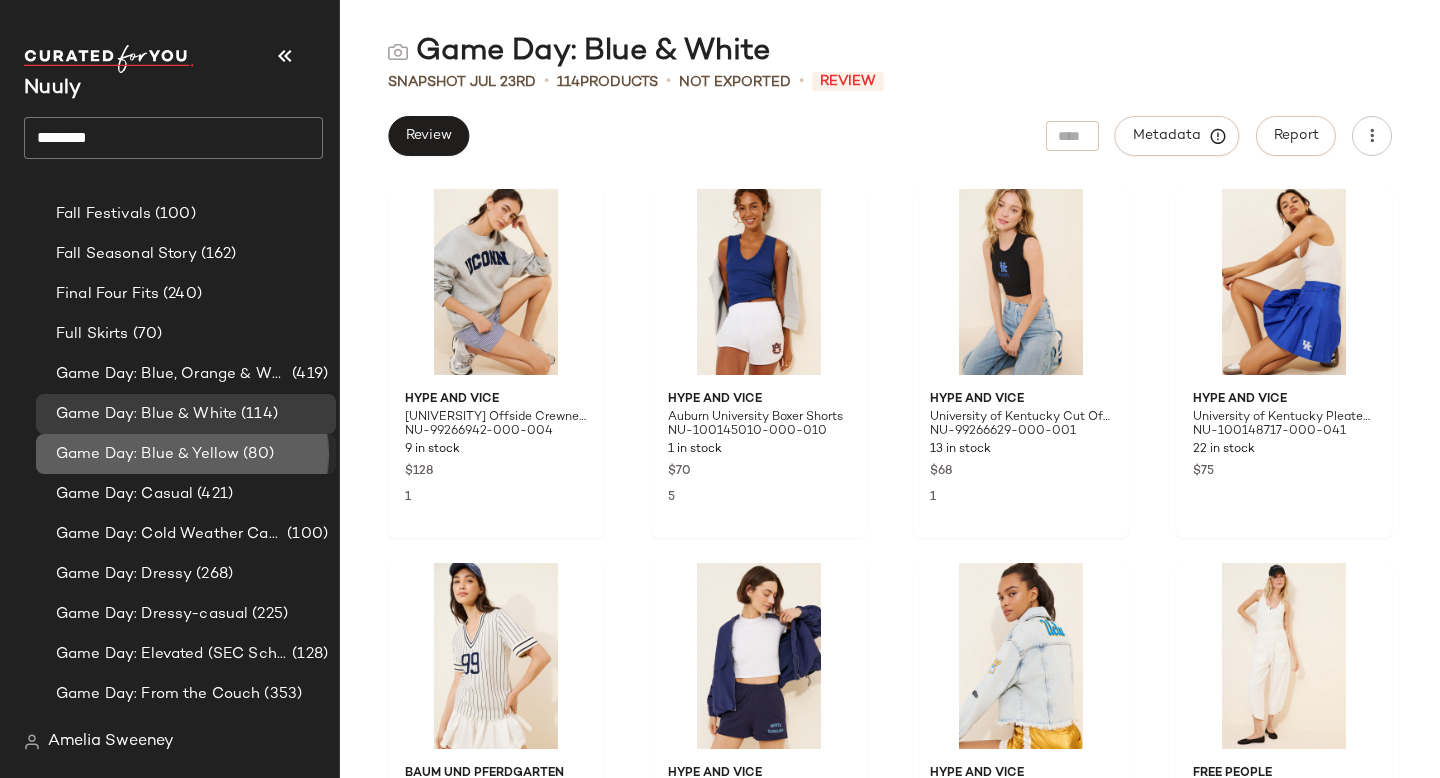 click on "Game Day: Blue & Yellow" at bounding box center [147, 454] 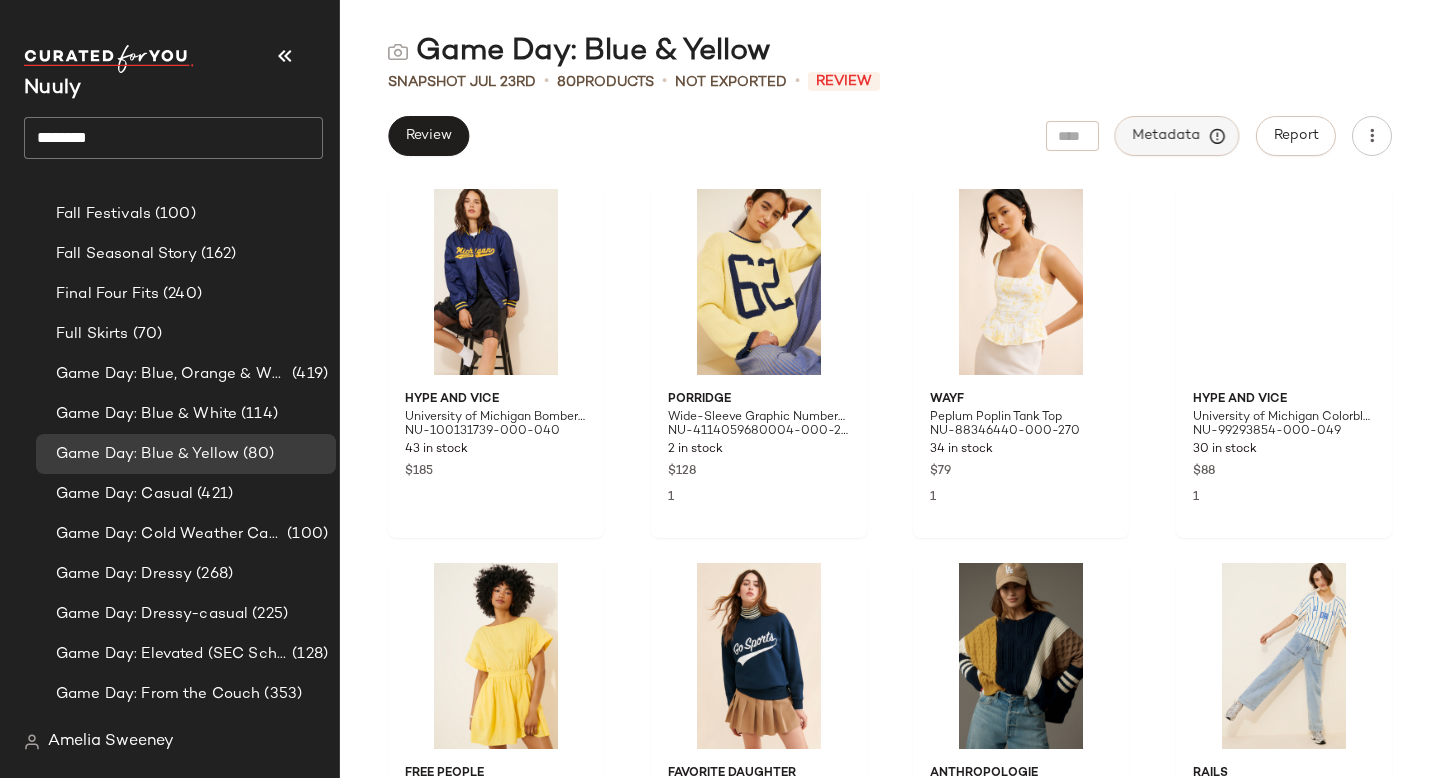 click on "Metadata" 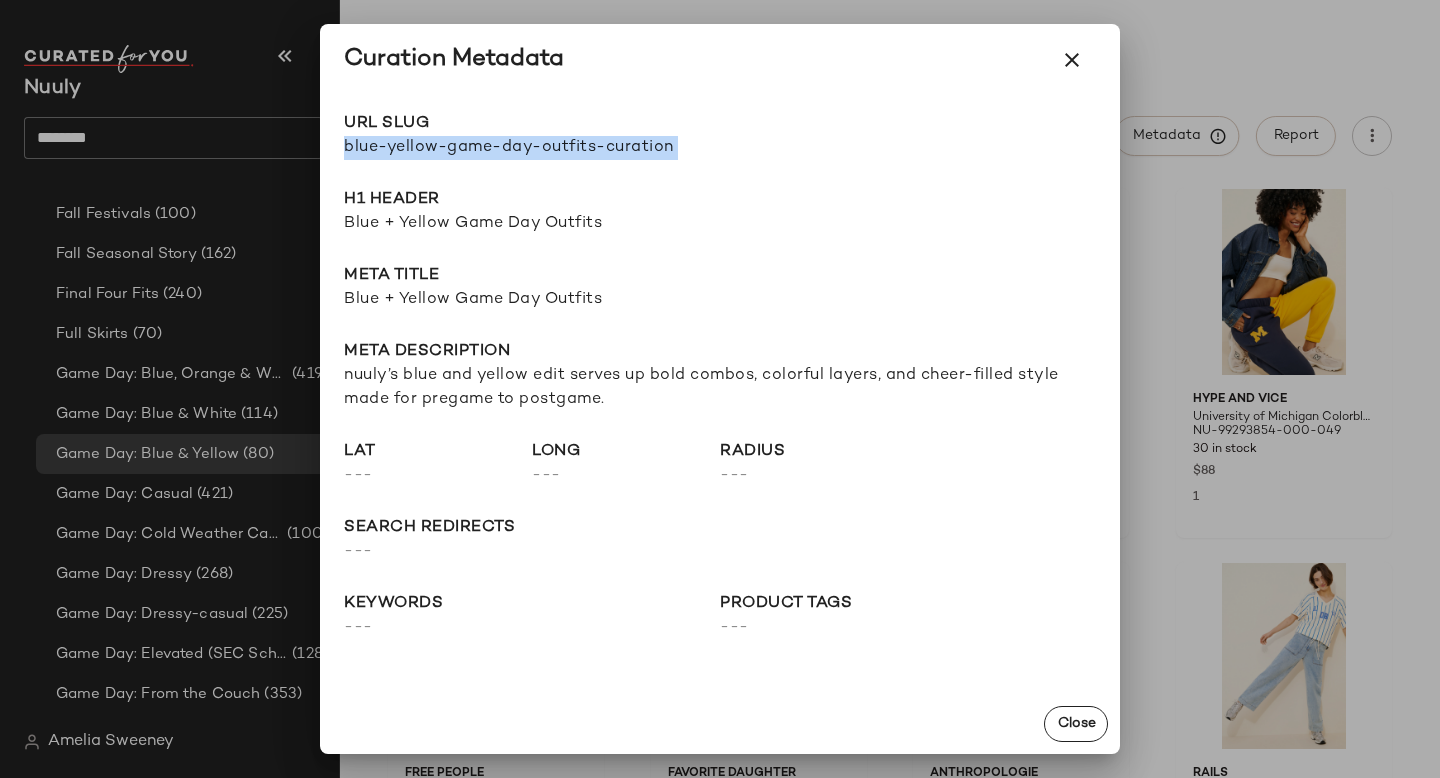 drag, startPoint x: 345, startPoint y: 151, endPoint x: 760, endPoint y: 162, distance: 415.14575 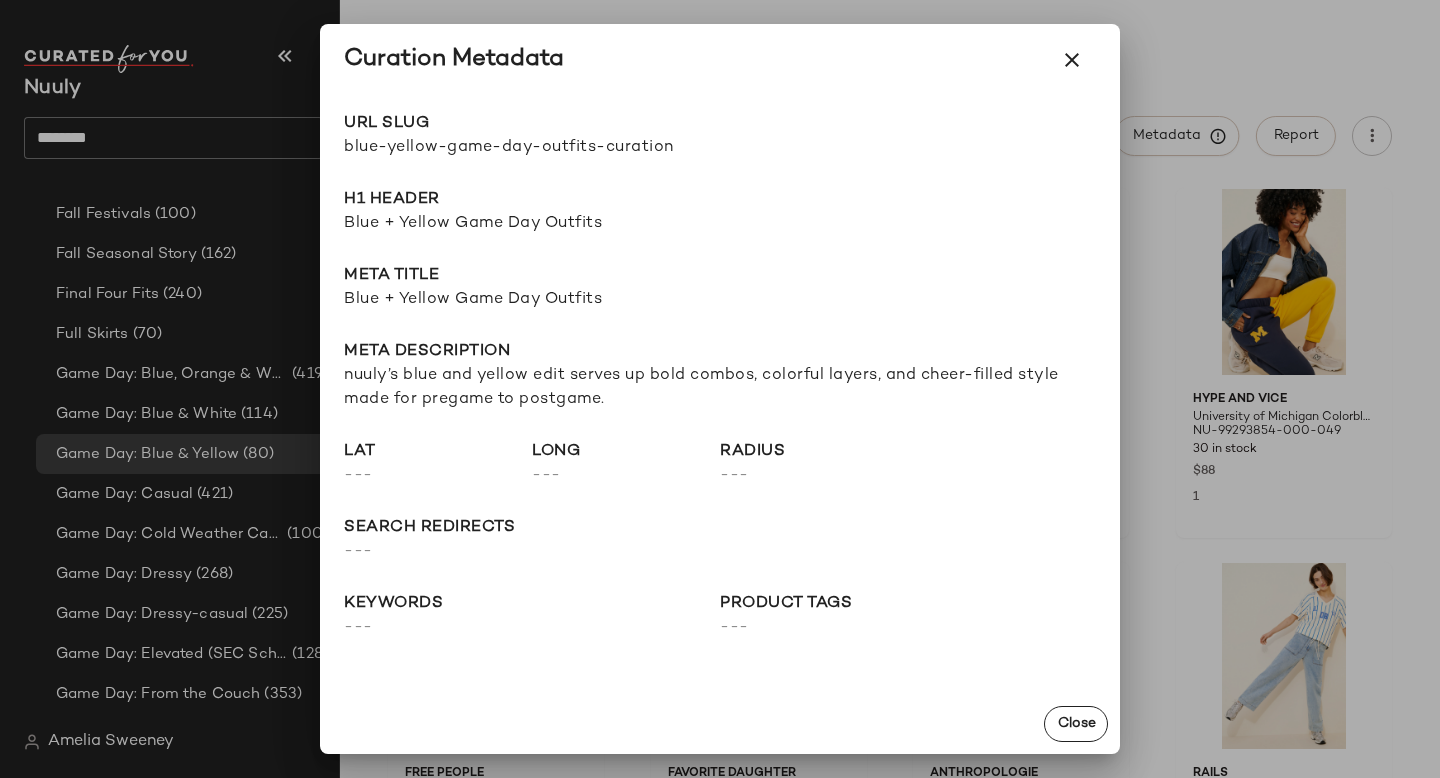 click at bounding box center [720, 389] 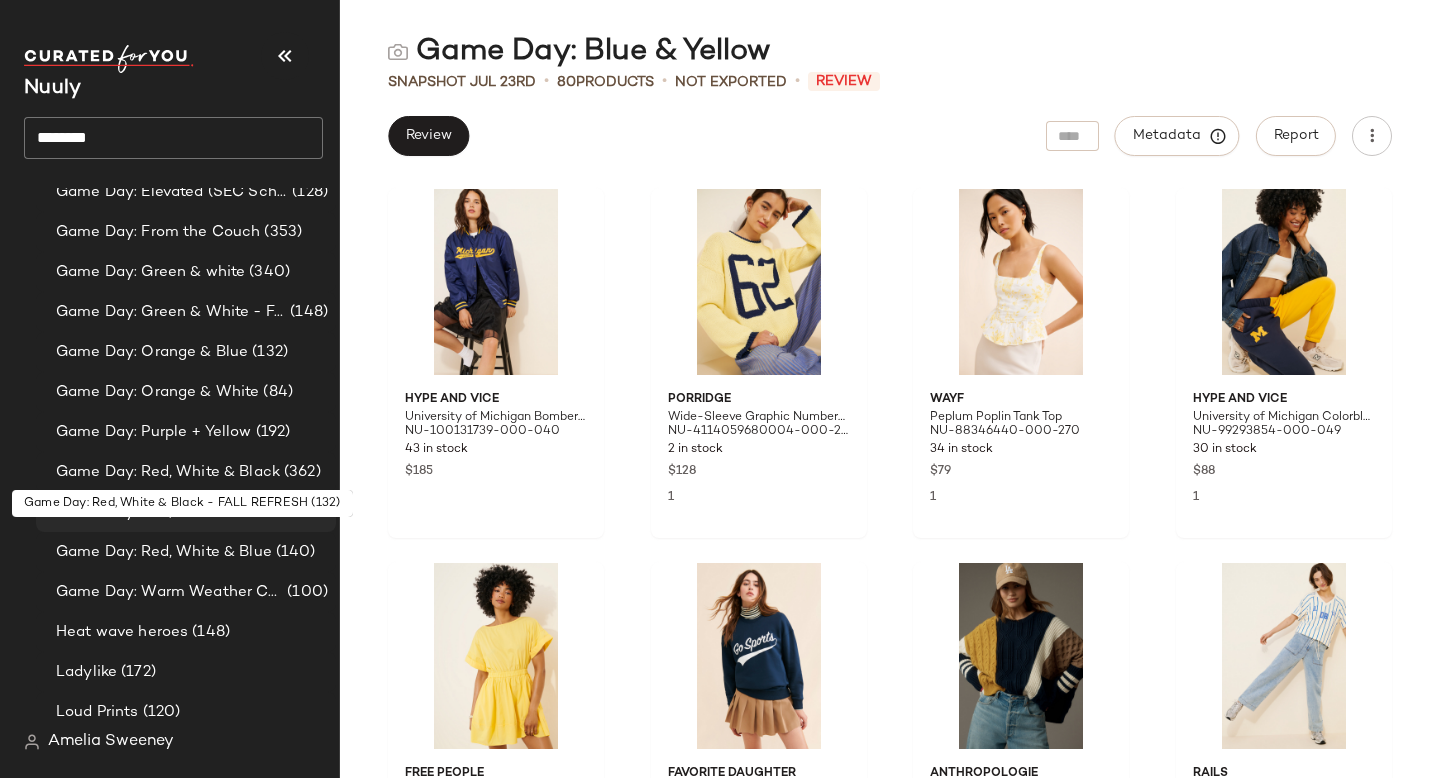 scroll, scrollTop: 5222, scrollLeft: 0, axis: vertical 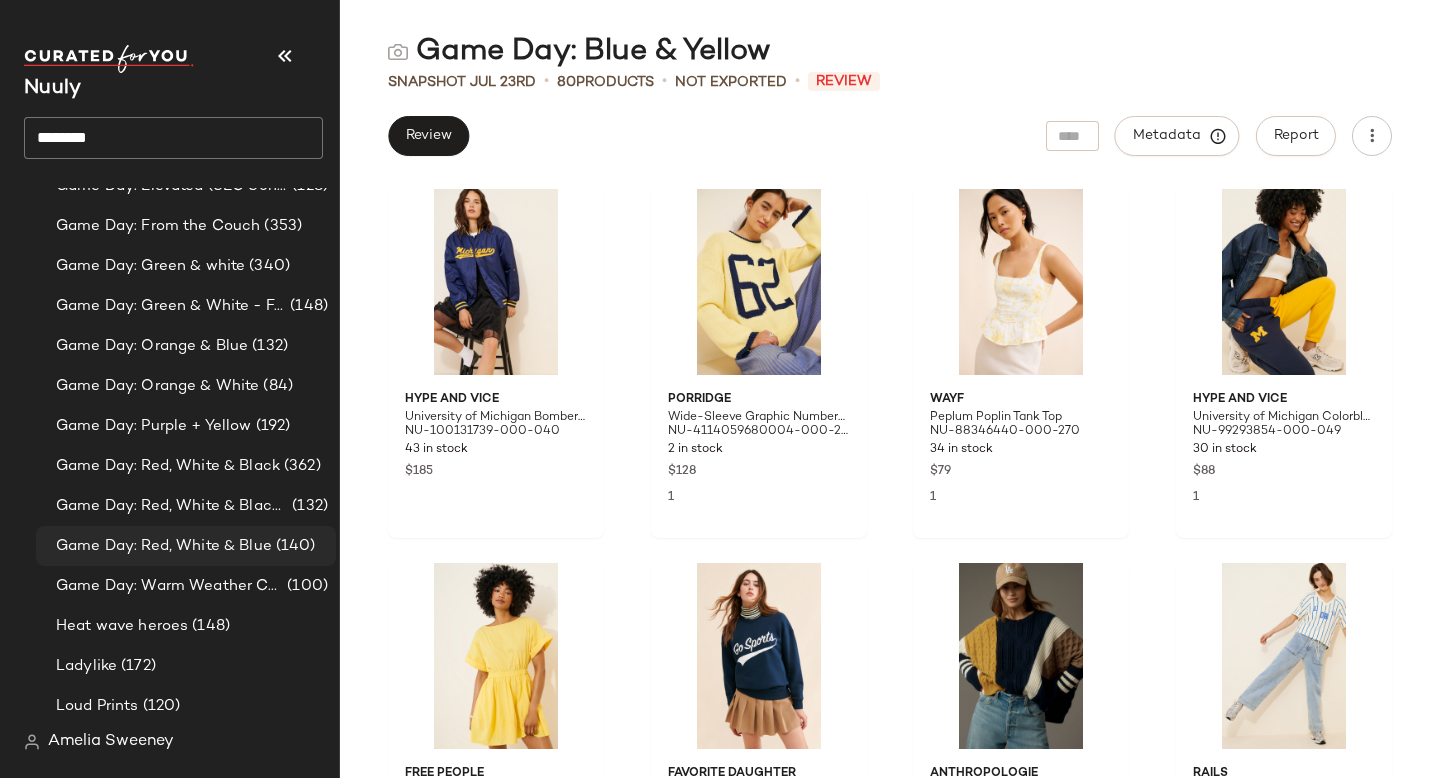 click on "Game Day: Red, White & Blue" at bounding box center [164, 546] 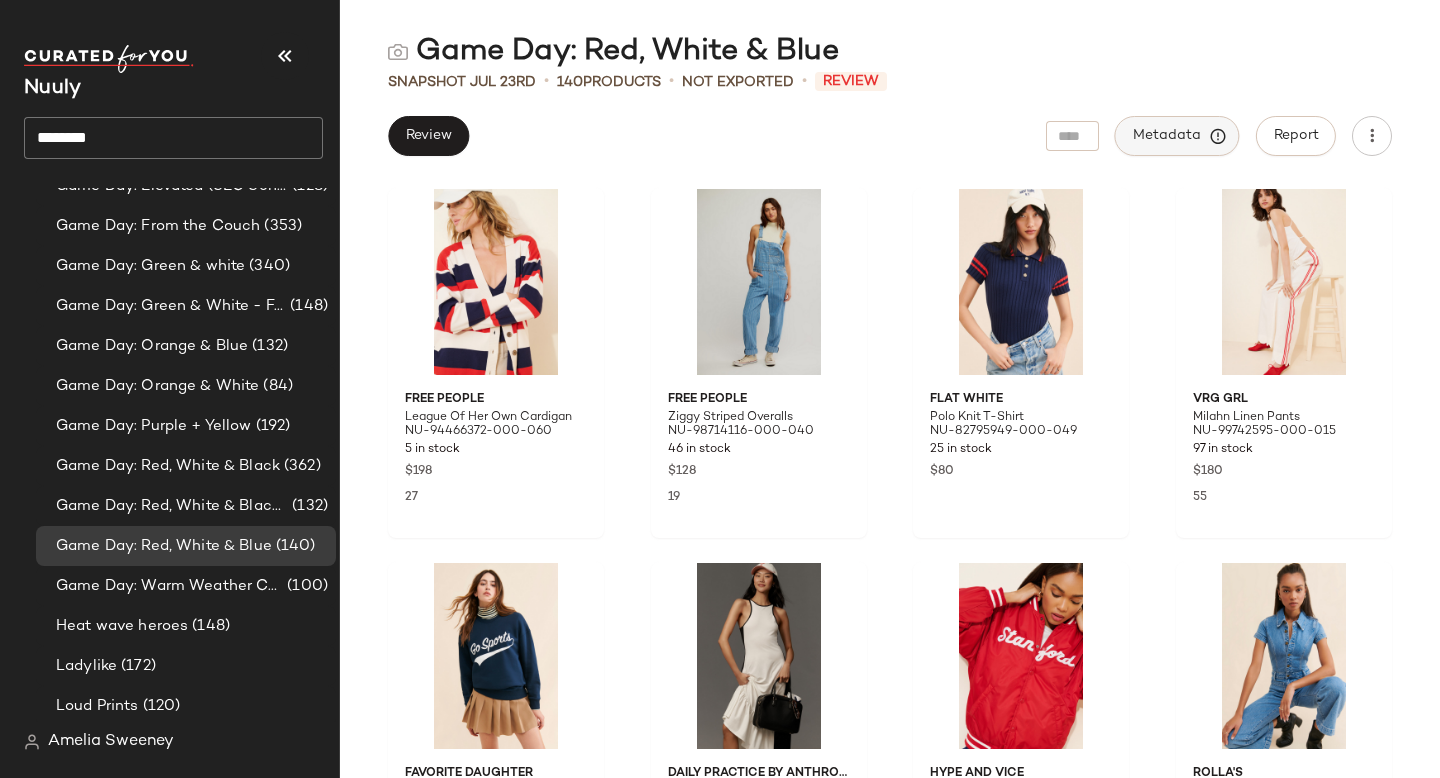 click on "Metadata" at bounding box center (1177, 136) 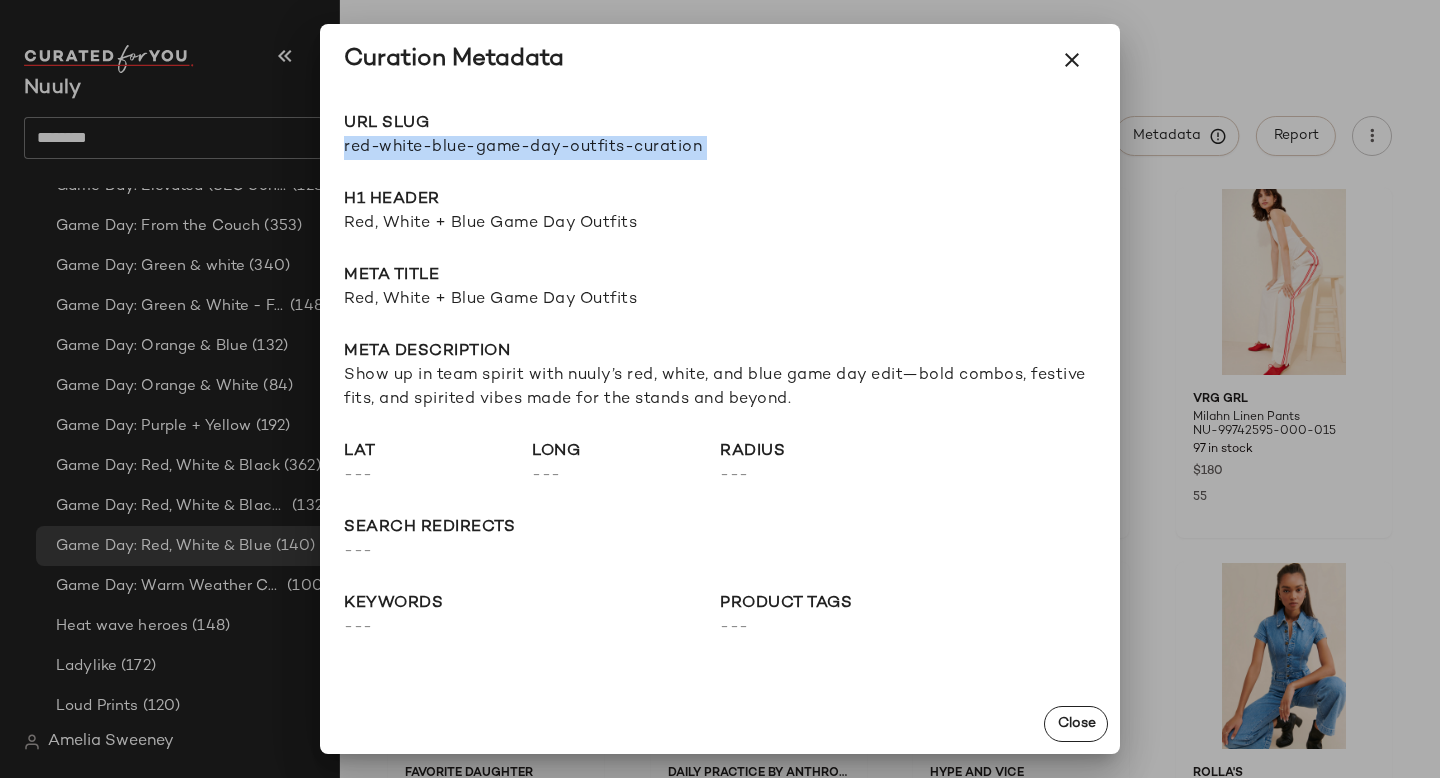 drag, startPoint x: 345, startPoint y: 148, endPoint x: 749, endPoint y: 148, distance: 404 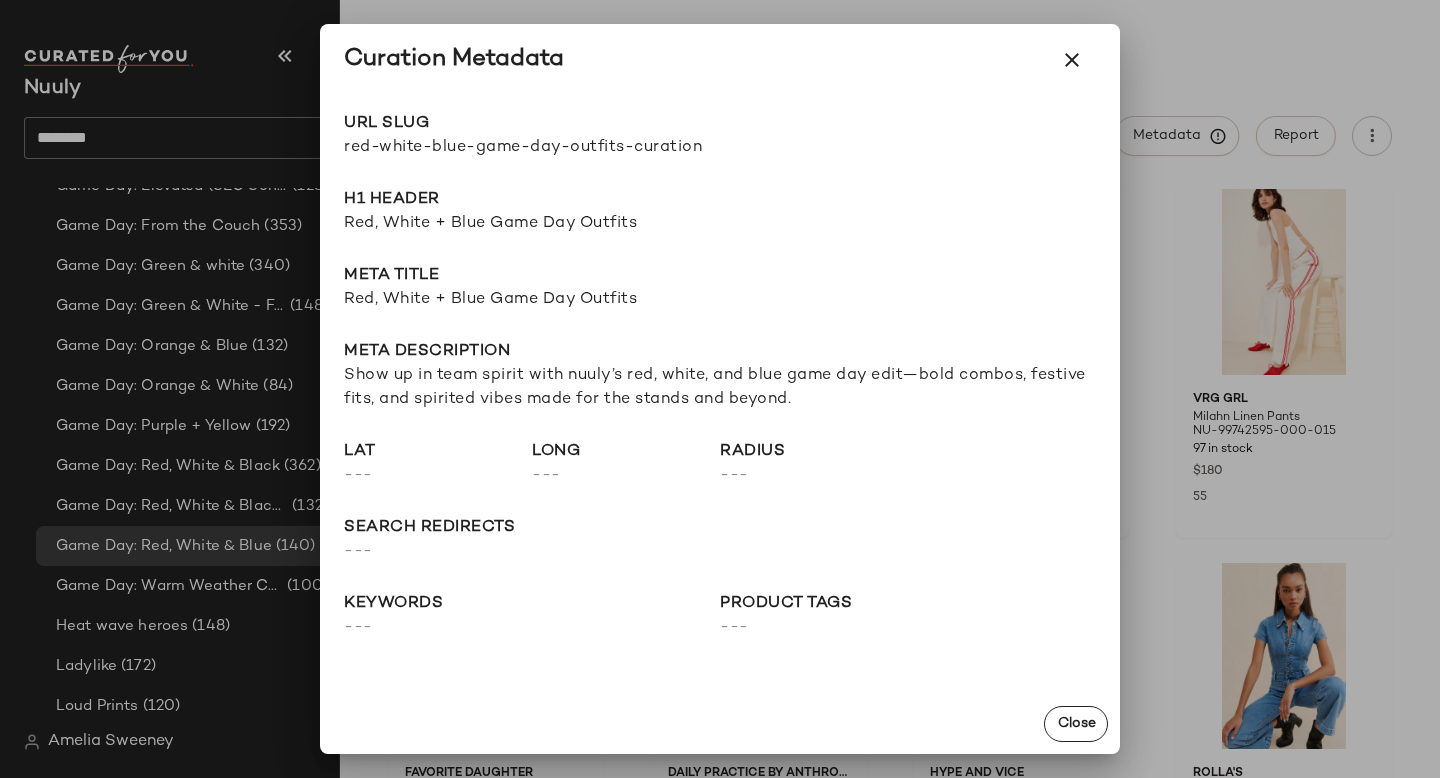 click at bounding box center [720, 389] 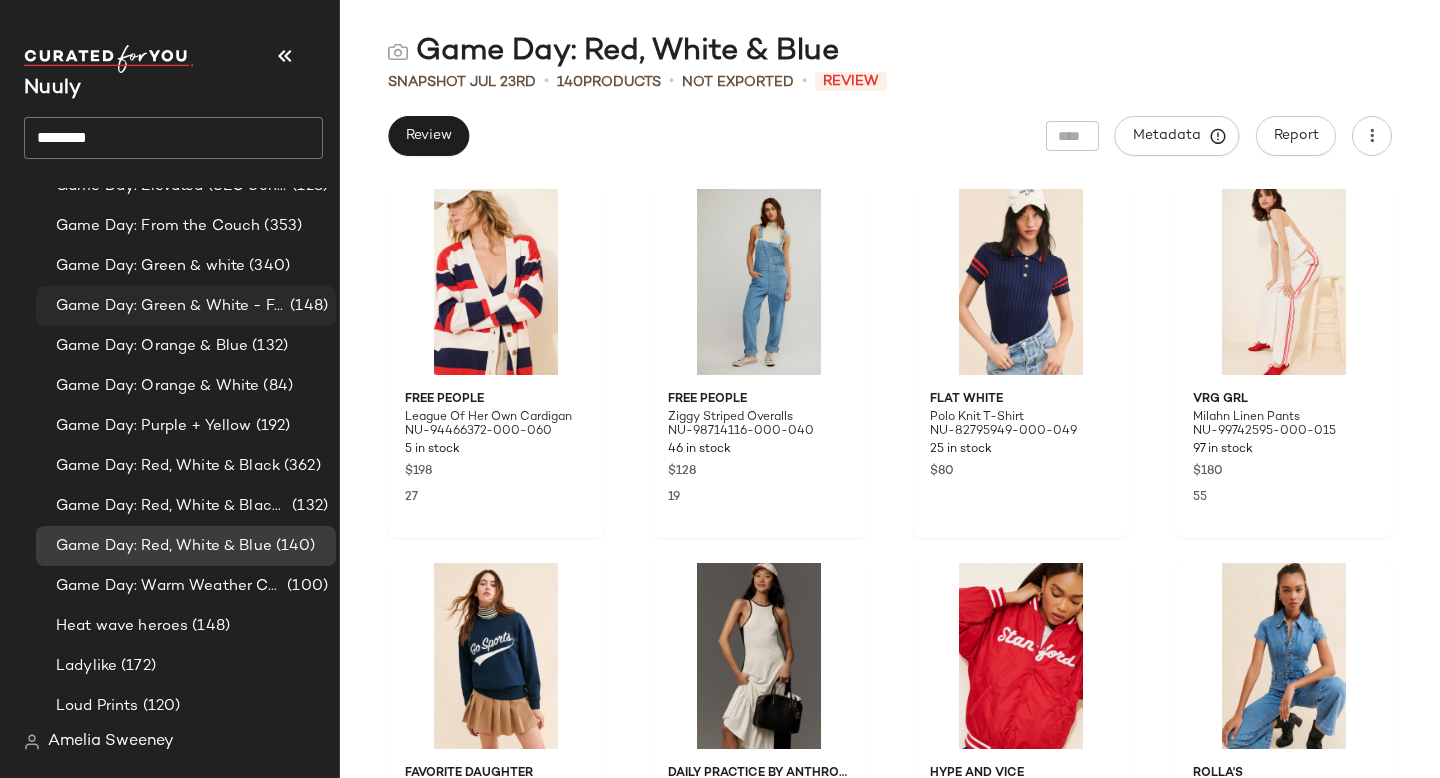 click on "Game Day: Green & White - FALL REFRESH" at bounding box center [171, 306] 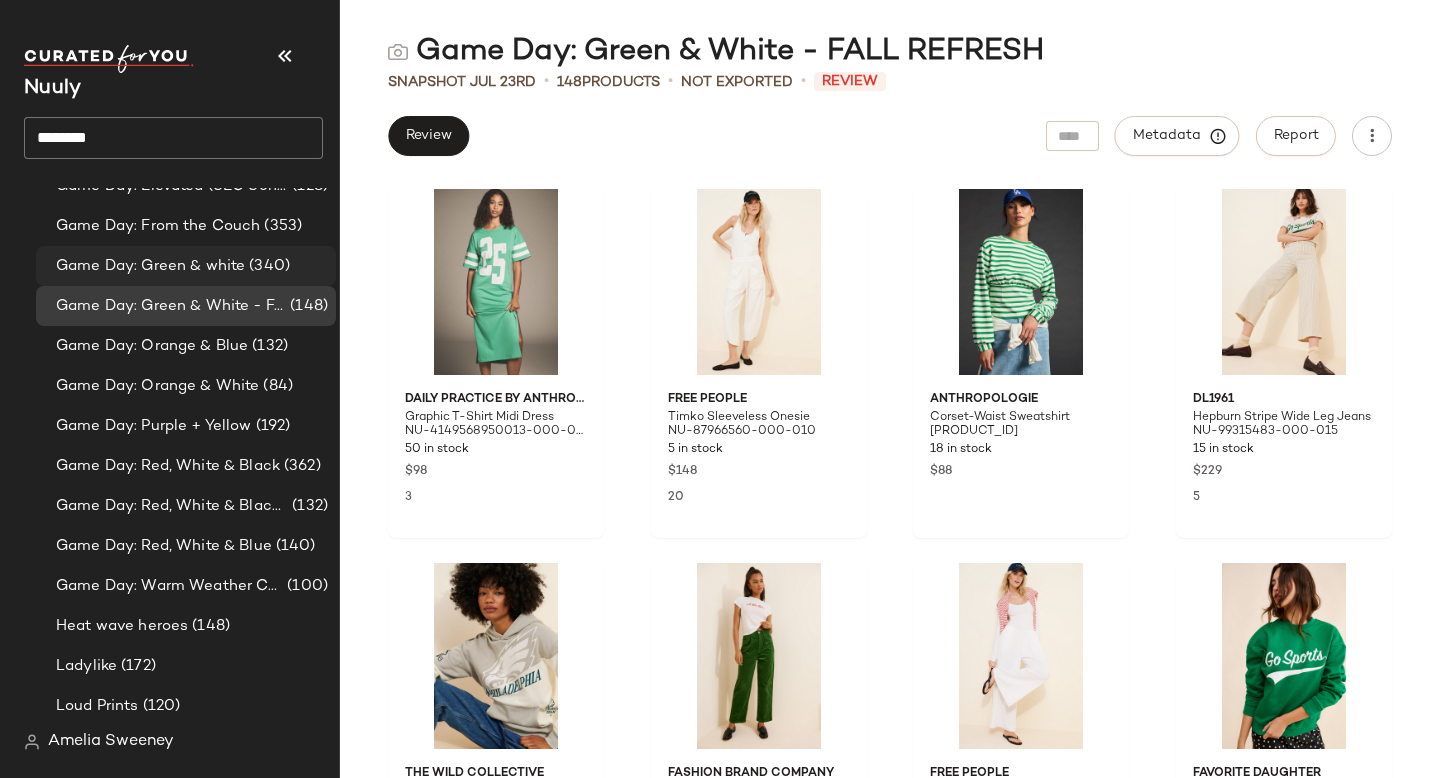 click on "Game Day: Green & white" at bounding box center [150, 266] 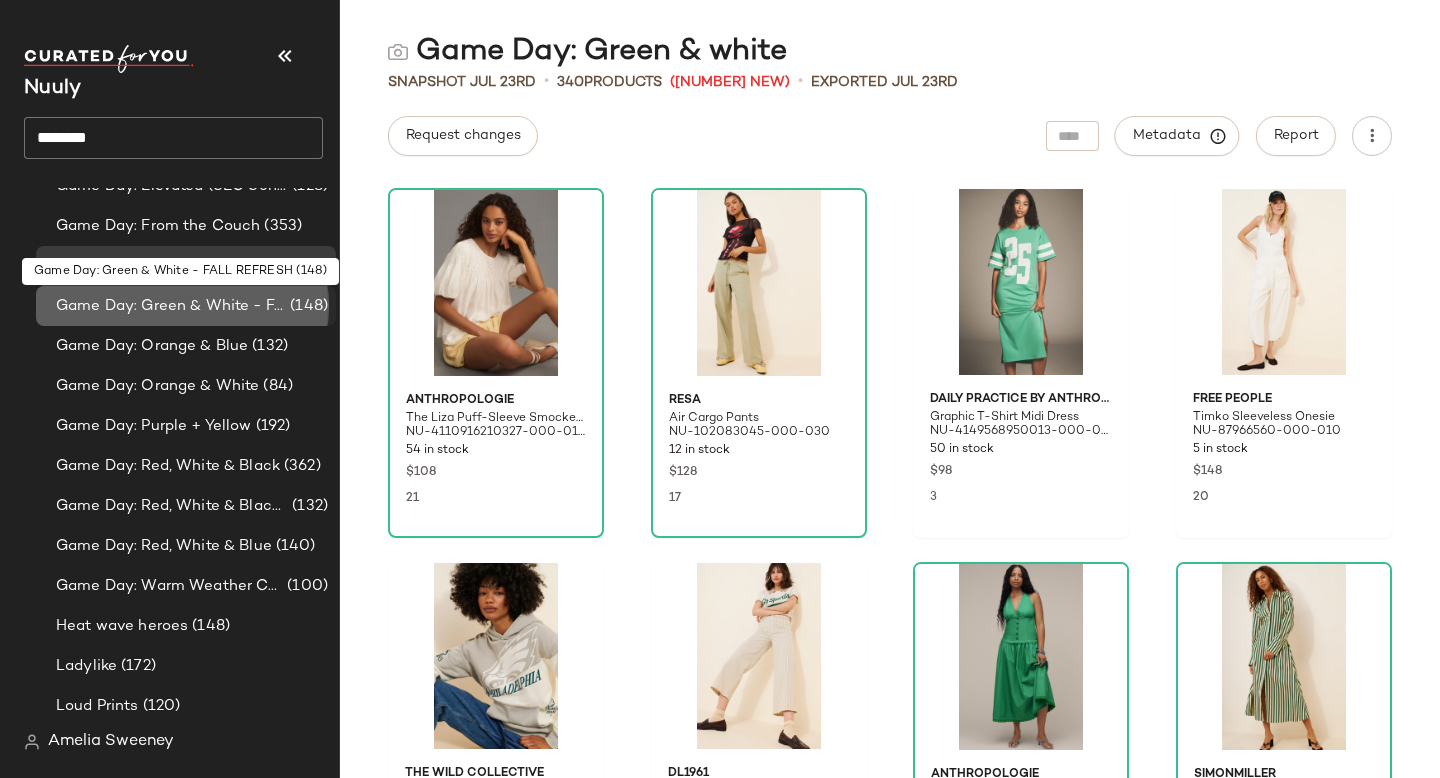 click on "Game Day: Green & White - FALL REFRESH" at bounding box center [171, 306] 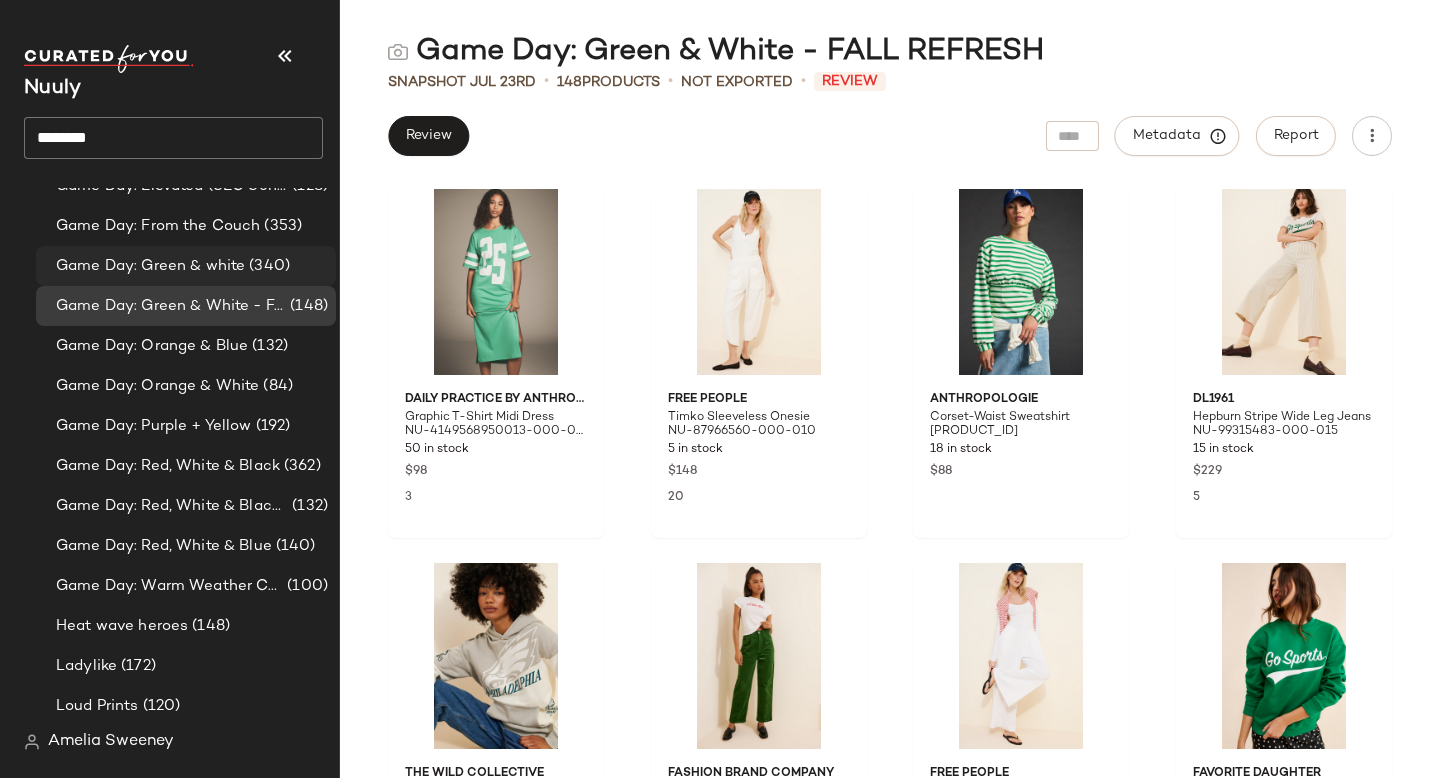 click on "(340)" at bounding box center (267, 266) 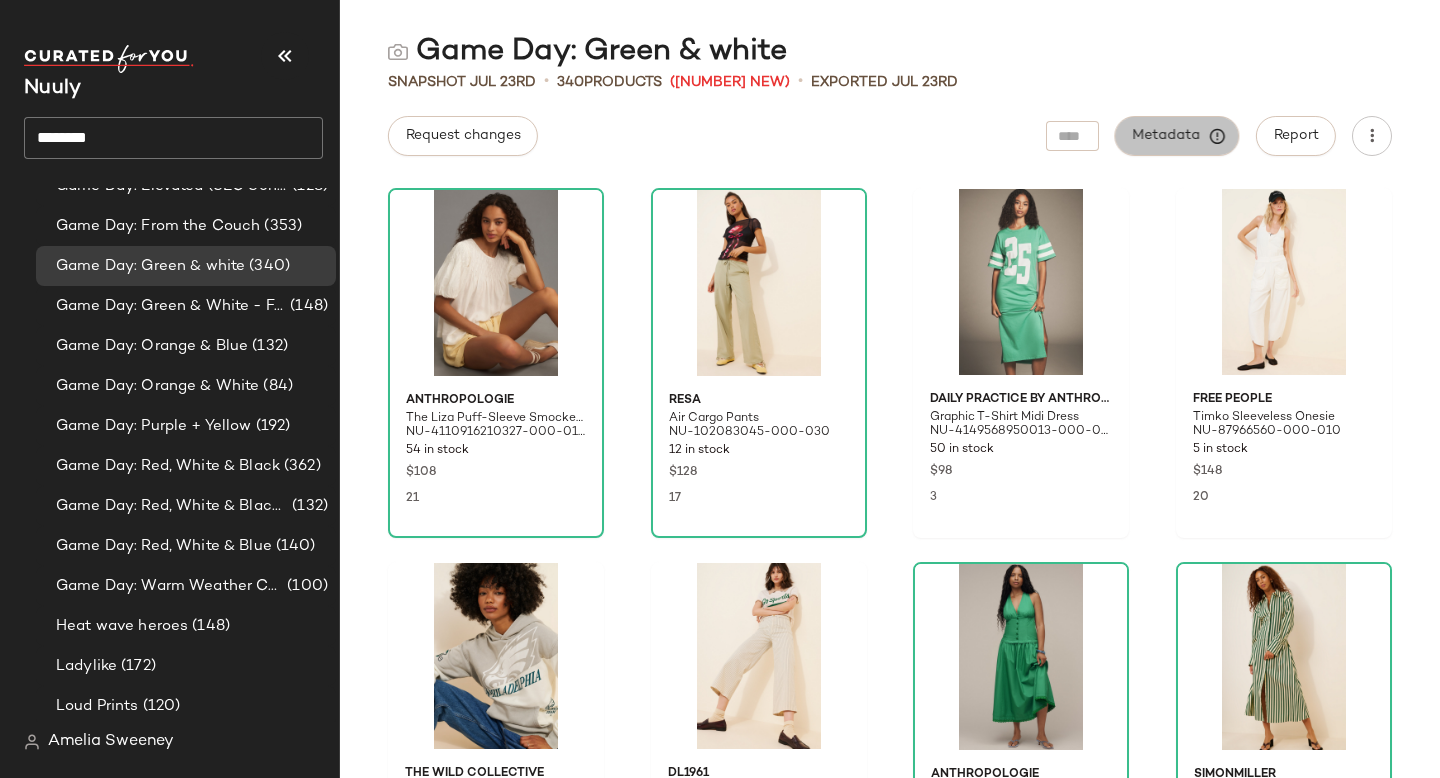 click on "Metadata" 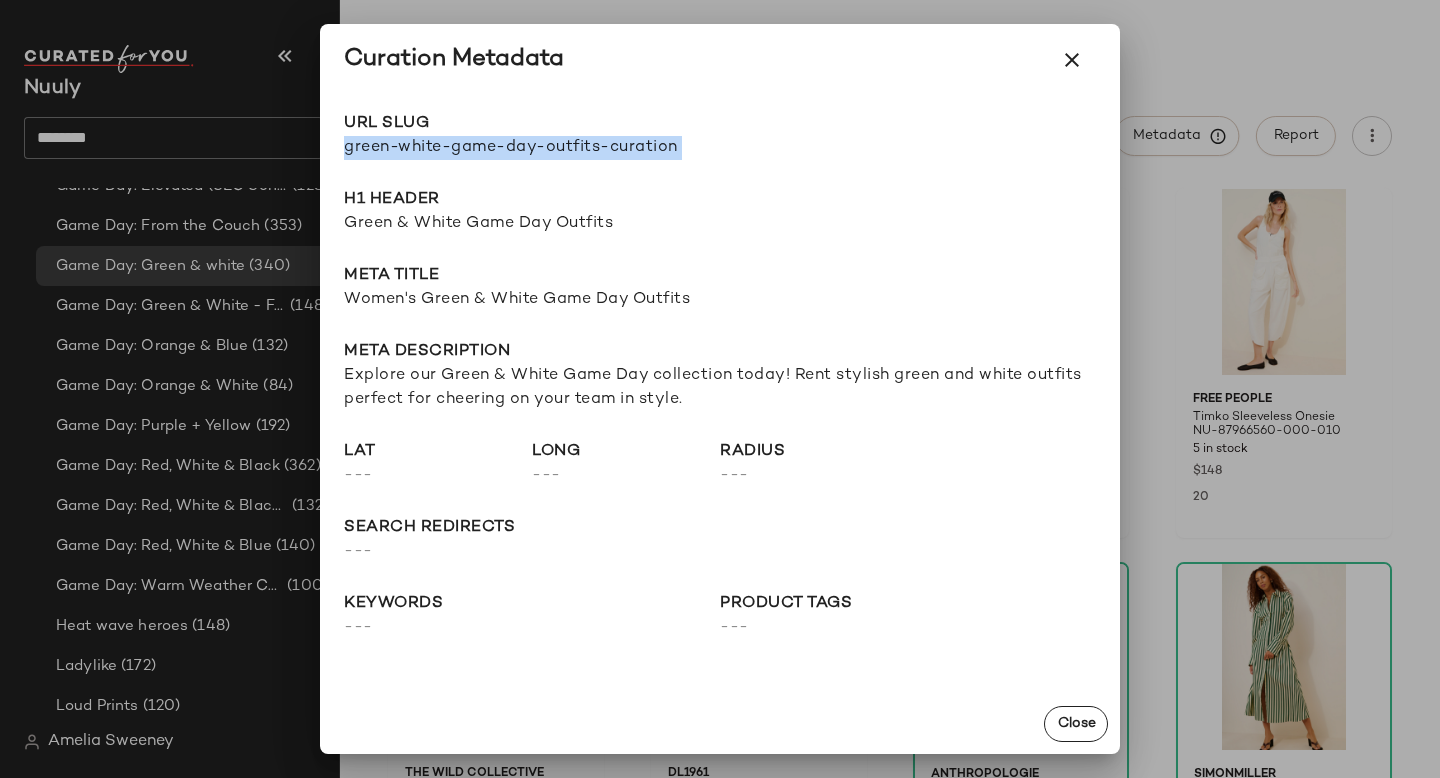 drag, startPoint x: 346, startPoint y: 153, endPoint x: 854, endPoint y: 175, distance: 508.47617 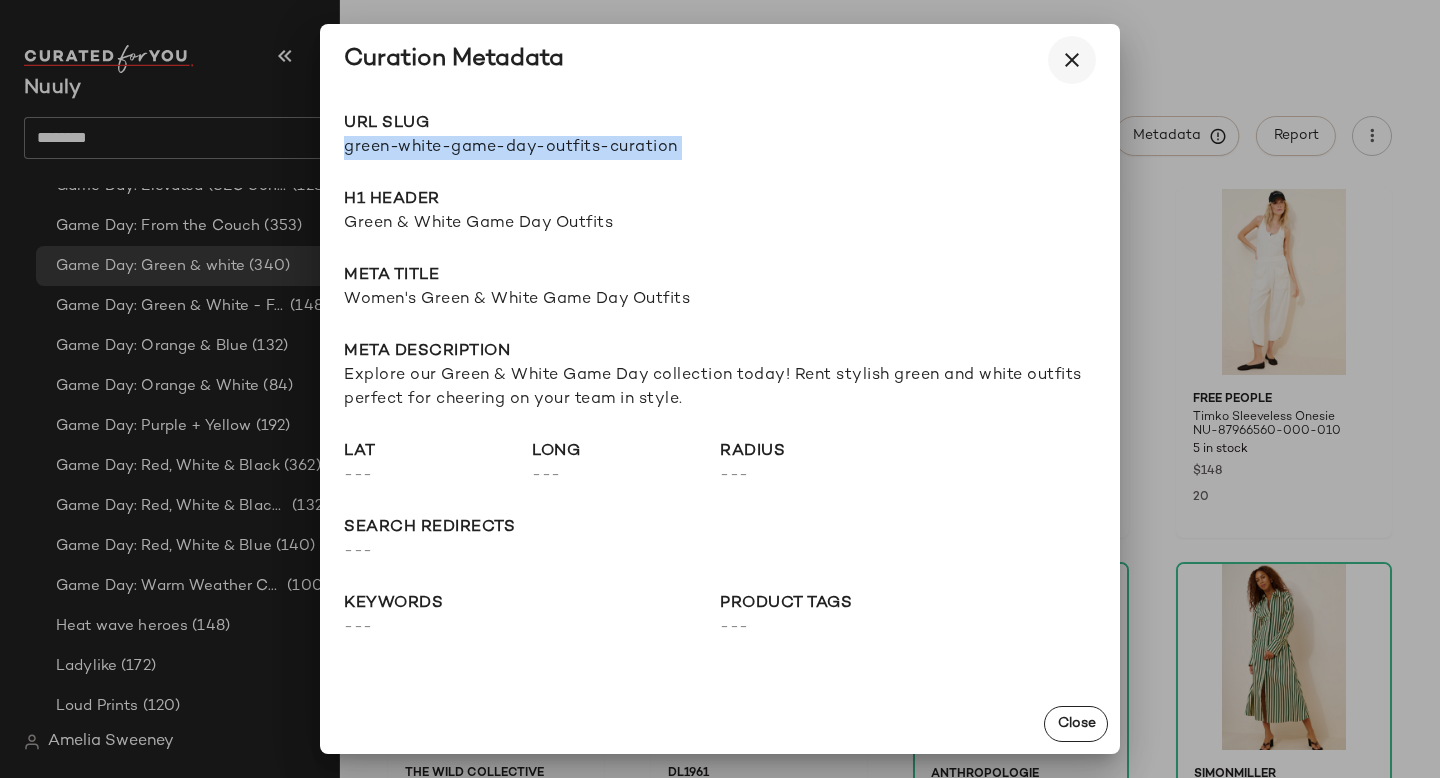click at bounding box center (1072, 60) 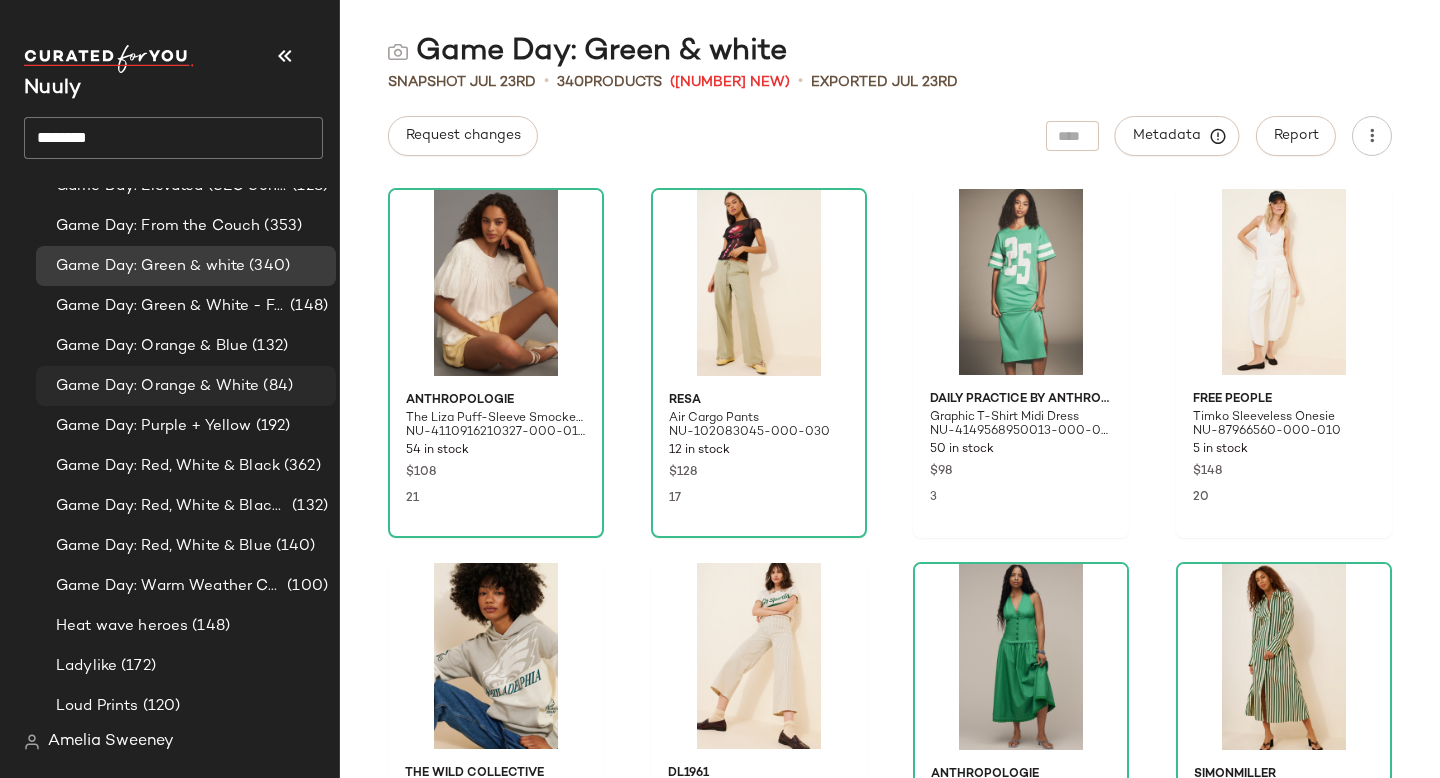 scroll, scrollTop: 5223, scrollLeft: 0, axis: vertical 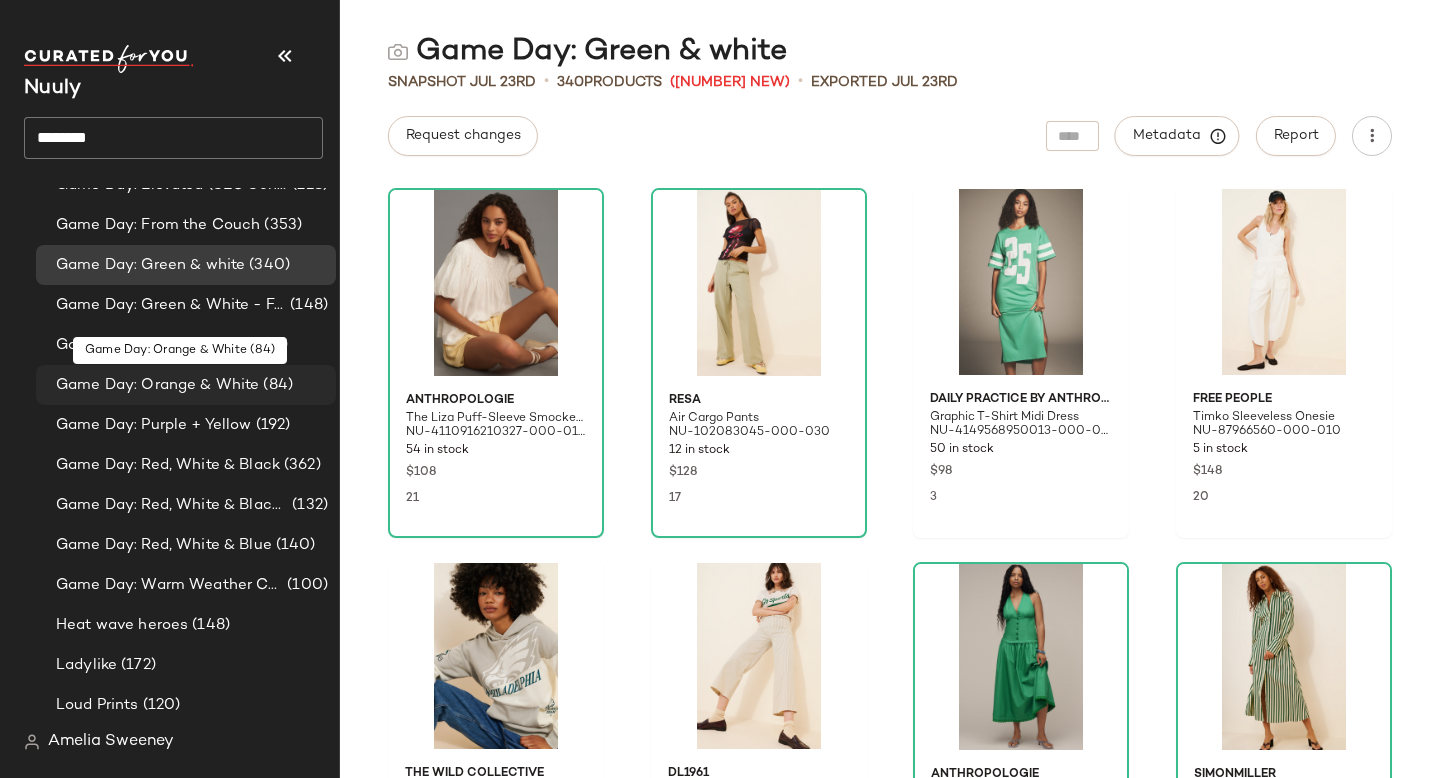 click on "Game Day: Orange & White" at bounding box center (157, 385) 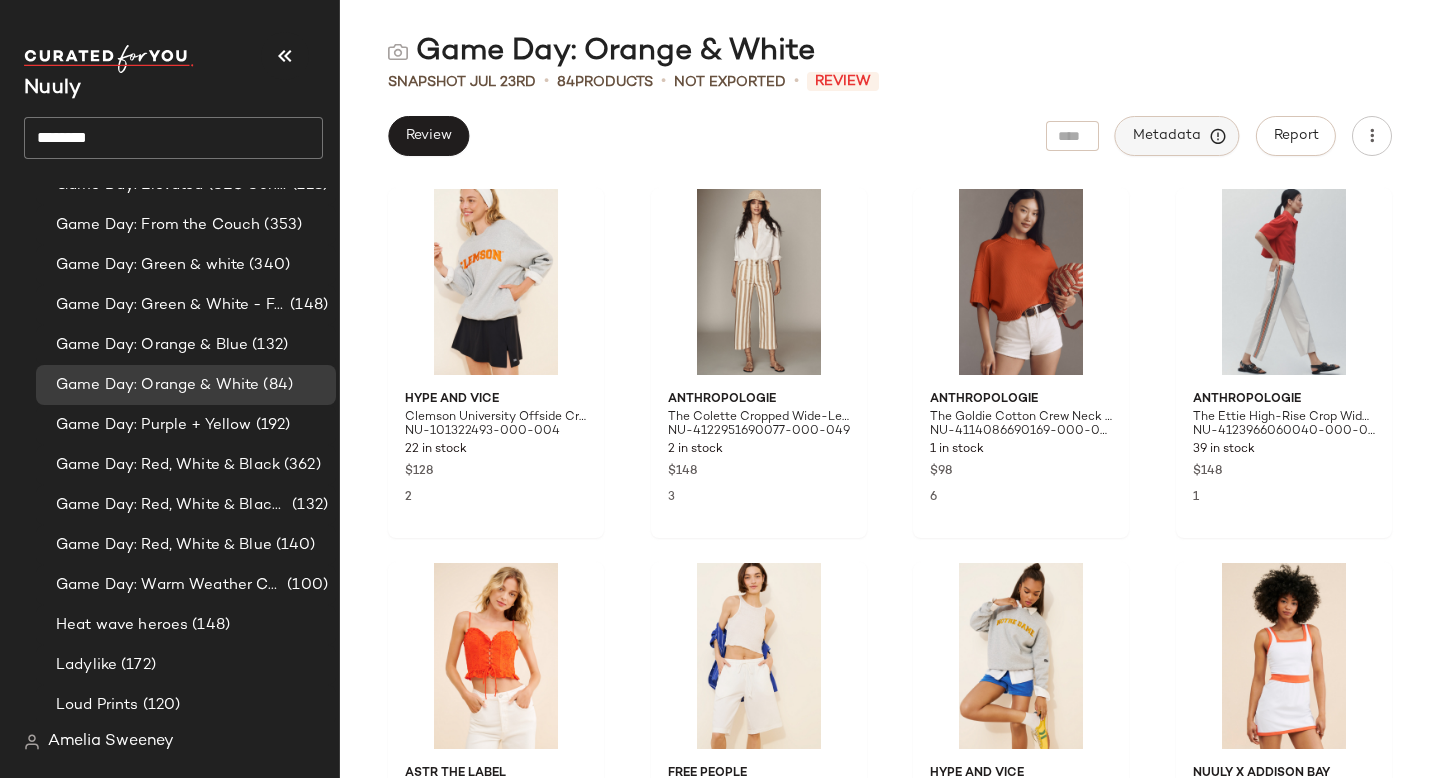 click on "Metadata" 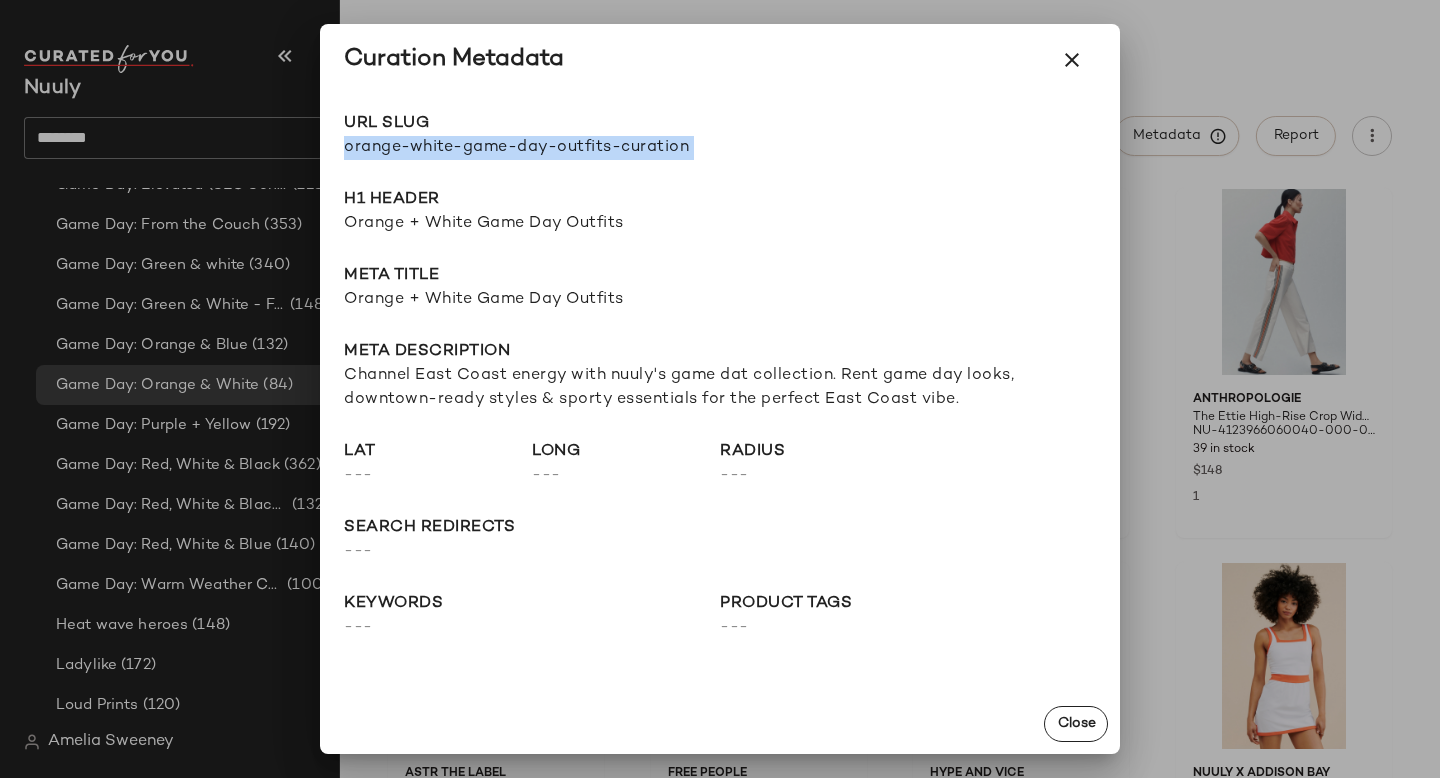 drag, startPoint x: 344, startPoint y: 147, endPoint x: 826, endPoint y: 147, distance: 482 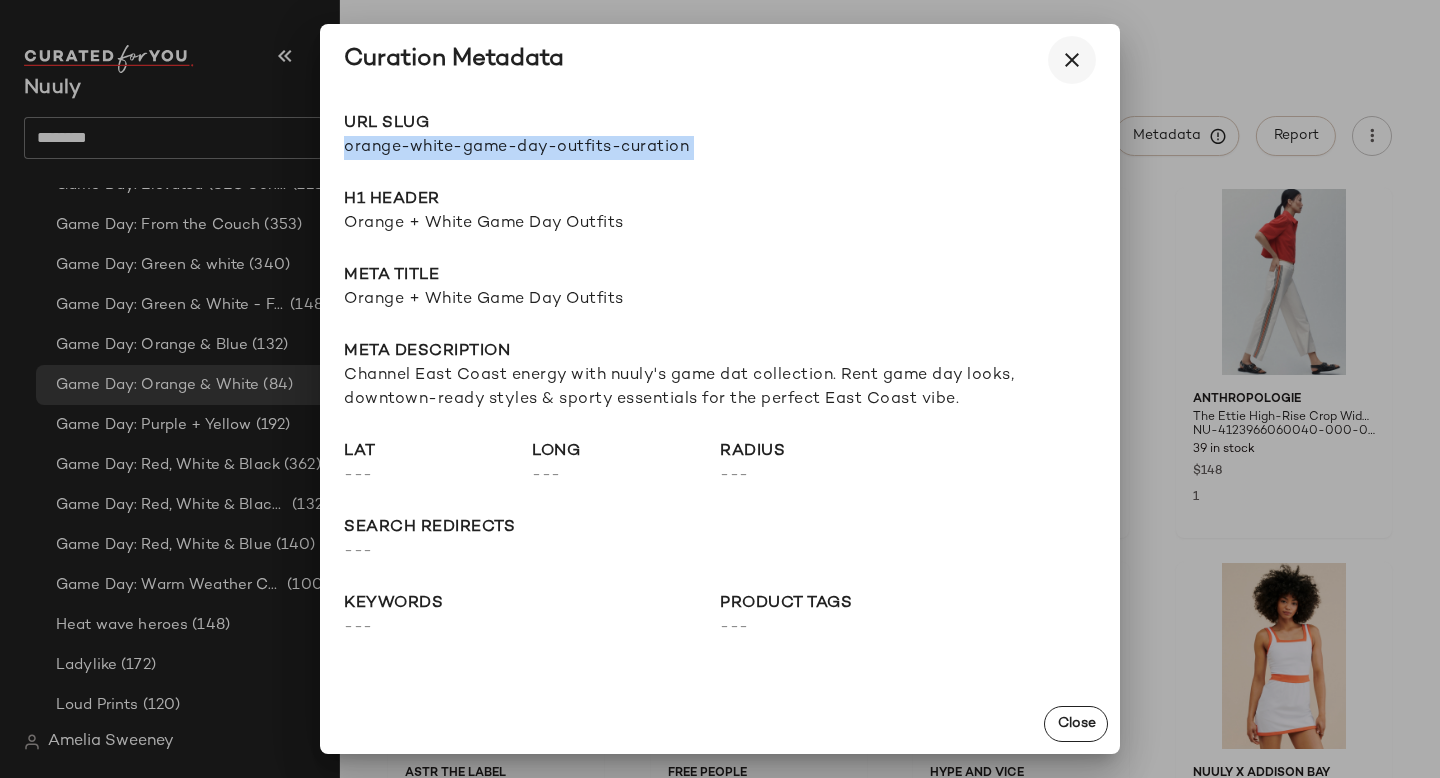 click at bounding box center (1072, 60) 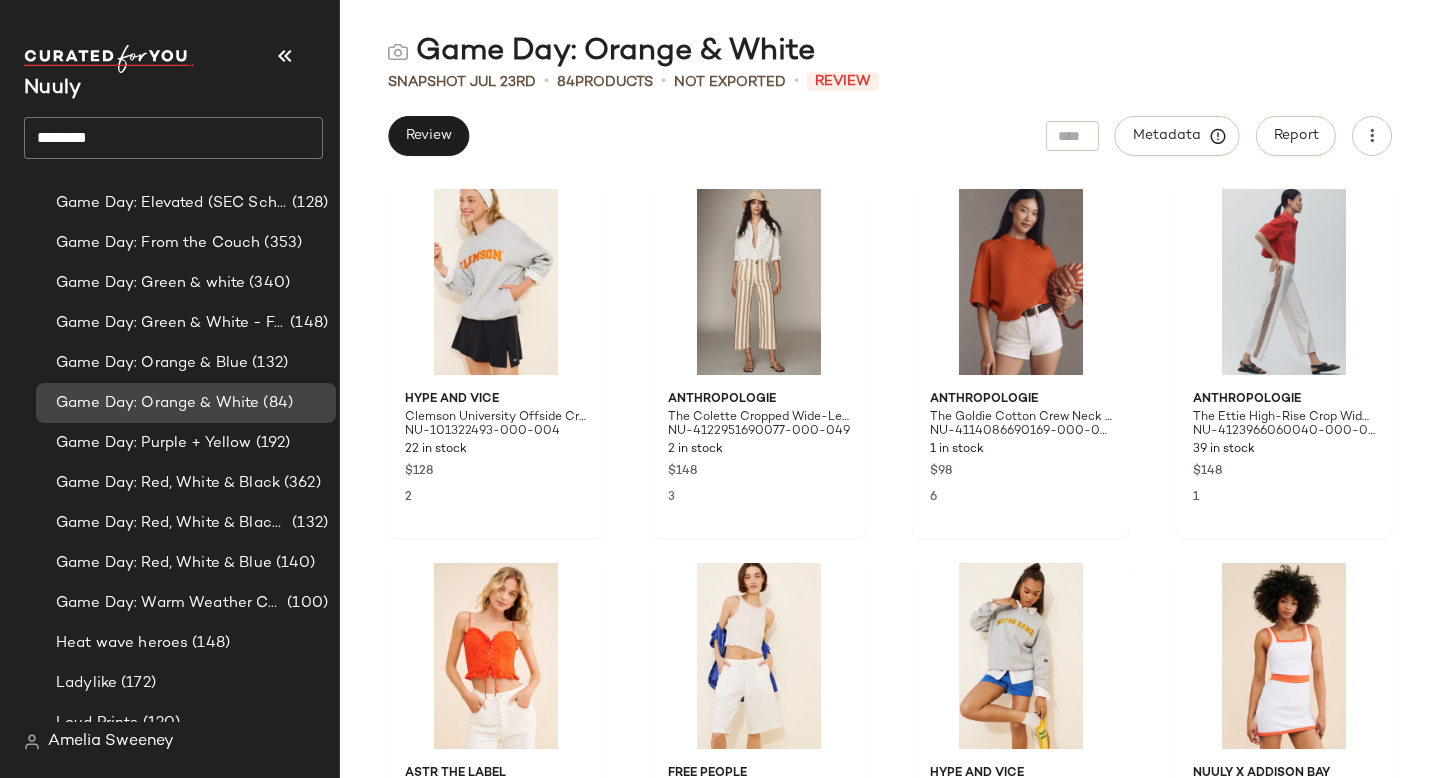 scroll, scrollTop: 5204, scrollLeft: 0, axis: vertical 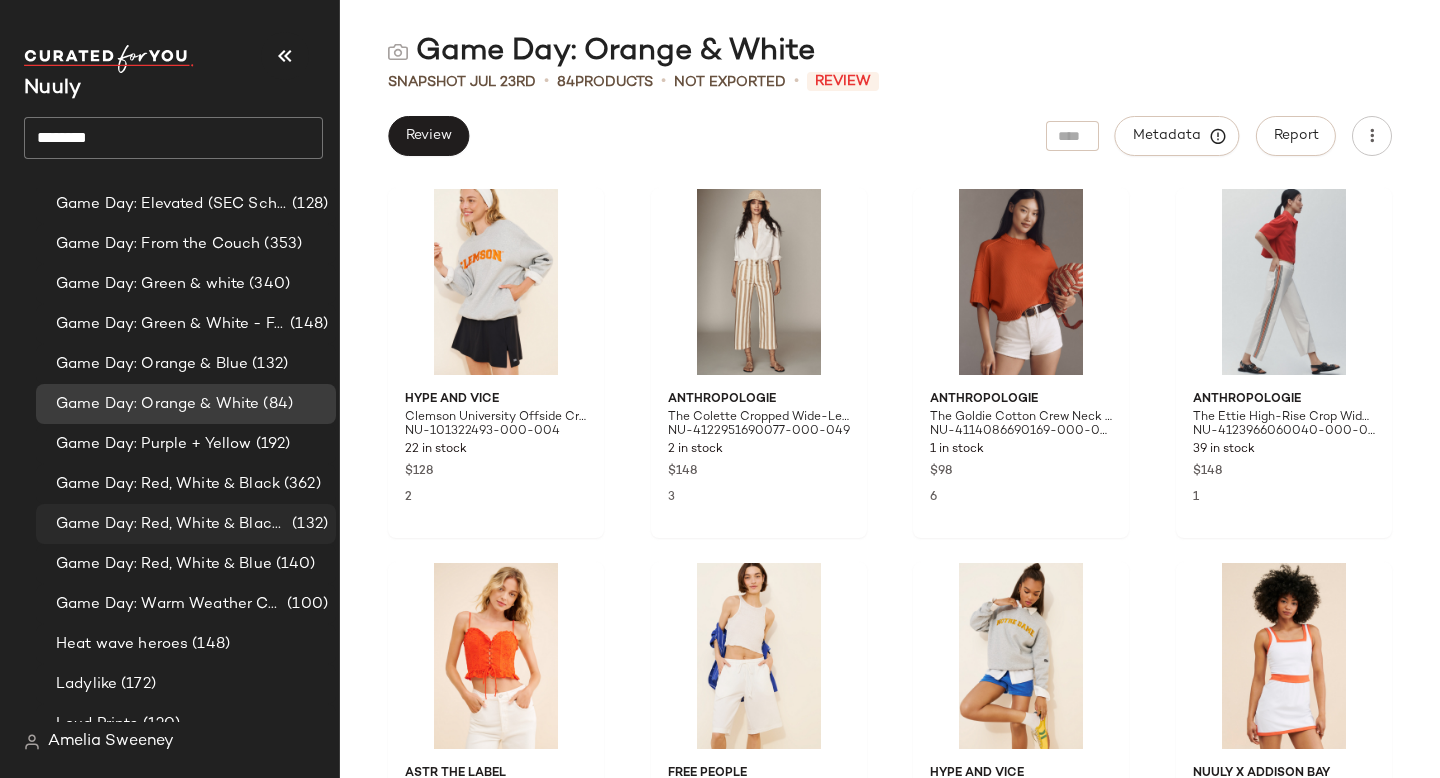 click on "Game Day: Red, White & Black - FALL REFRESH" at bounding box center [172, 524] 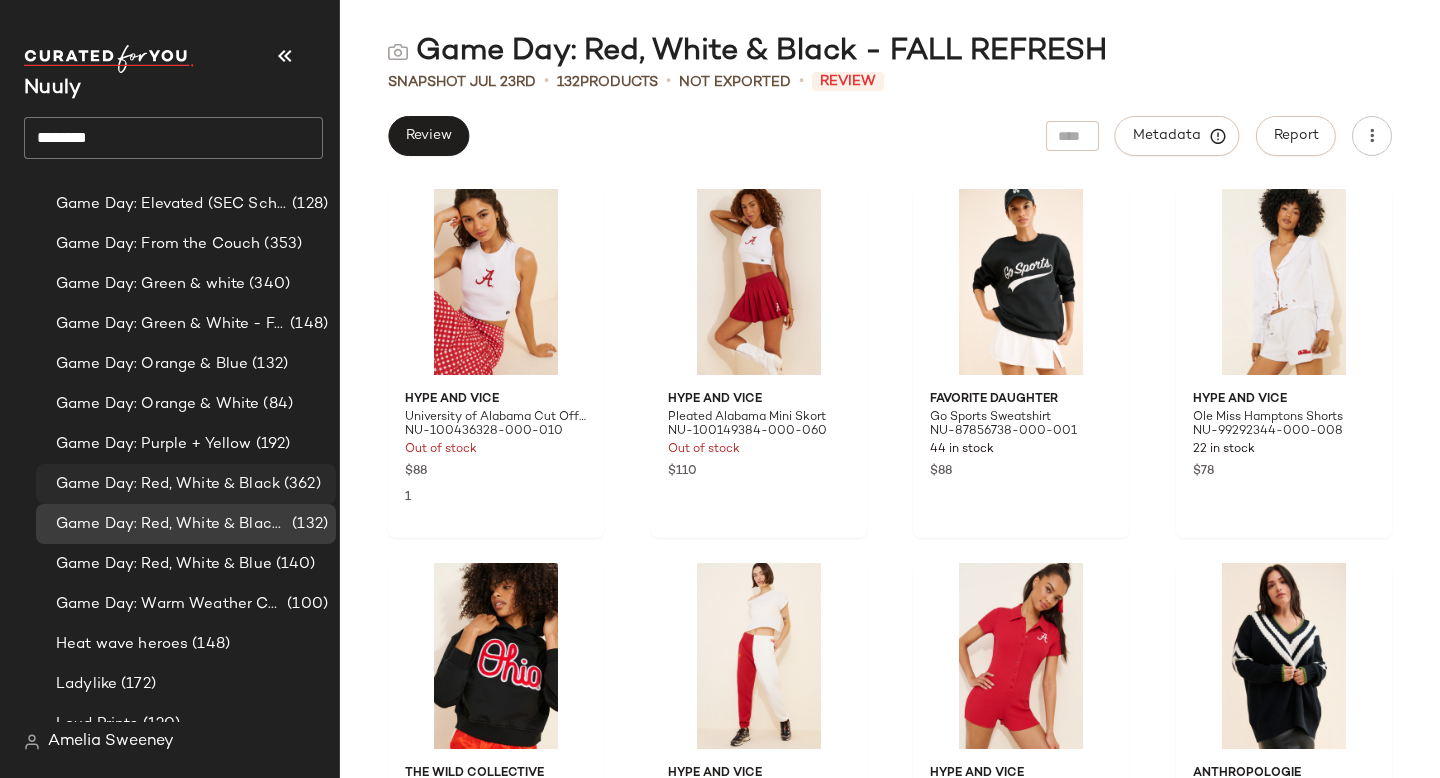 click on "(362)" at bounding box center (300, 484) 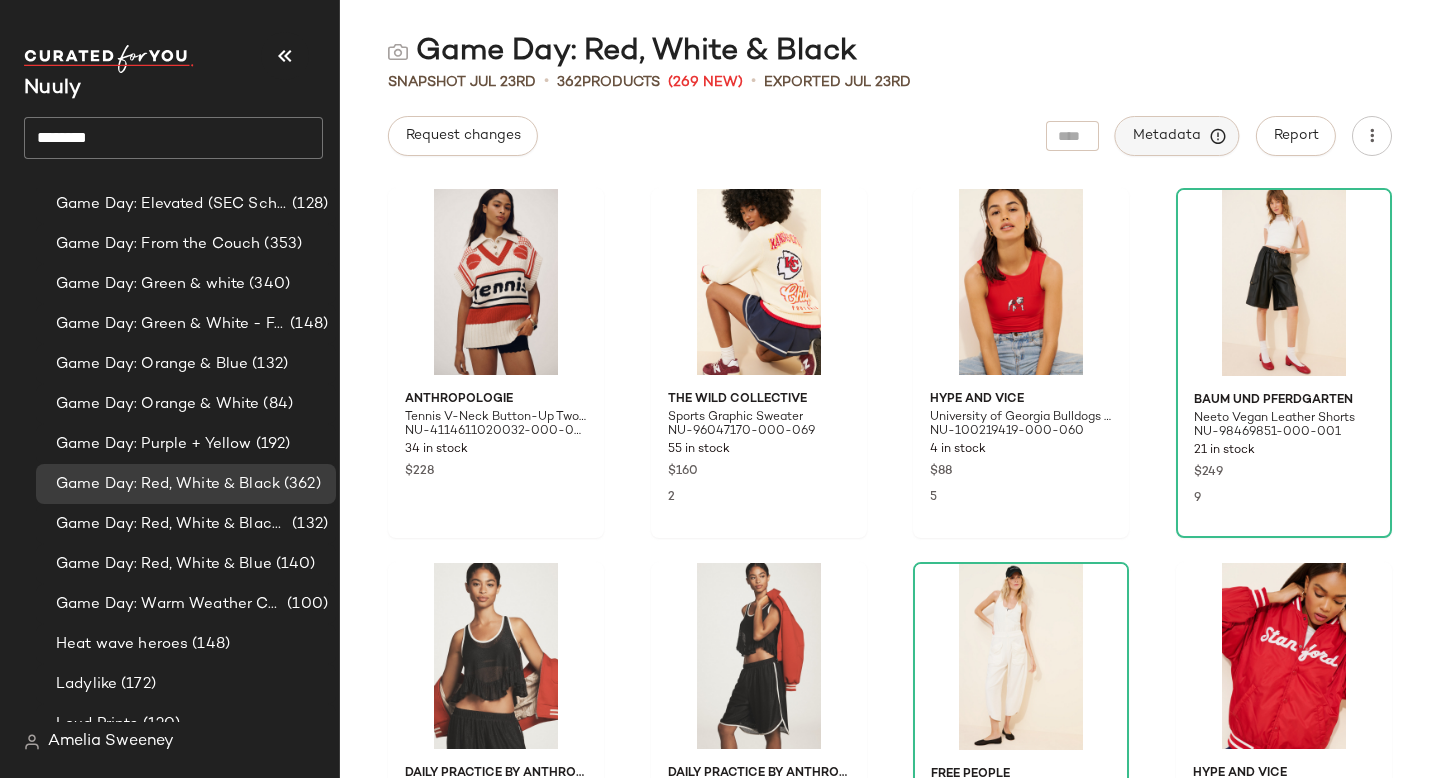 click on "Metadata" at bounding box center (1177, 136) 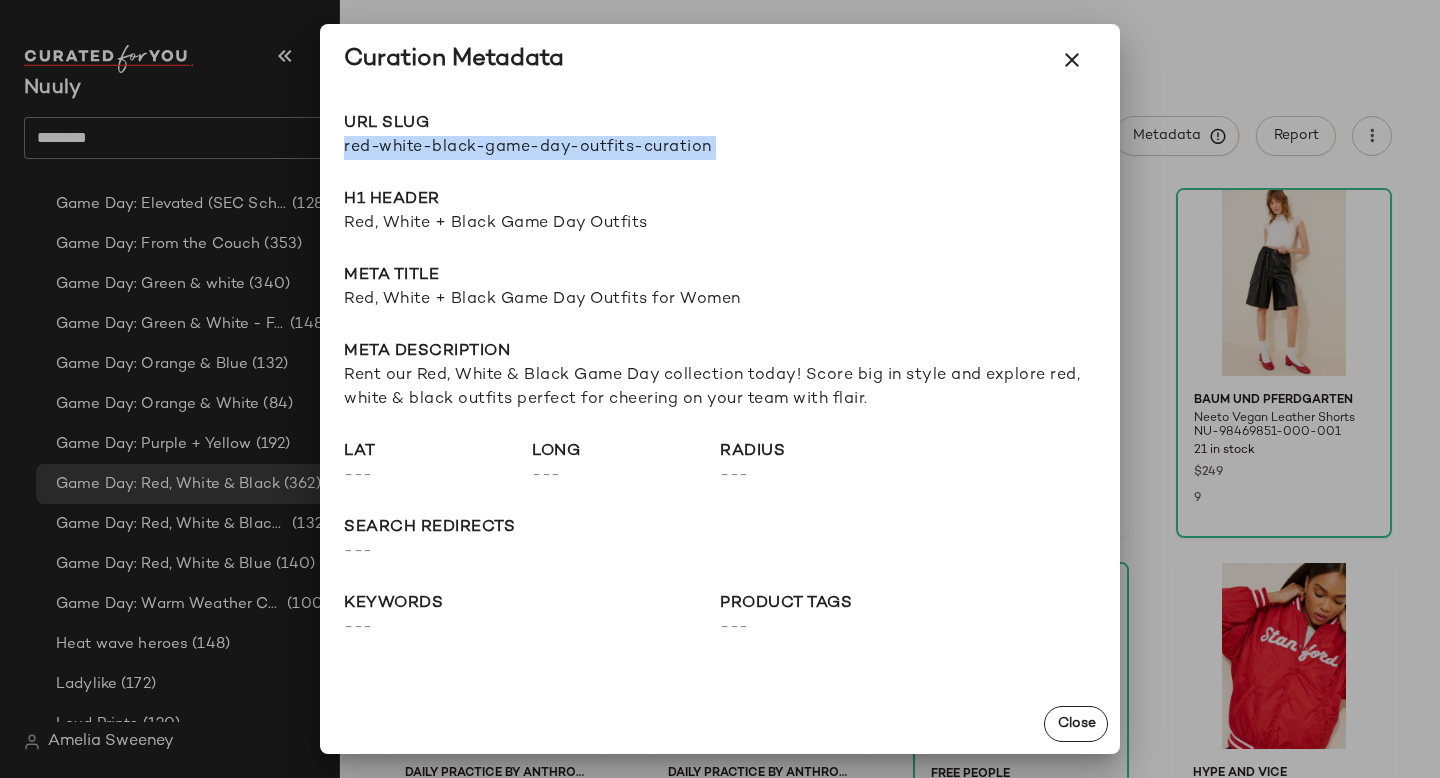 drag, startPoint x: 343, startPoint y: 146, endPoint x: 827, endPoint y: 160, distance: 484.20242 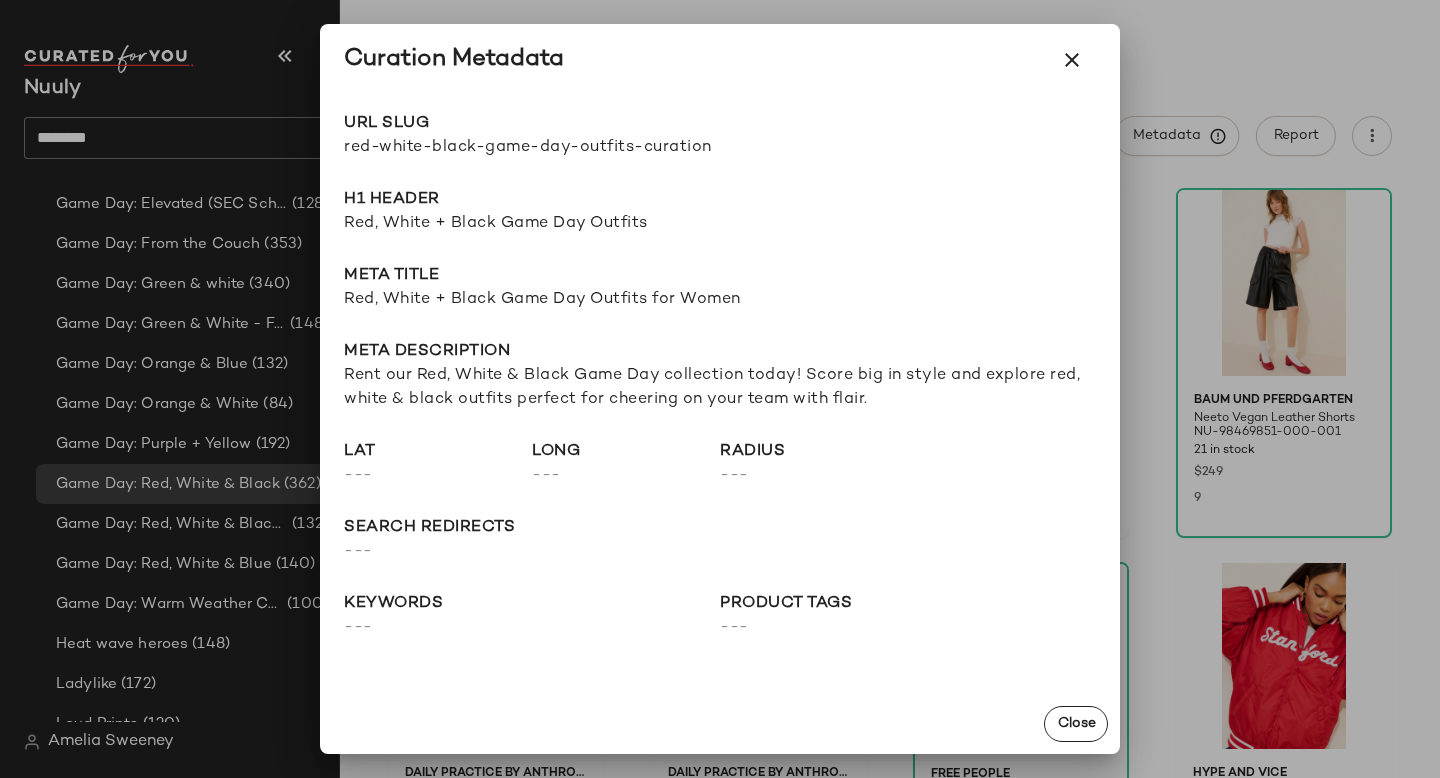 click at bounding box center [720, 389] 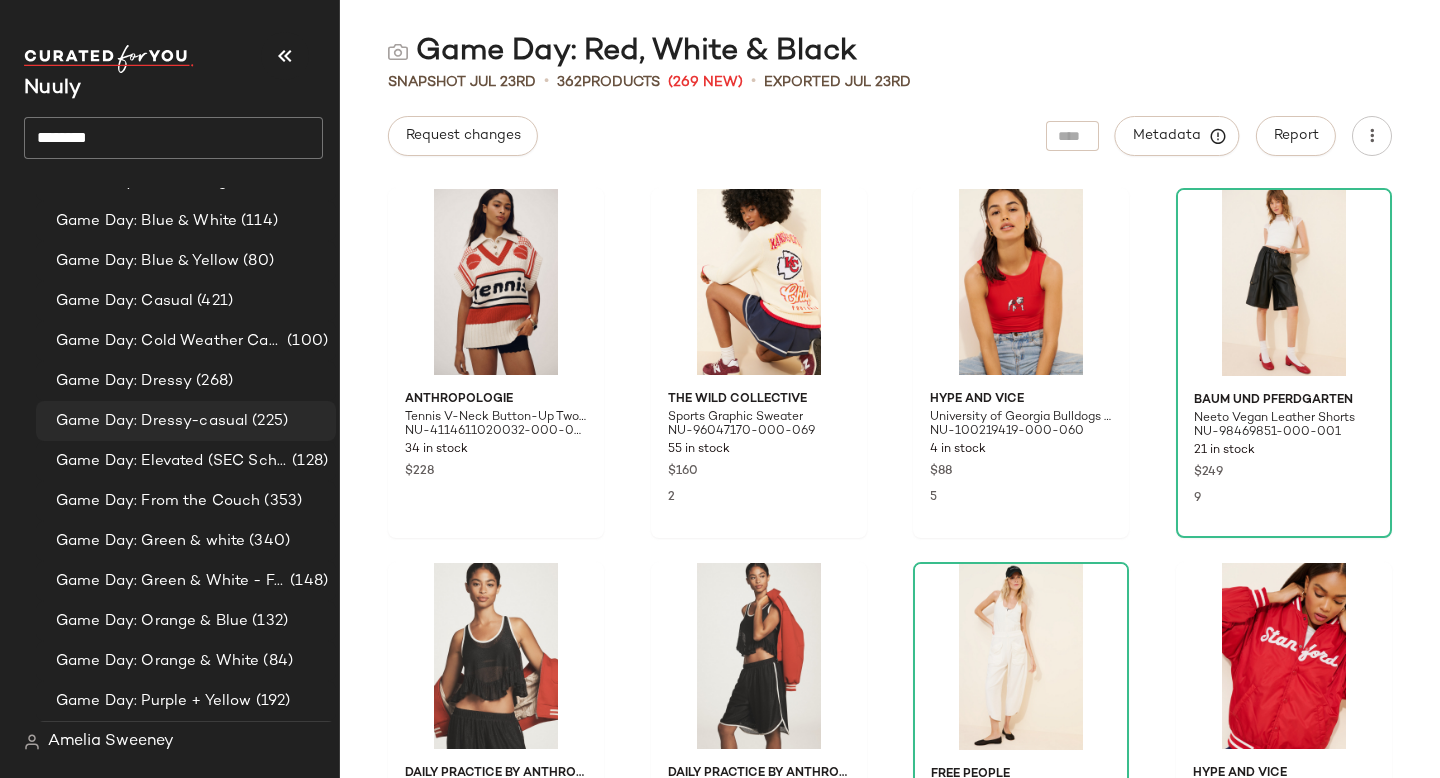 scroll, scrollTop: 5002, scrollLeft: 0, axis: vertical 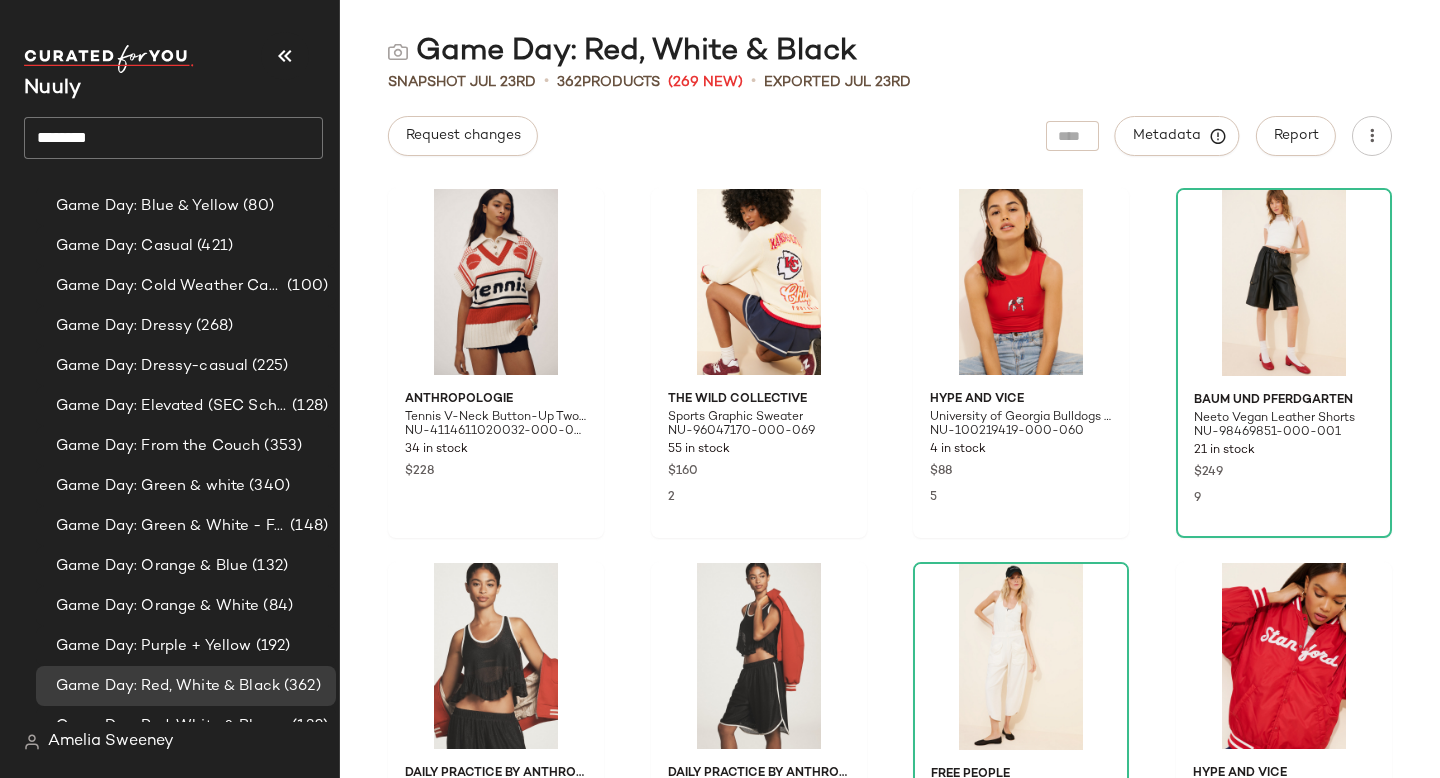 click on "********" 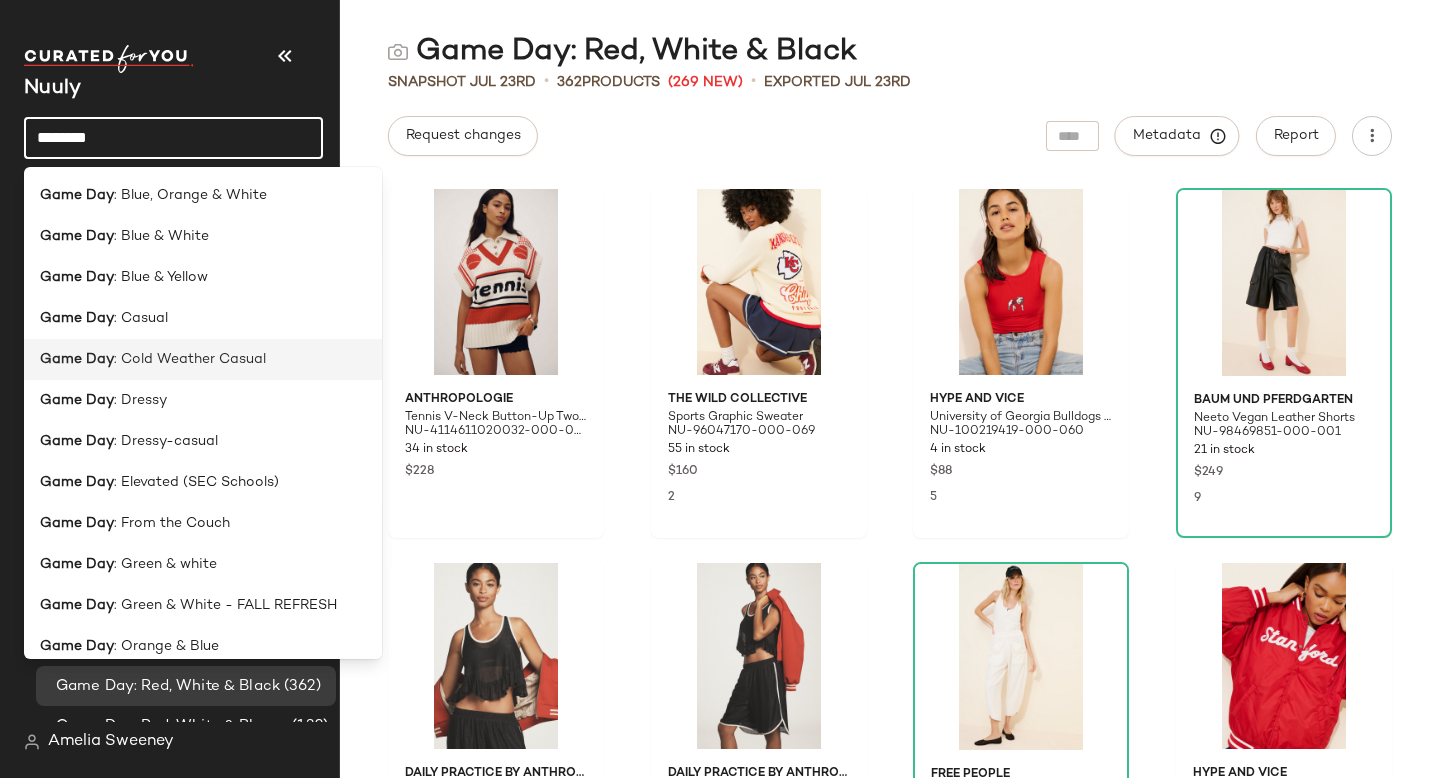 scroll, scrollTop: 303, scrollLeft: 0, axis: vertical 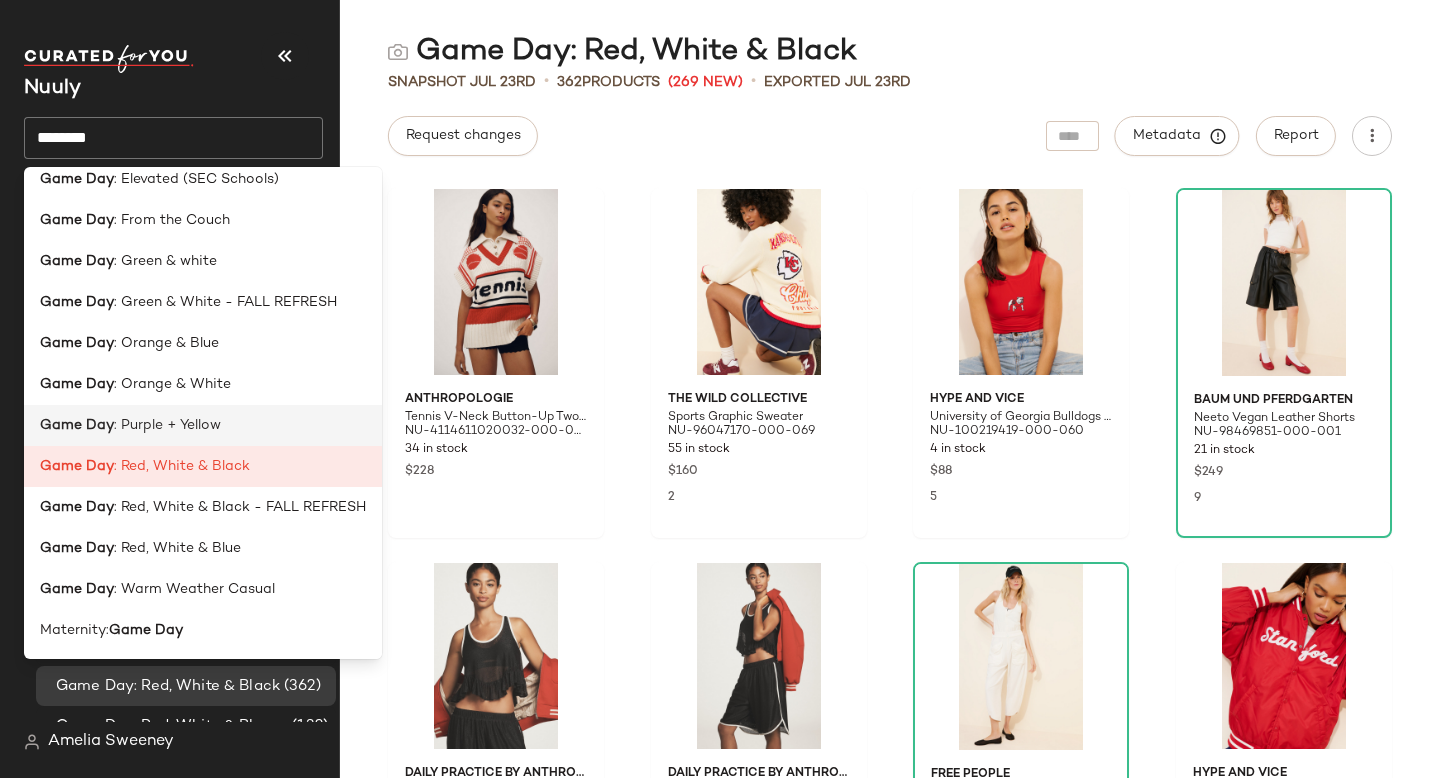 click on "Game Day : Purple + Yellow" 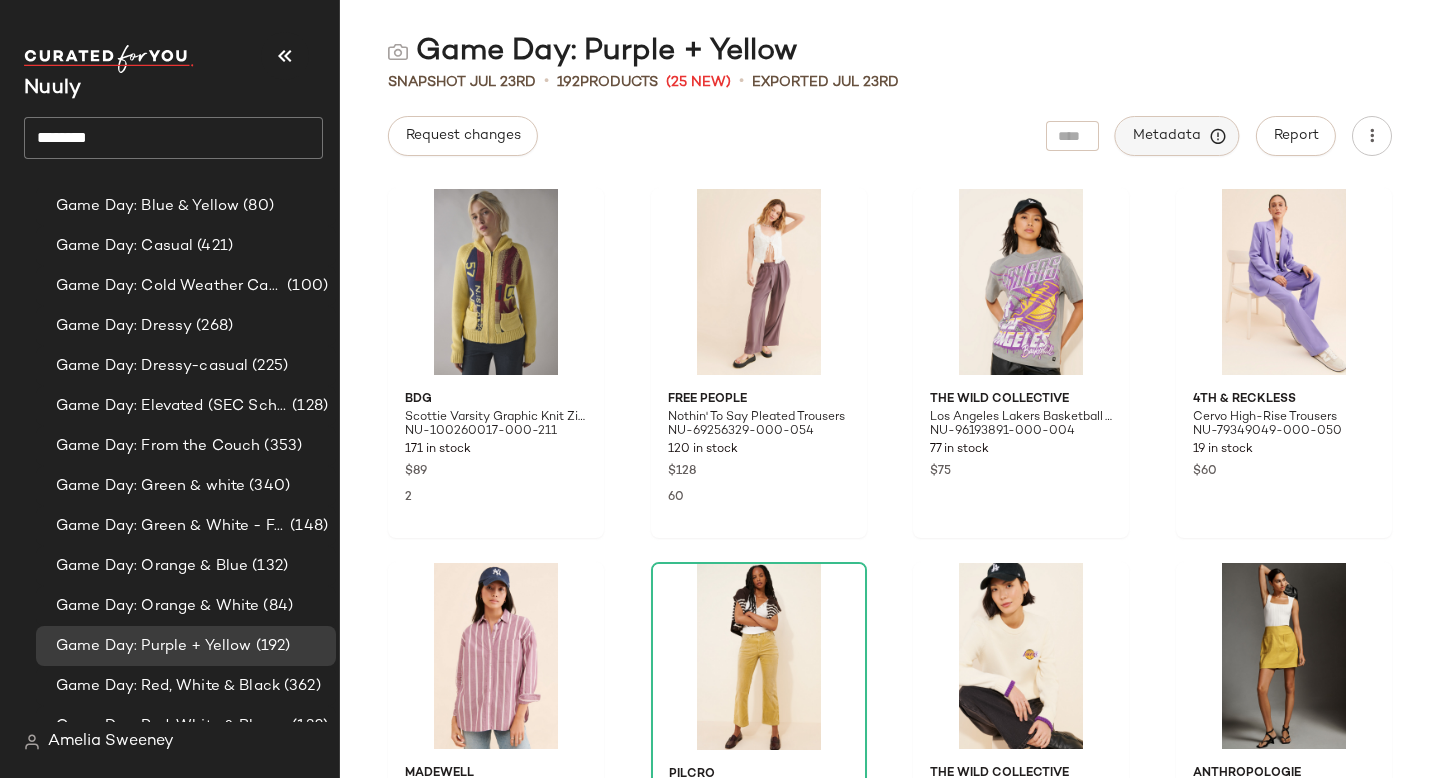 click on "Metadata" 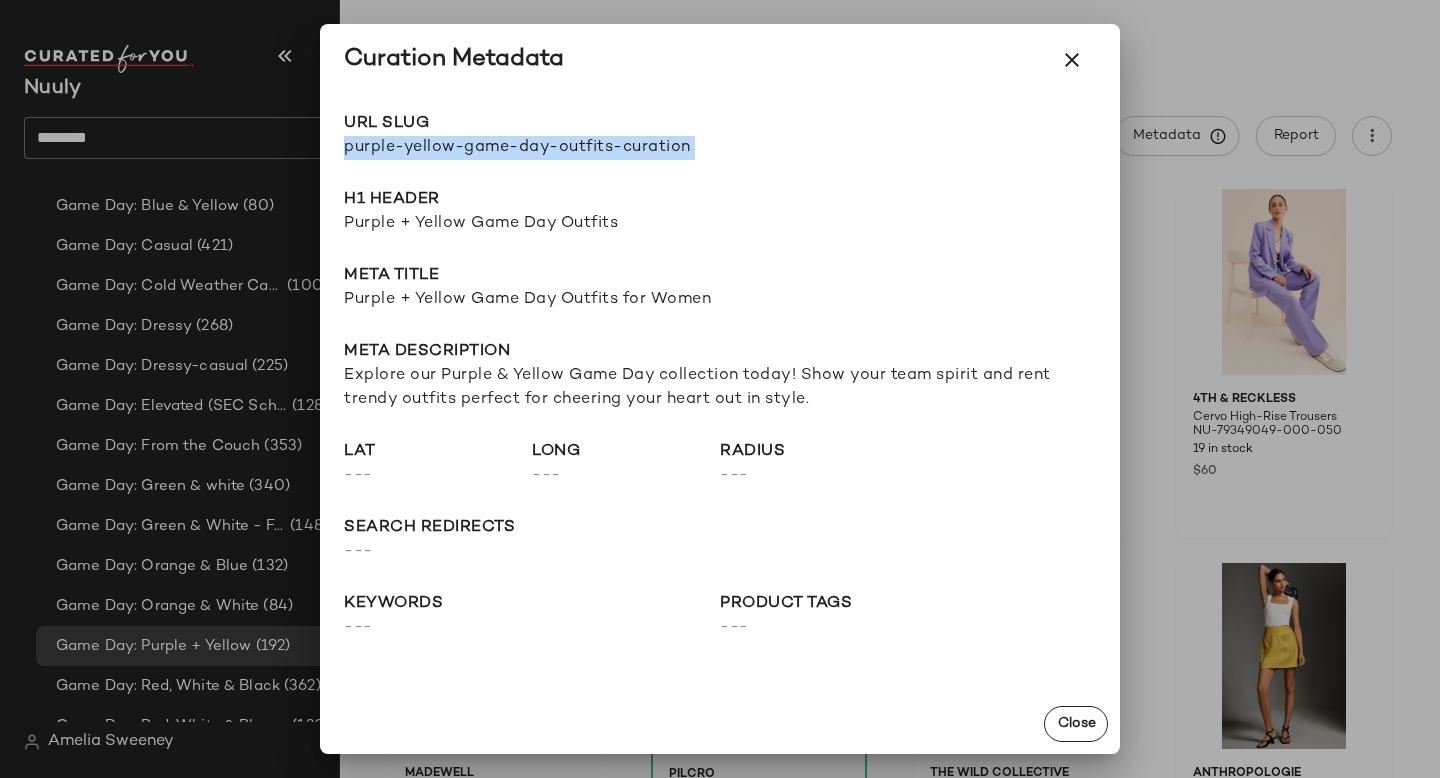 drag, startPoint x: 341, startPoint y: 148, endPoint x: 754, endPoint y: 160, distance: 413.1743 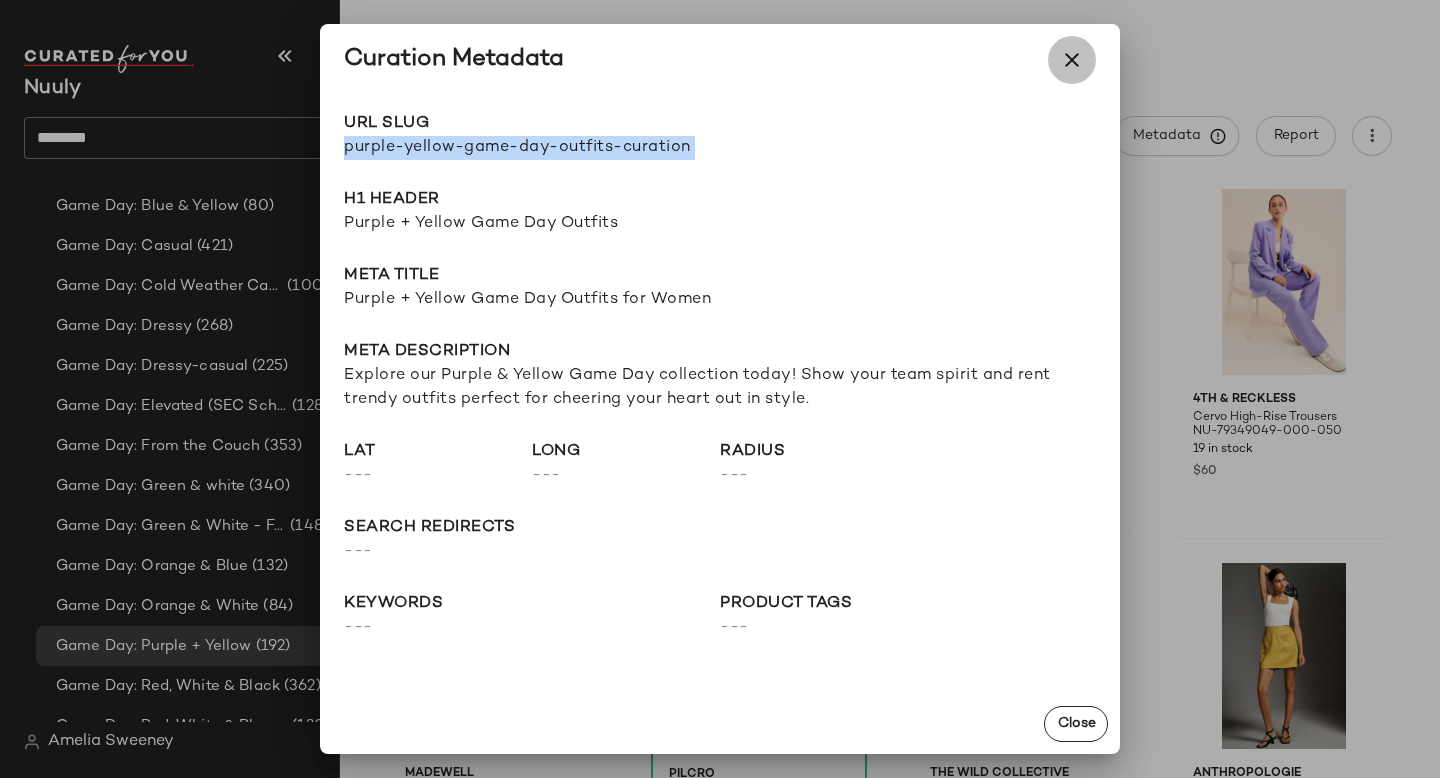 click at bounding box center [1072, 60] 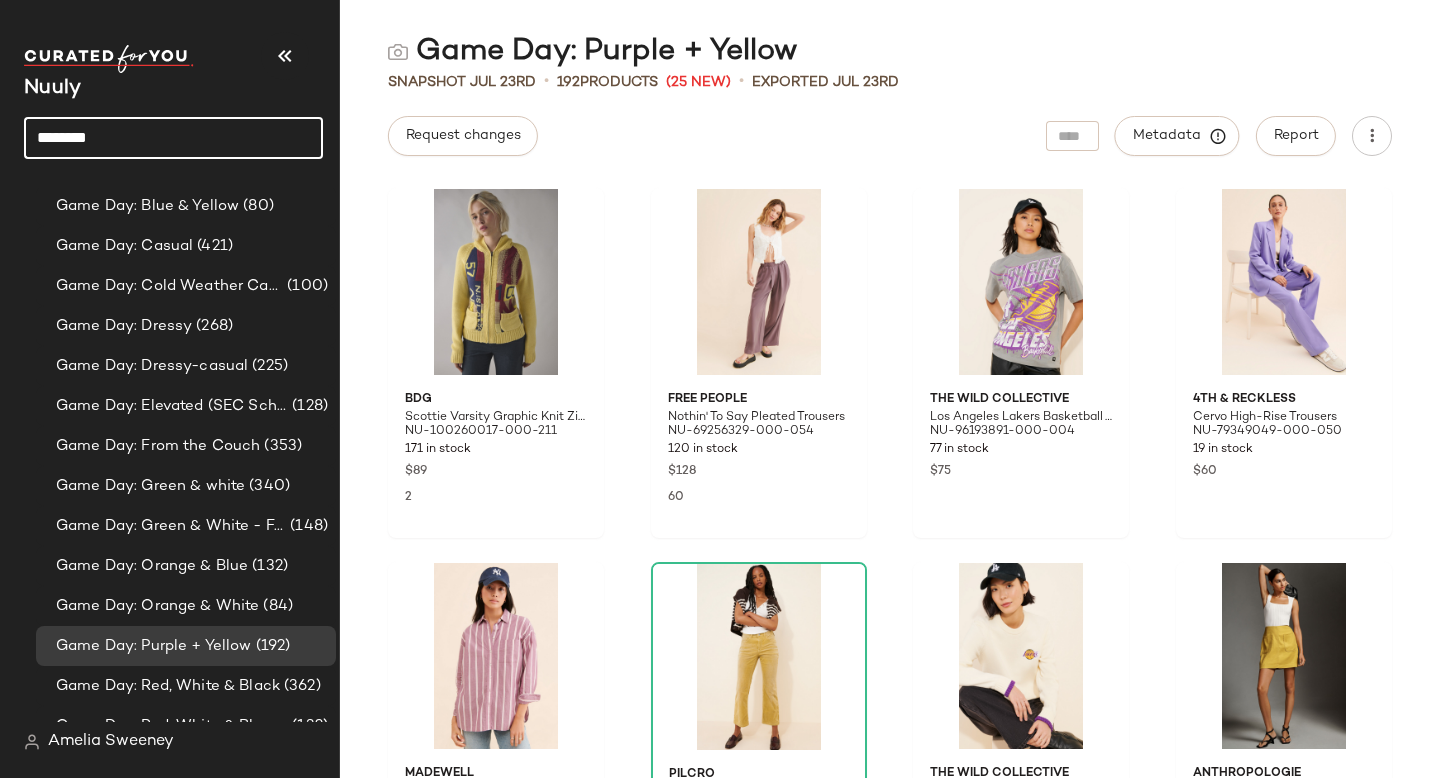 click on "********" 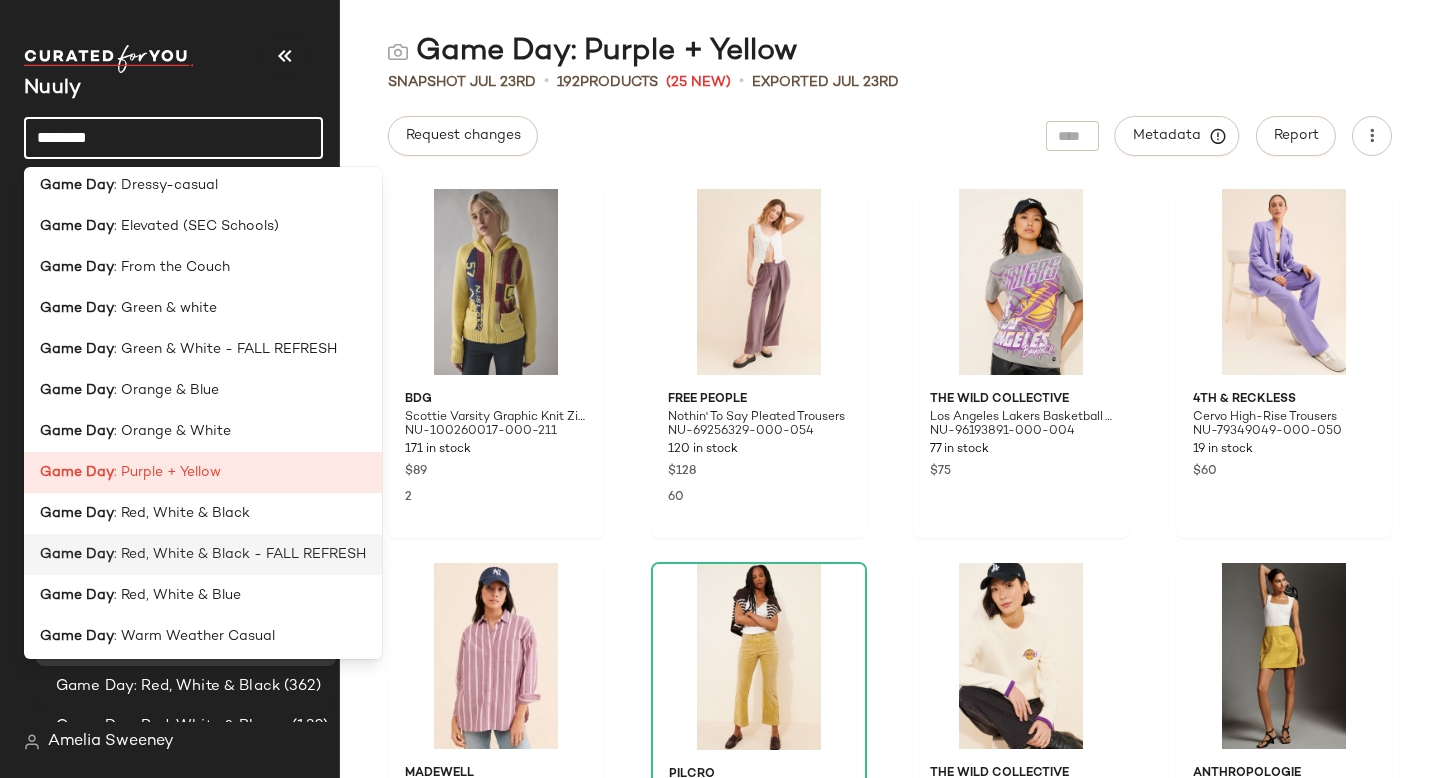 scroll, scrollTop: 248, scrollLeft: 0, axis: vertical 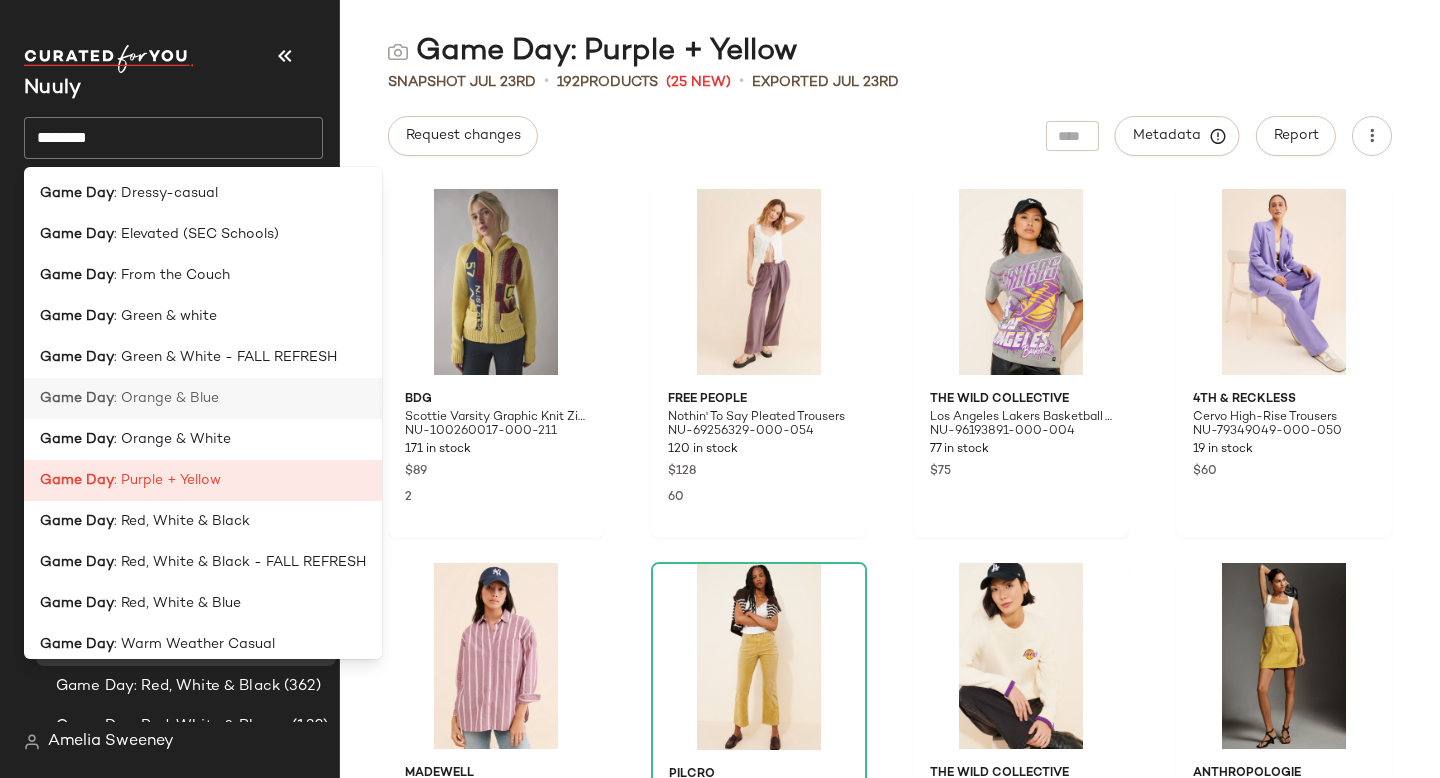 click on "Game Day : Orange & Blue" 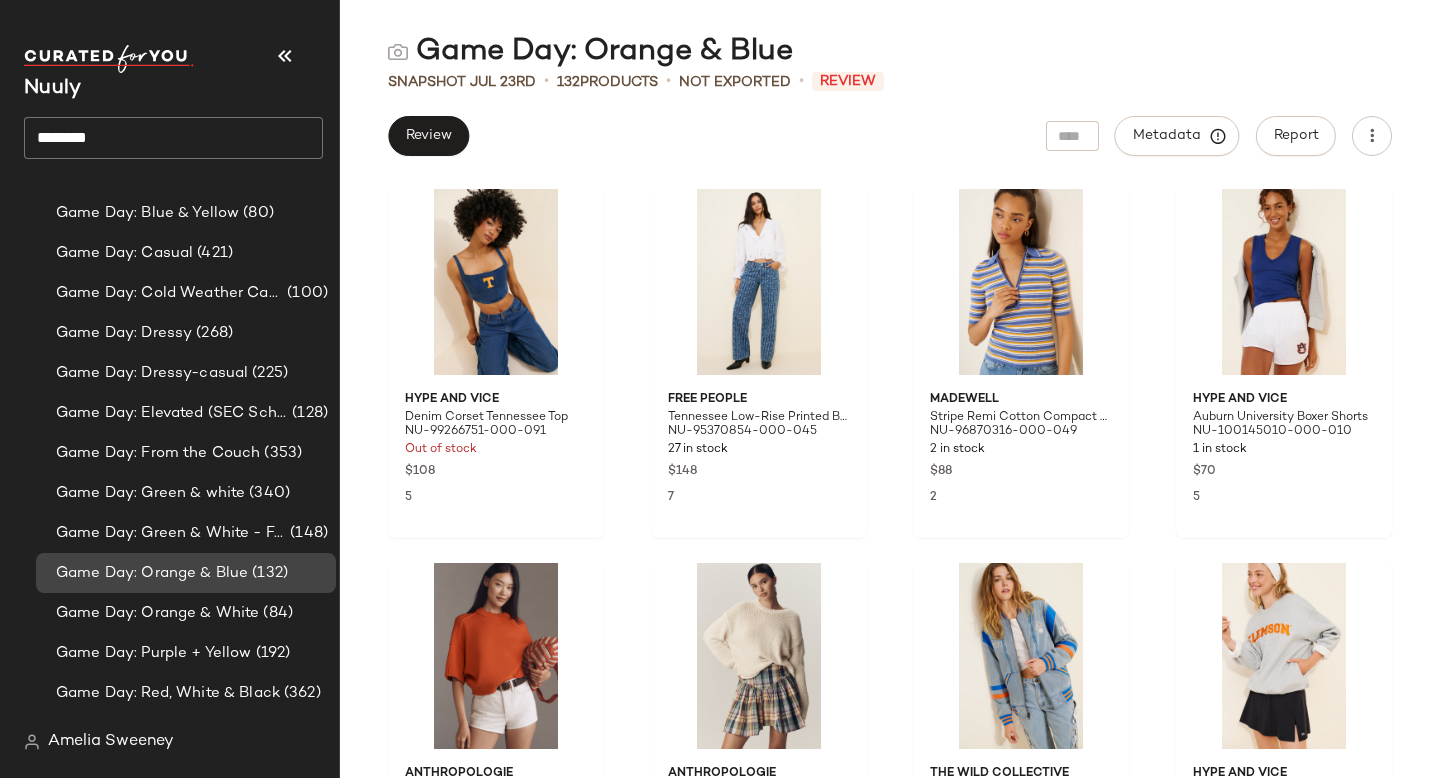 scroll, scrollTop: 4970, scrollLeft: 0, axis: vertical 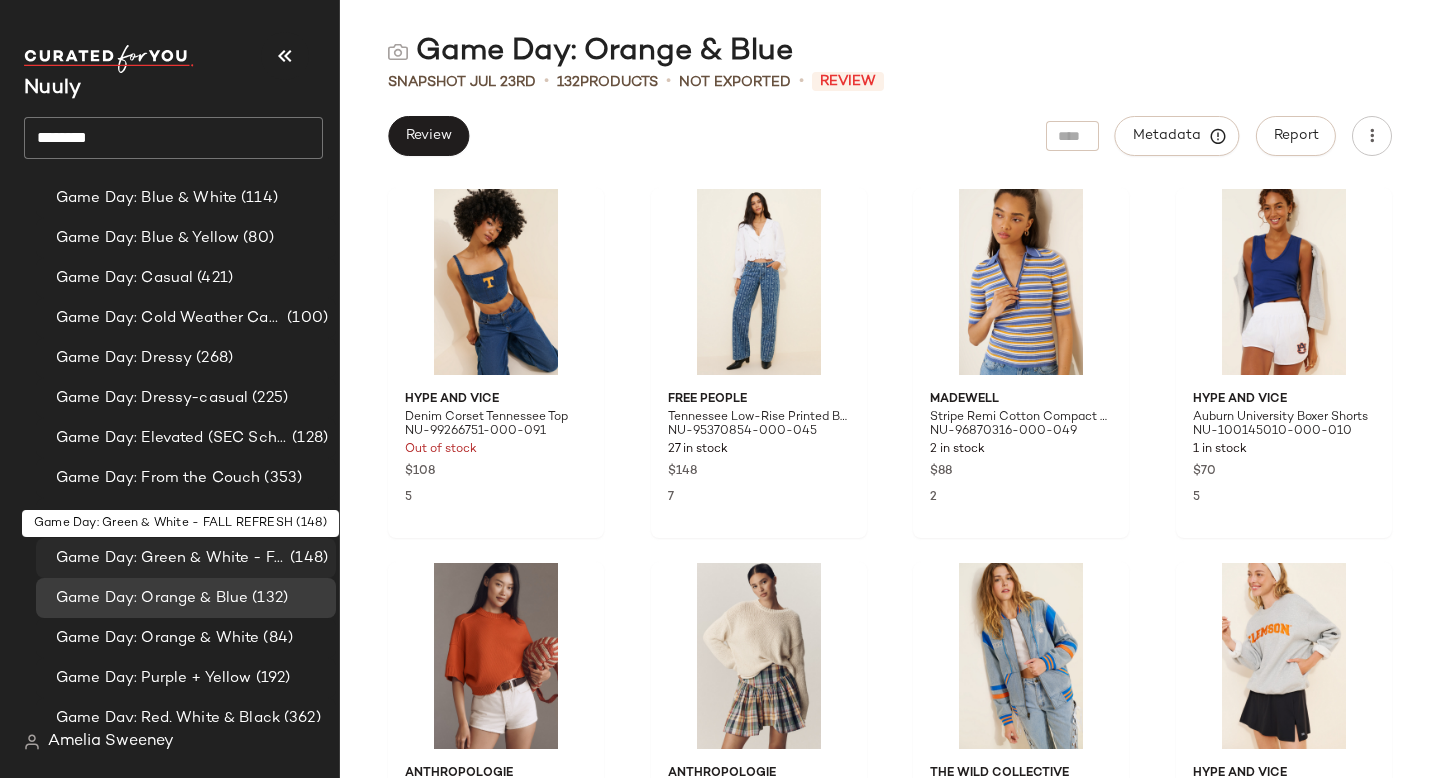 click on "Game Day: Green & White - FALL REFRESH" at bounding box center [171, 558] 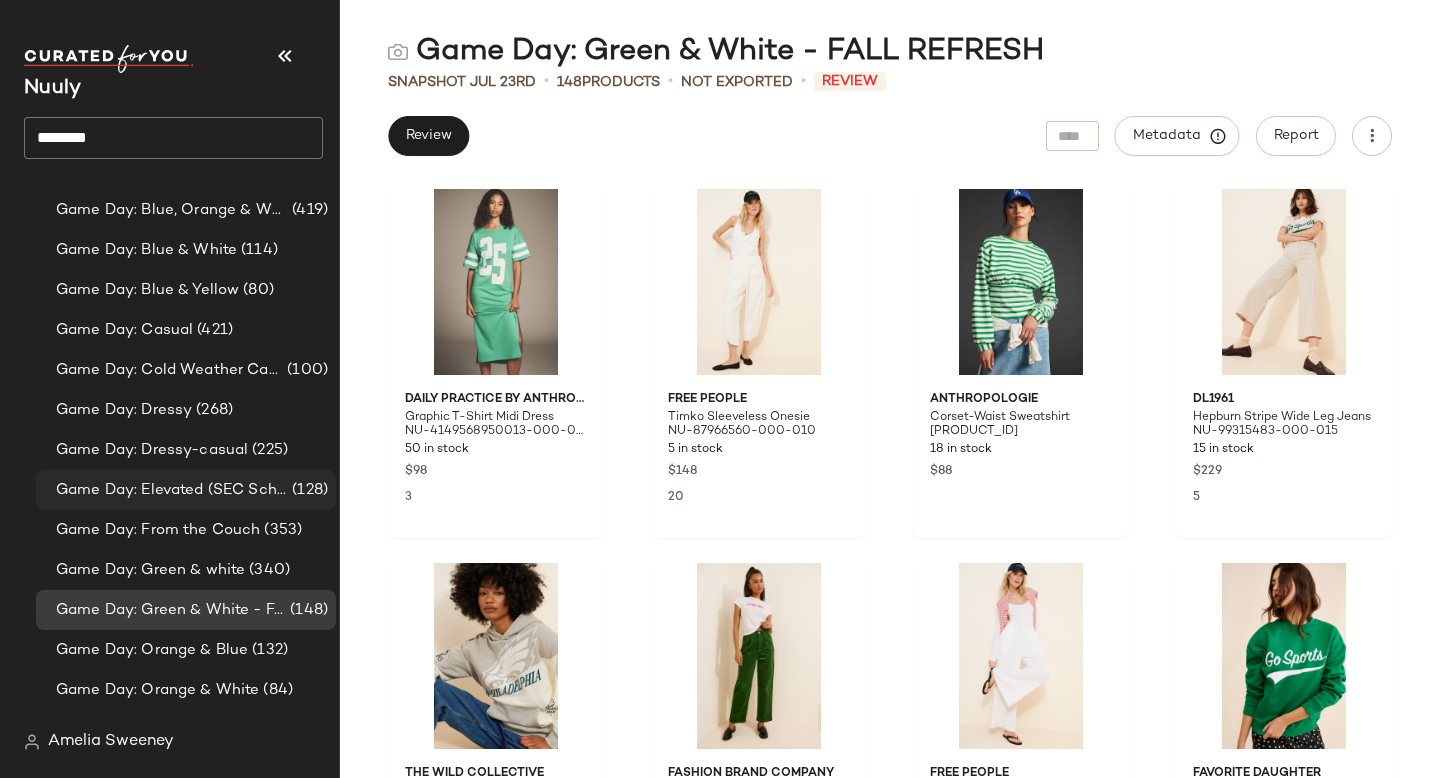 scroll, scrollTop: 4915, scrollLeft: 0, axis: vertical 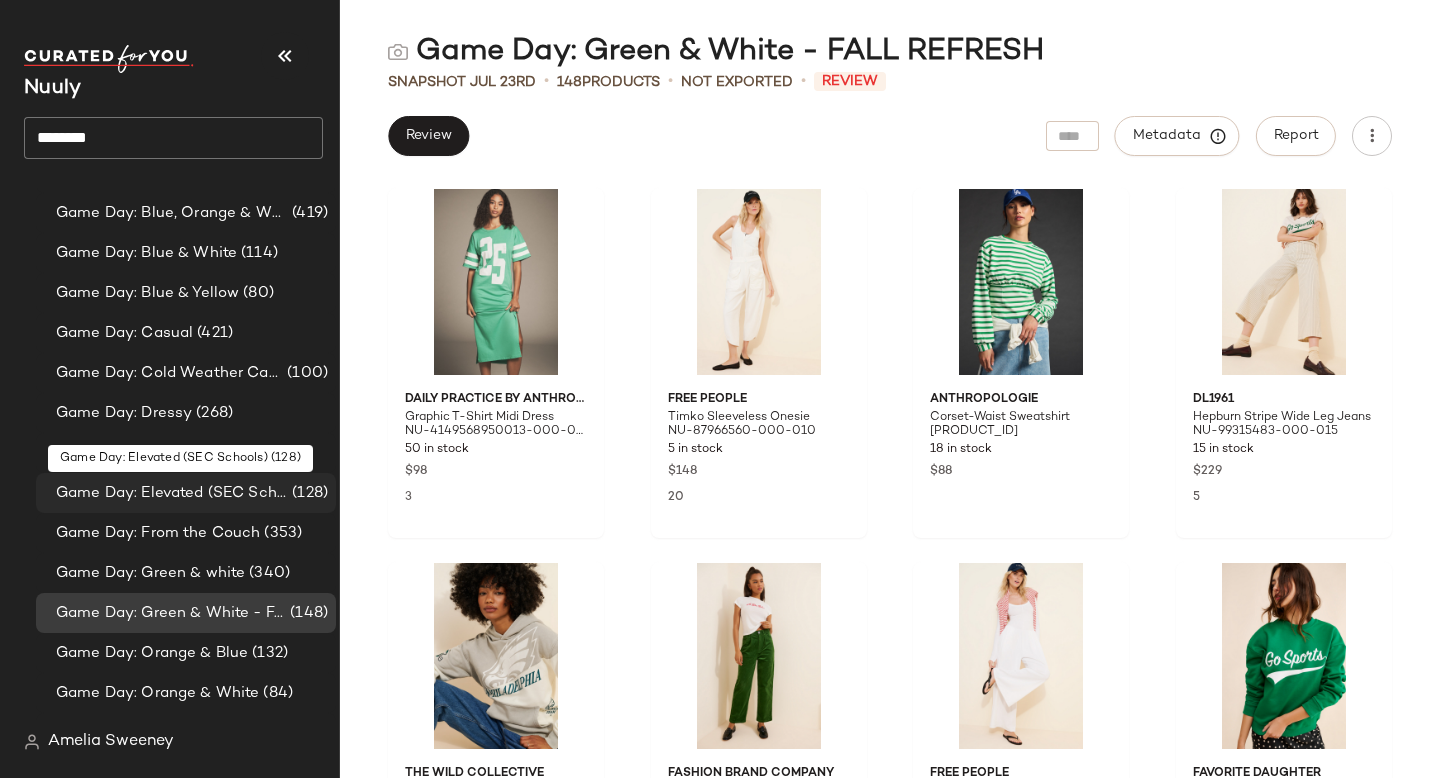 click on "Game Day: Elevated (SEC Schools)" at bounding box center [172, 493] 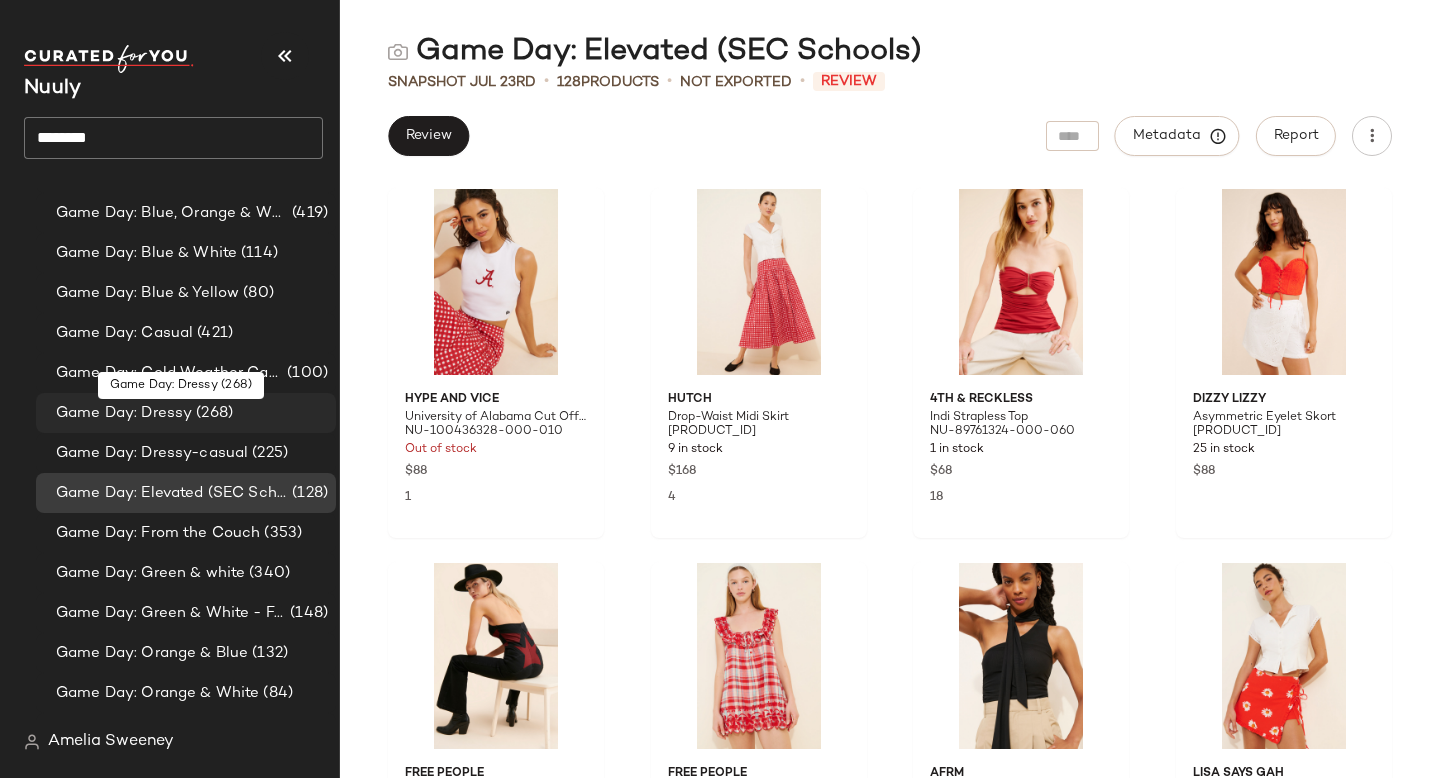 scroll, scrollTop: 4890, scrollLeft: 0, axis: vertical 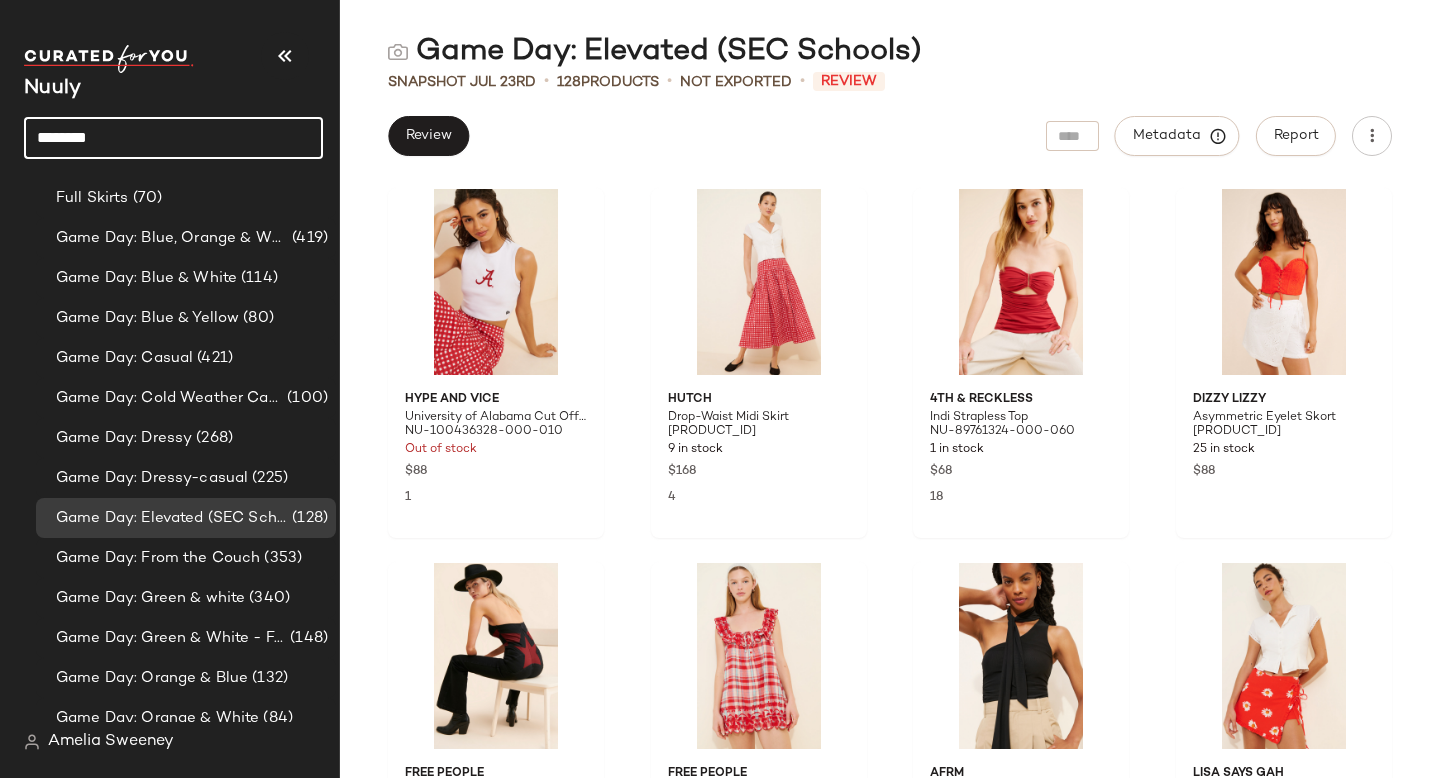 click on "********" 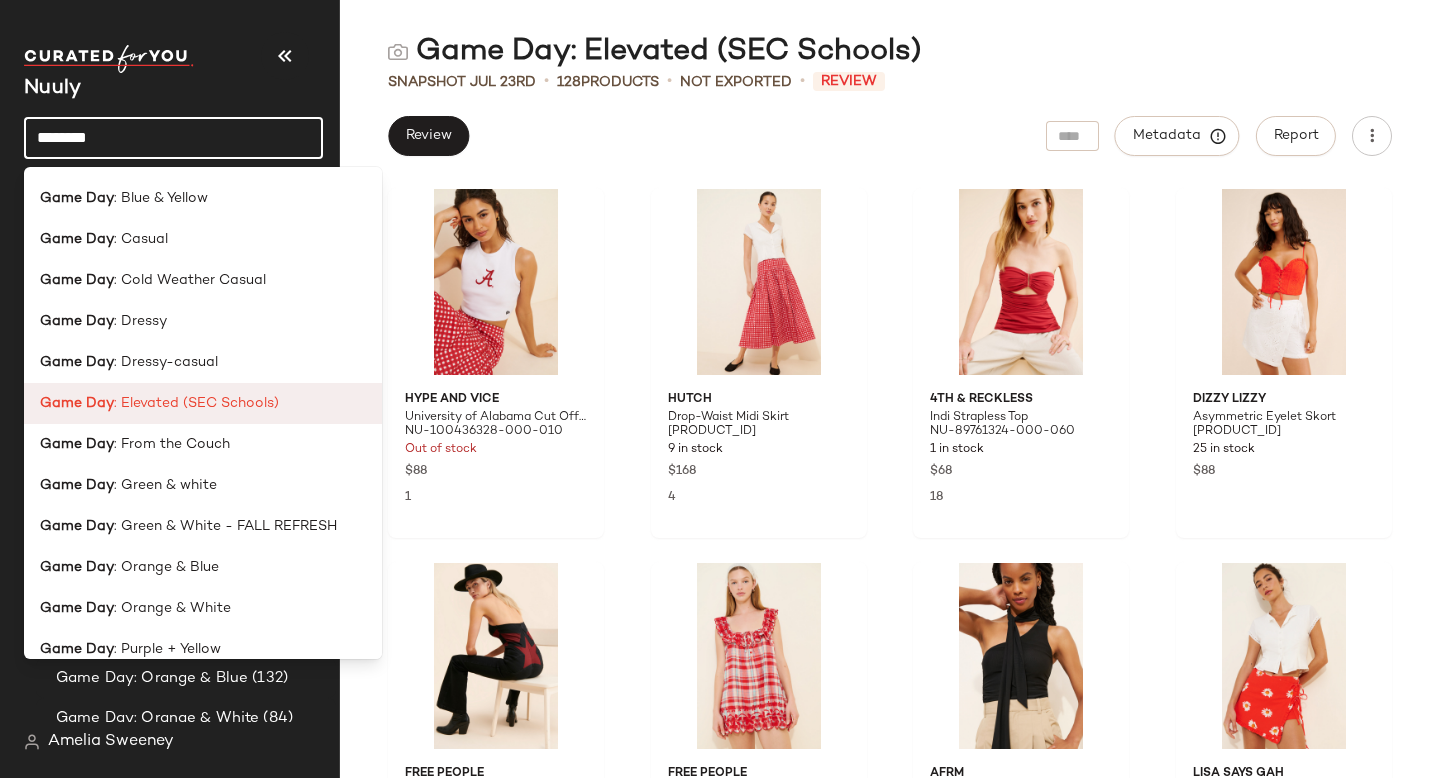 scroll, scrollTop: 0, scrollLeft: 0, axis: both 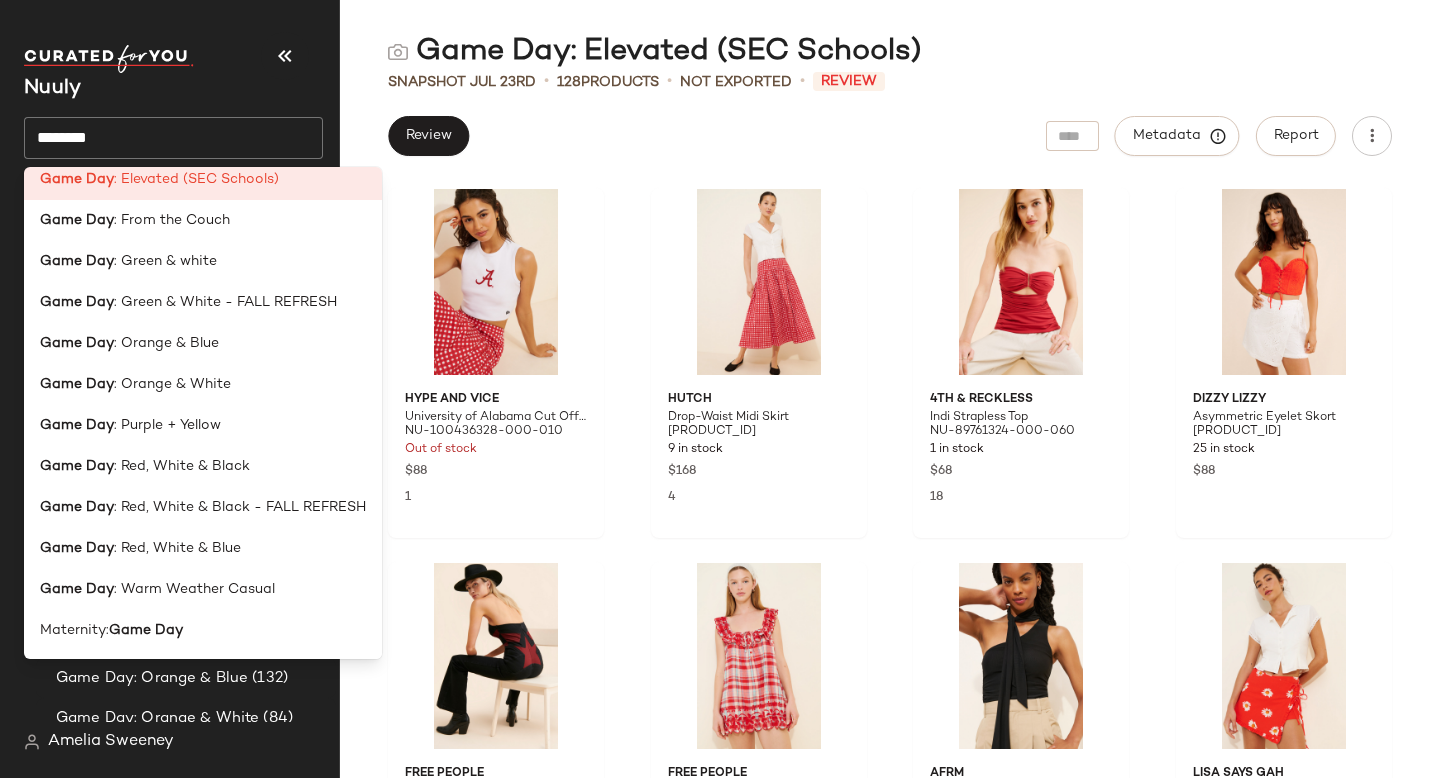 click on "Nuuly" at bounding box center (173, 89) 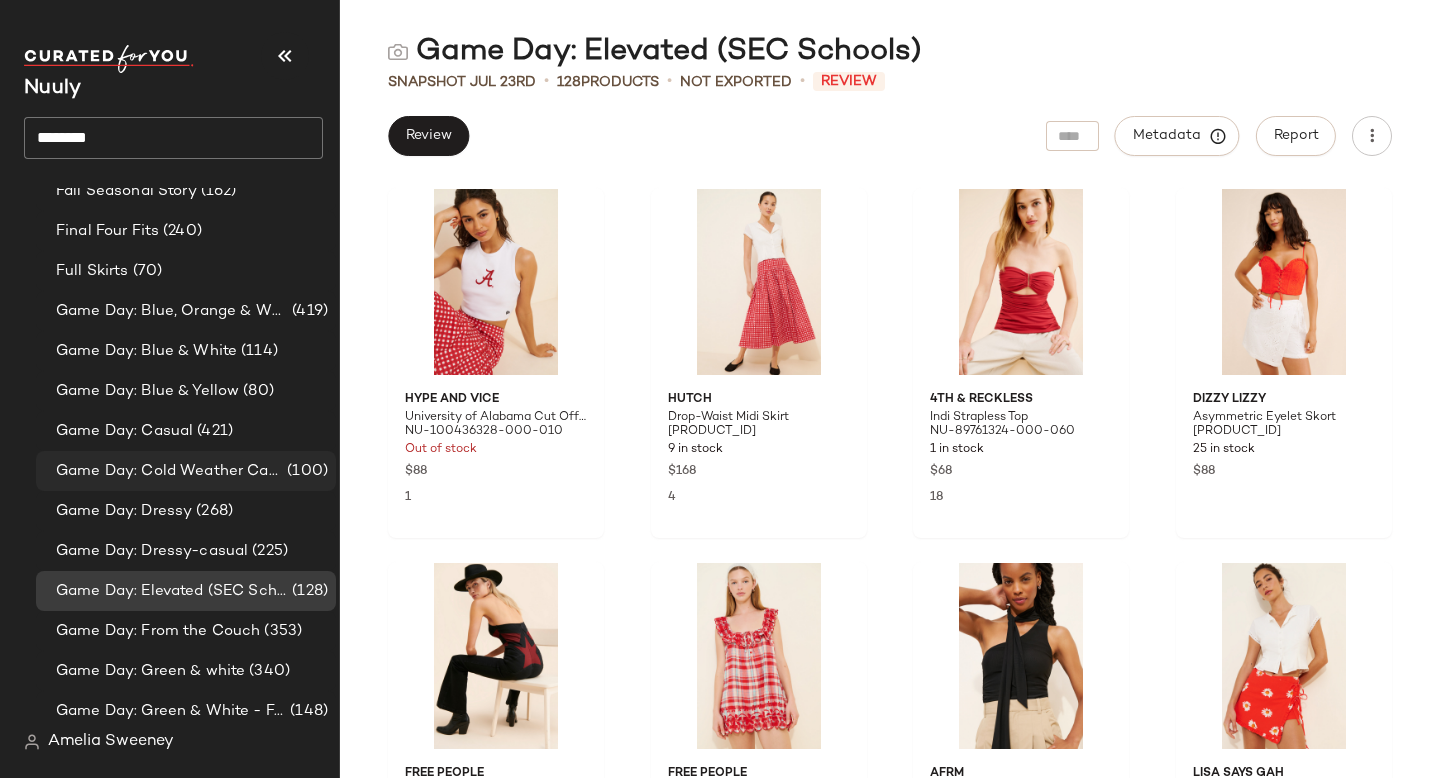 scroll, scrollTop: 4815, scrollLeft: 0, axis: vertical 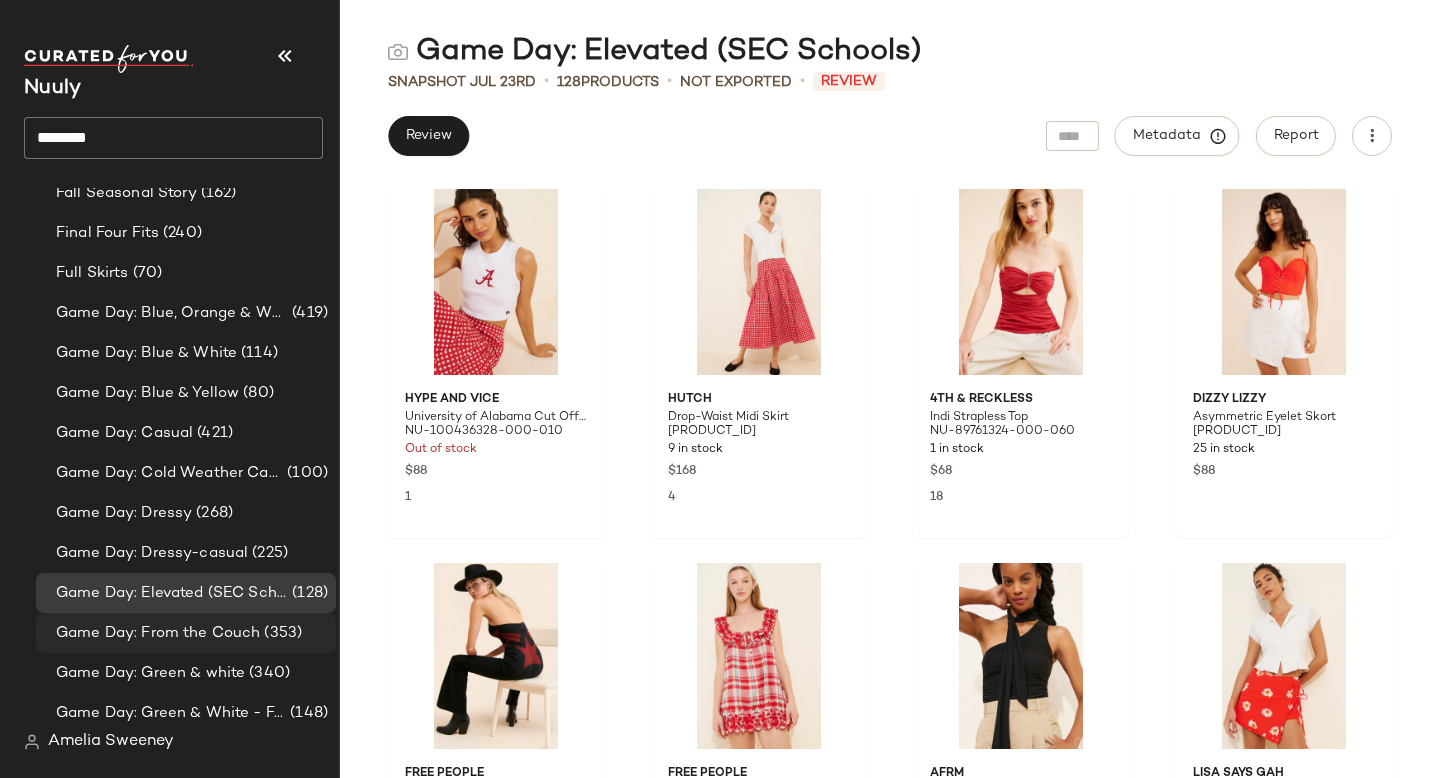click on "Game Day: From the Couch" at bounding box center (158, 633) 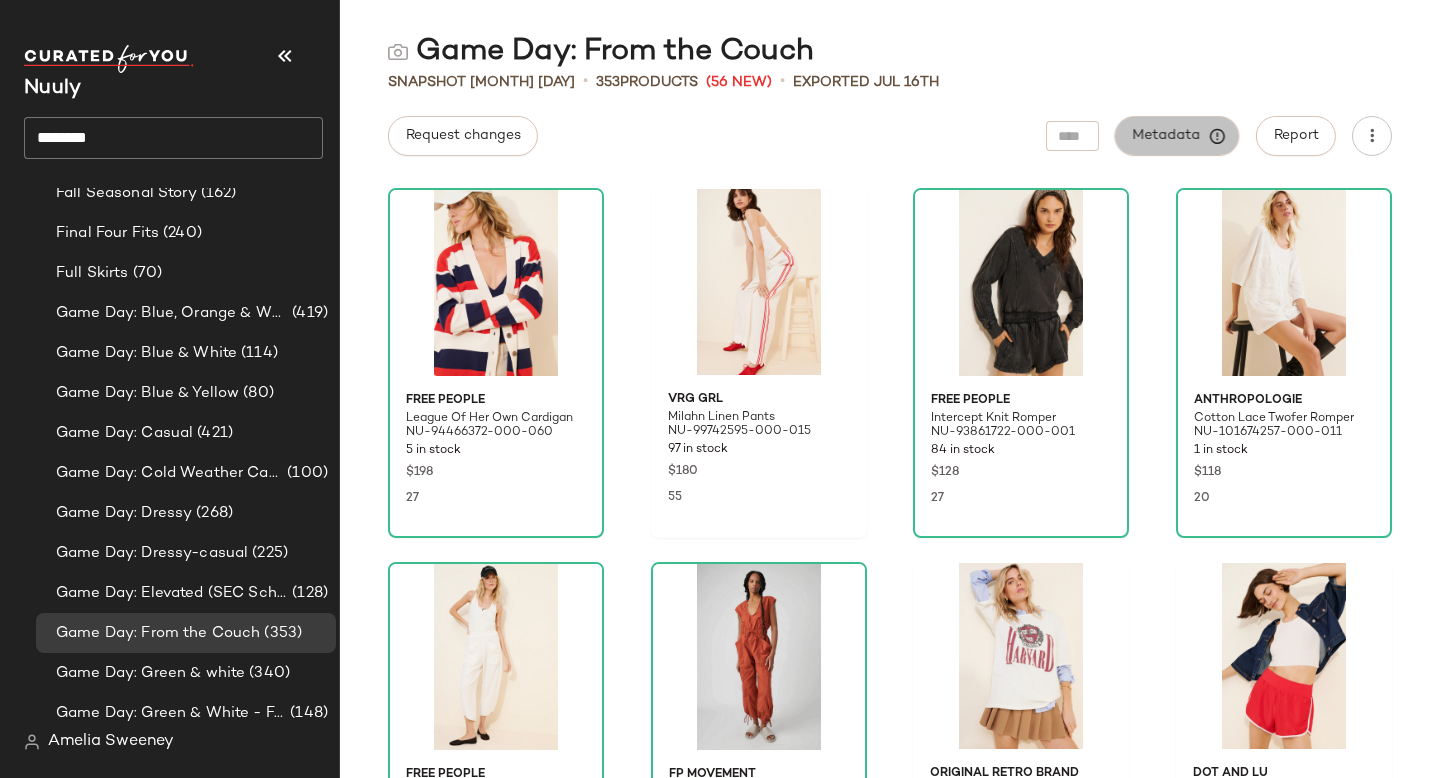 click on "Metadata" 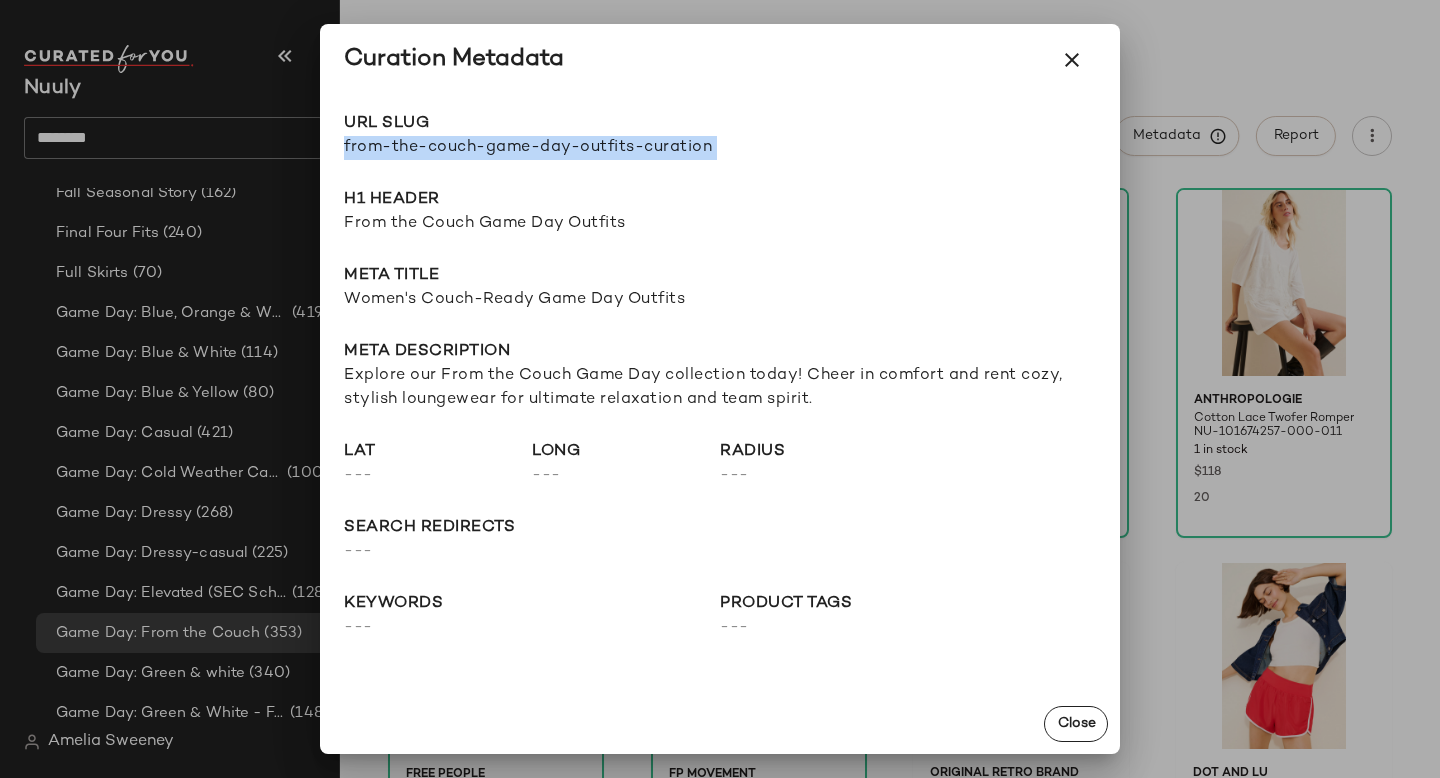 drag, startPoint x: 344, startPoint y: 148, endPoint x: 817, endPoint y: 148, distance: 473 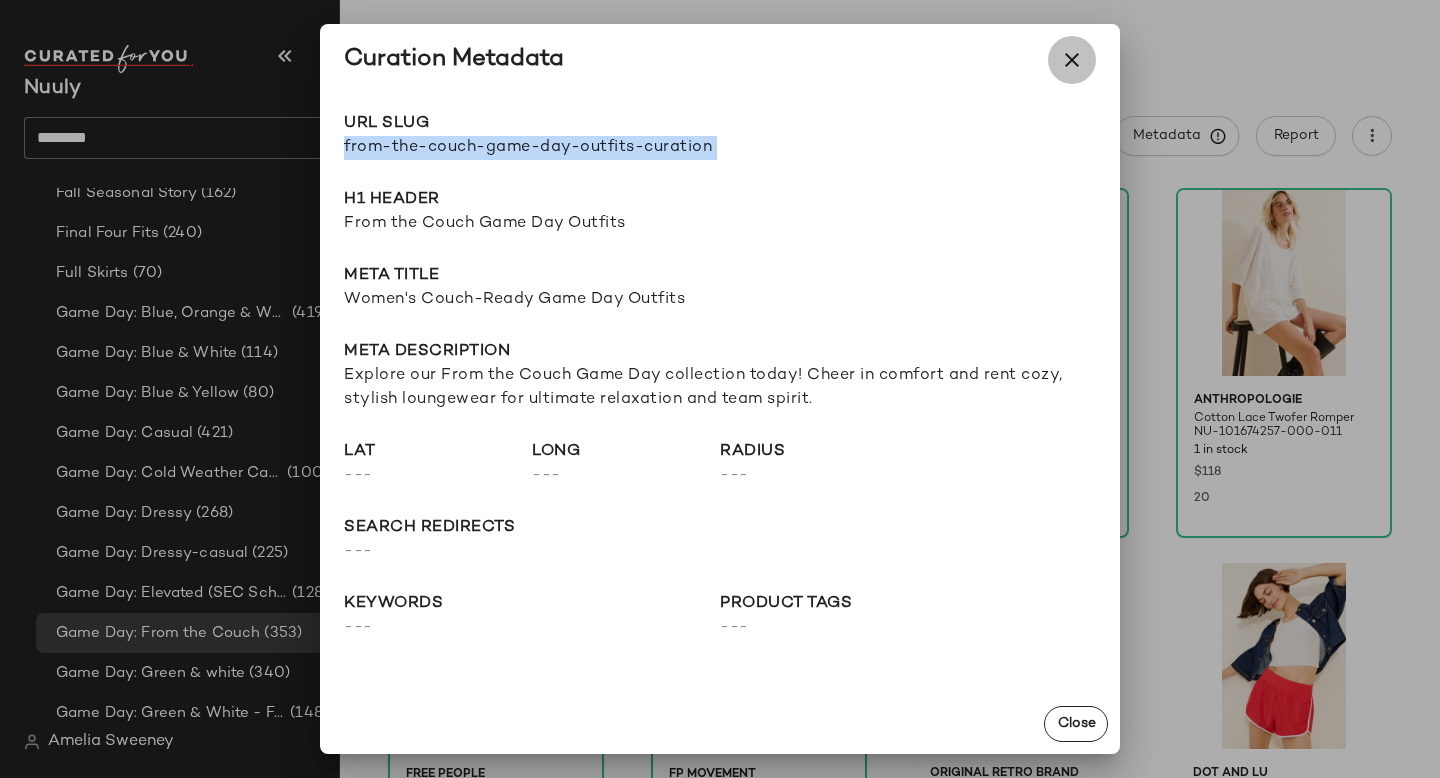 click at bounding box center (1072, 60) 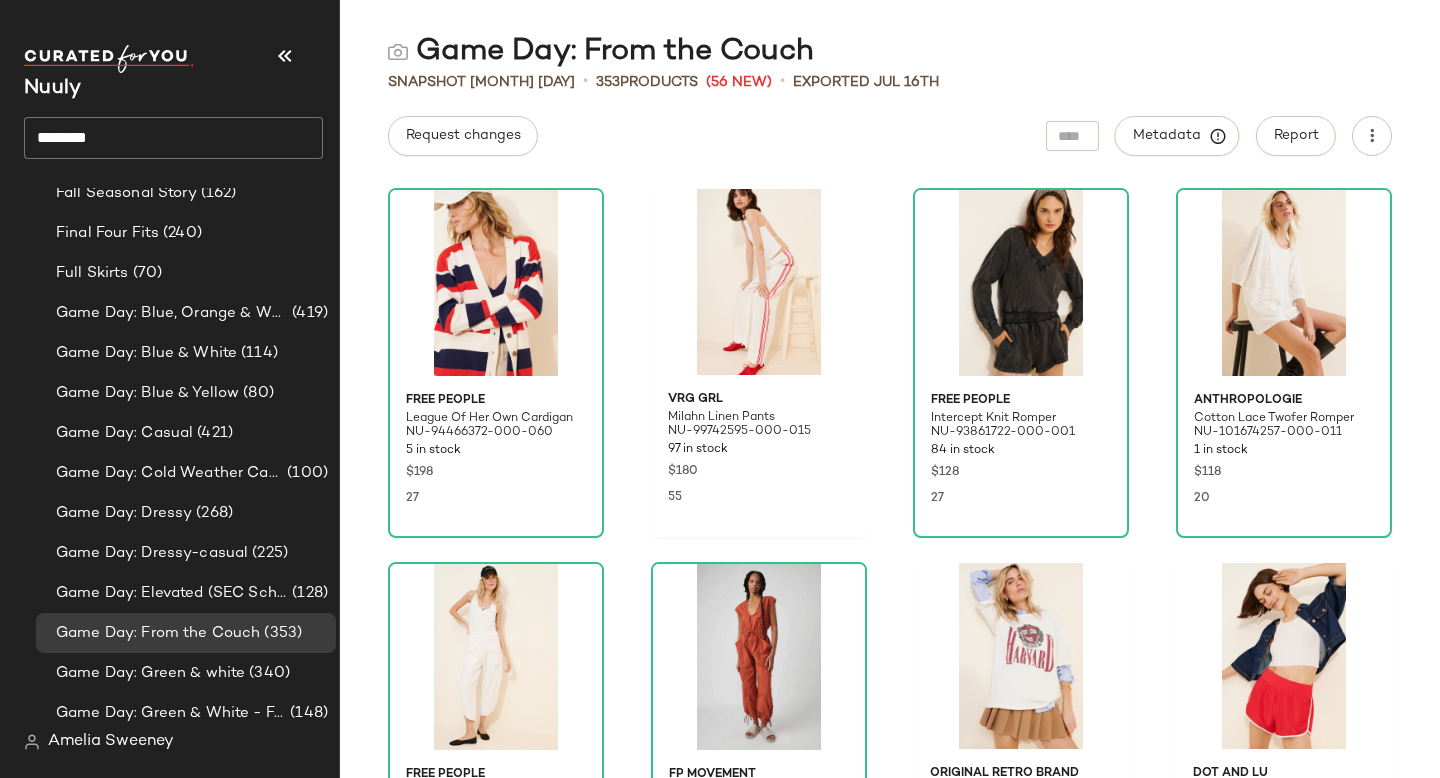 click on "********" 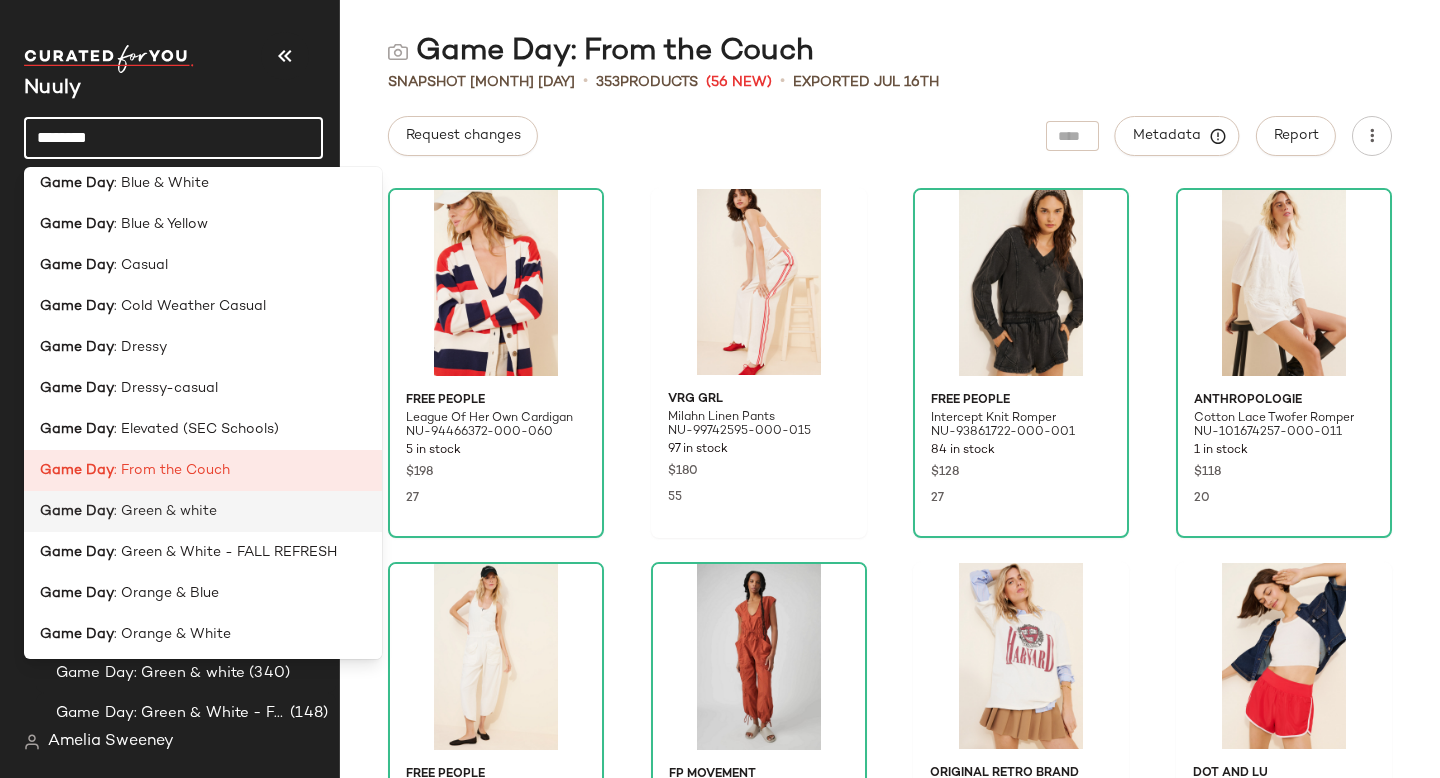 scroll, scrollTop: 0, scrollLeft: 0, axis: both 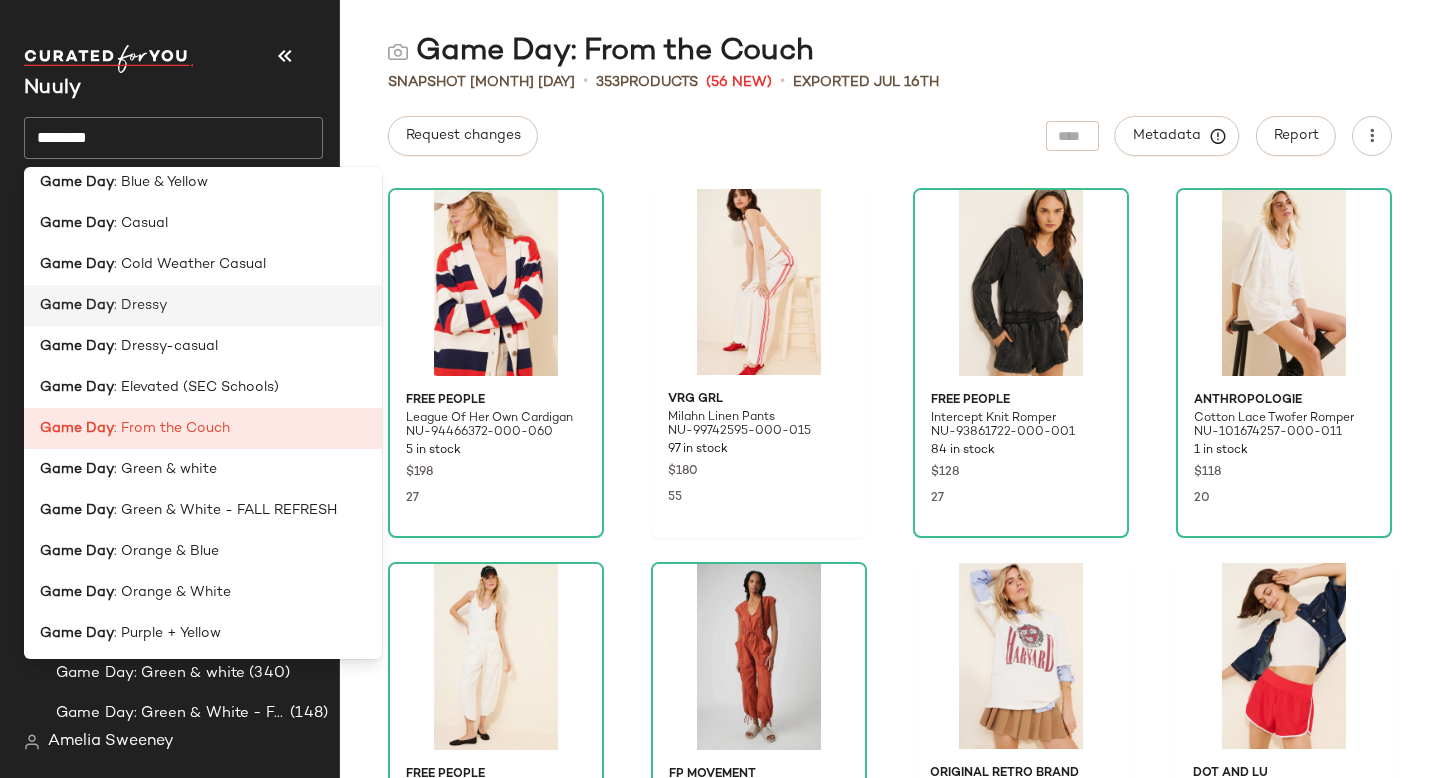 click on "Game Day : Dressy" 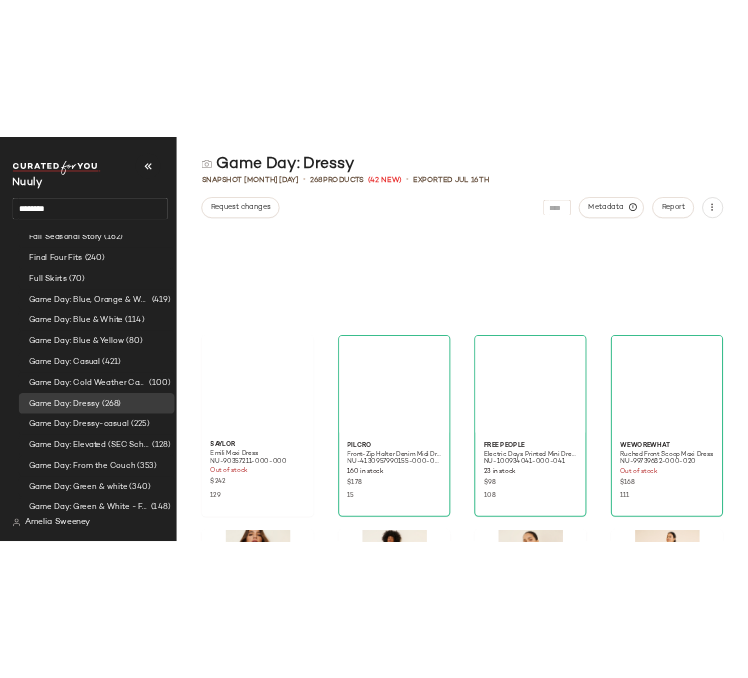 scroll, scrollTop: 0, scrollLeft: 0, axis: both 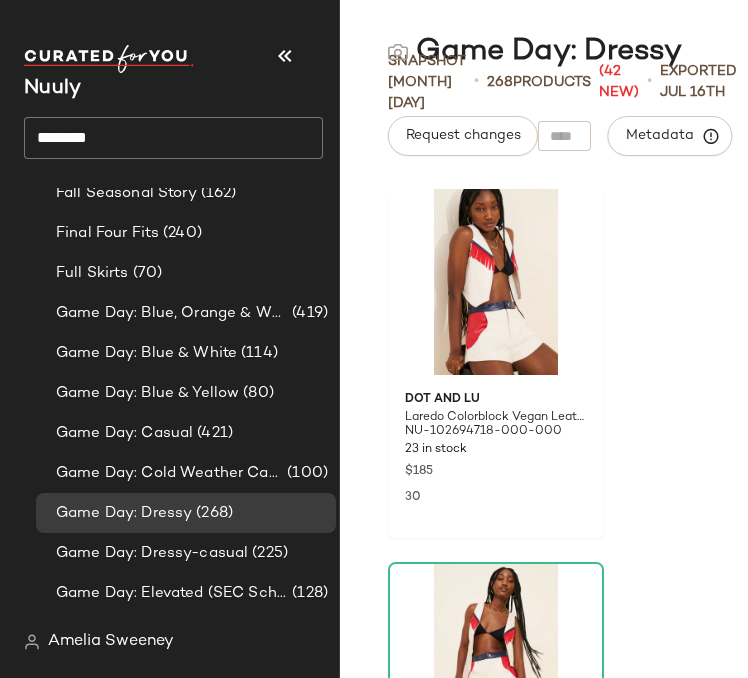 click on "********" 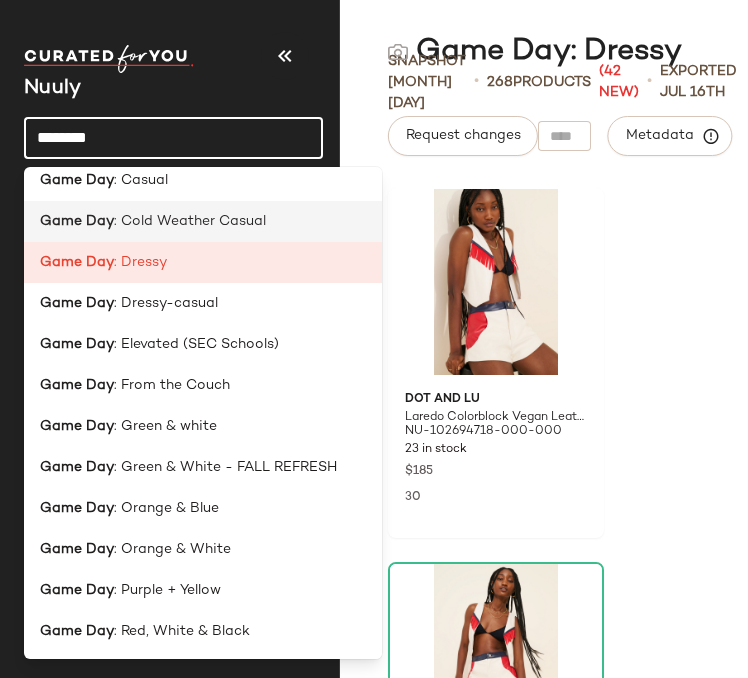 scroll, scrollTop: 0, scrollLeft: 0, axis: both 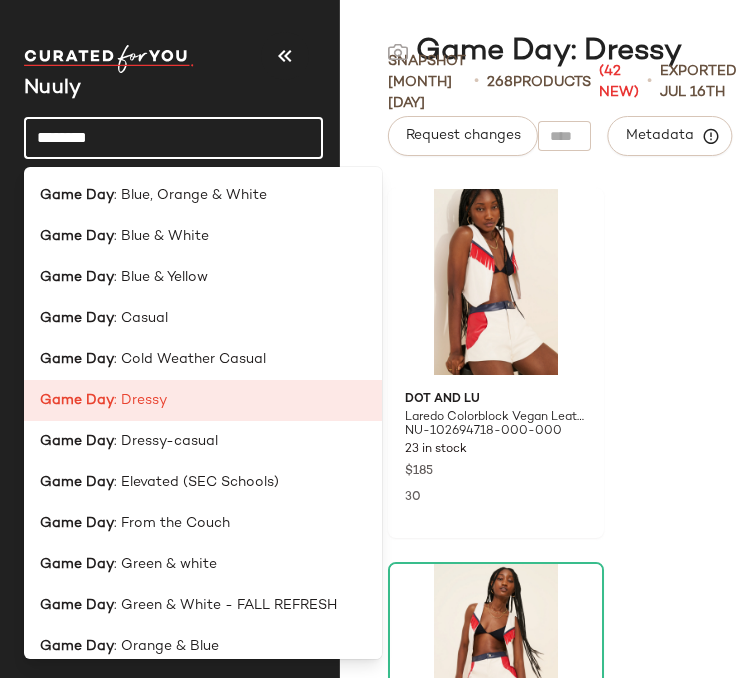 click on "********" 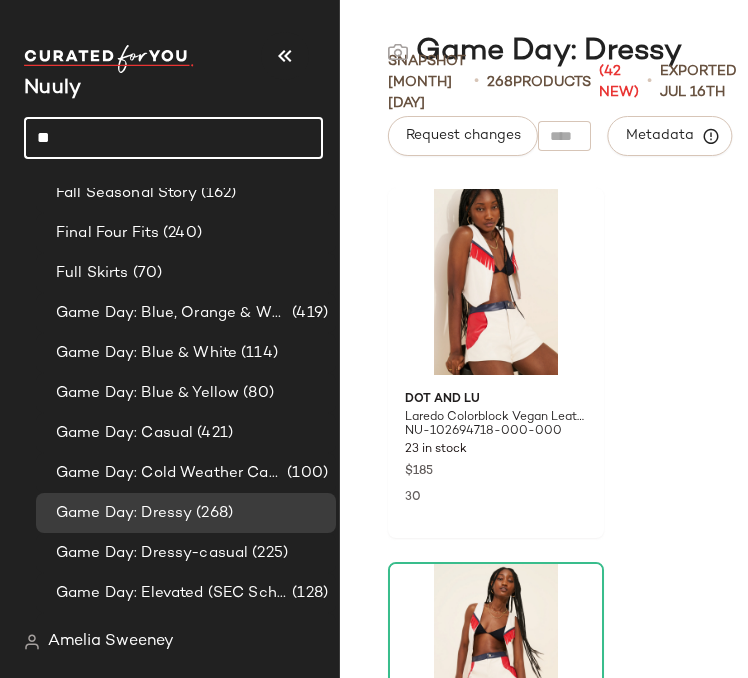 type on "*" 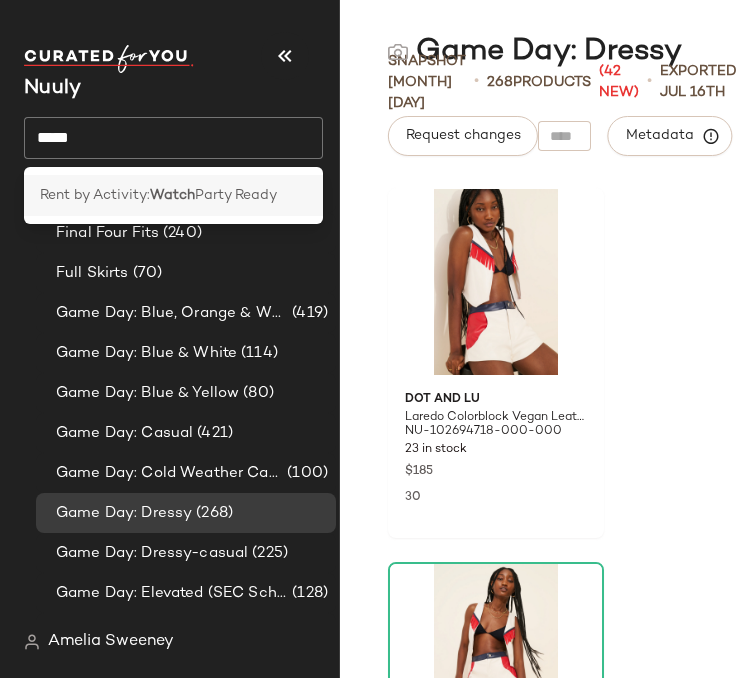 click on "Watch" at bounding box center [172, 195] 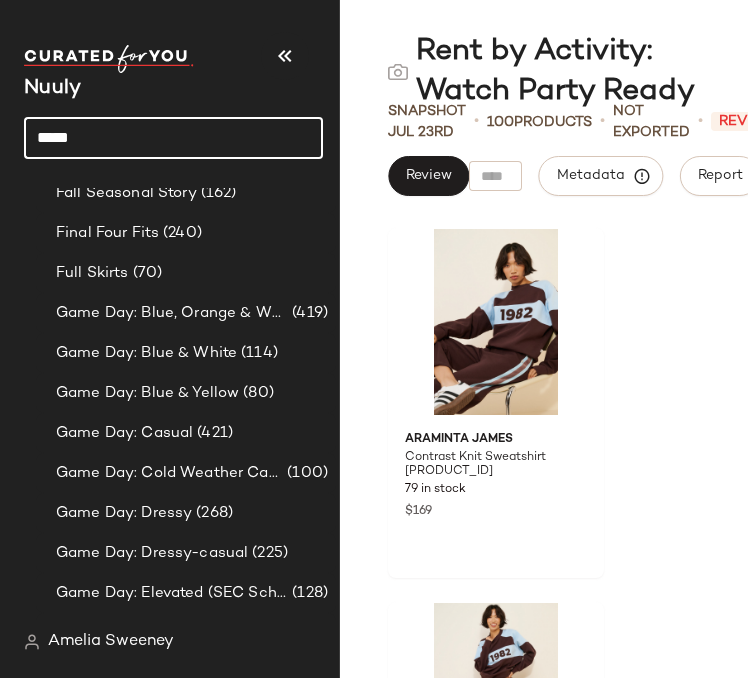 click on "*****" 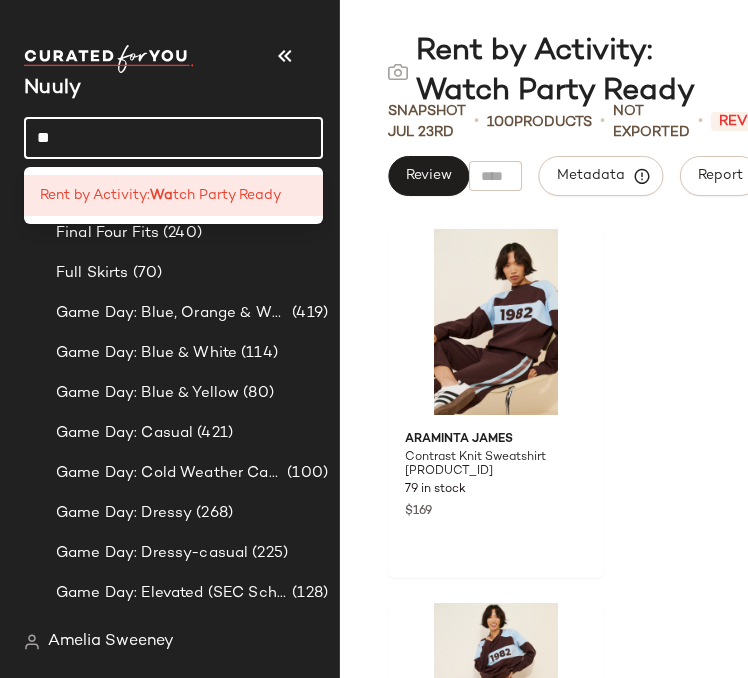 type on "*" 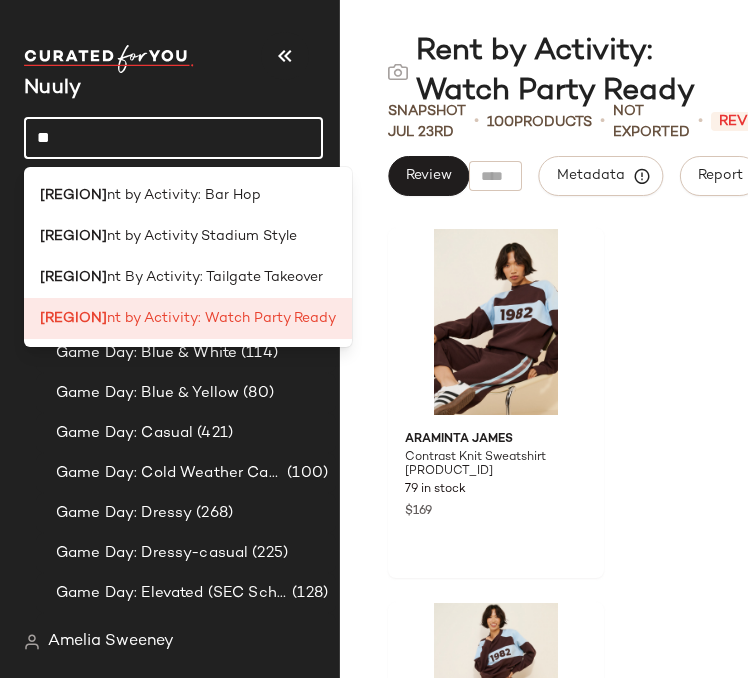 type on "*" 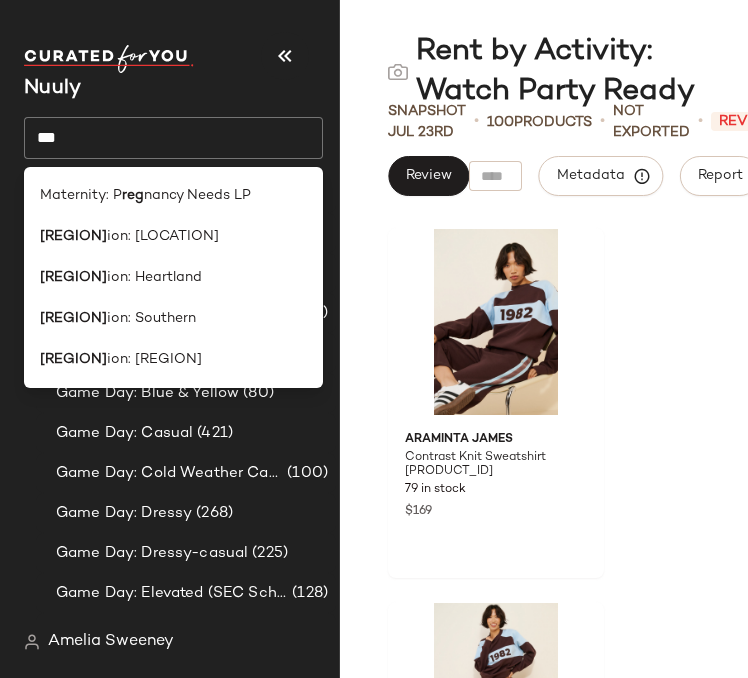 click on "Nuuly ***" 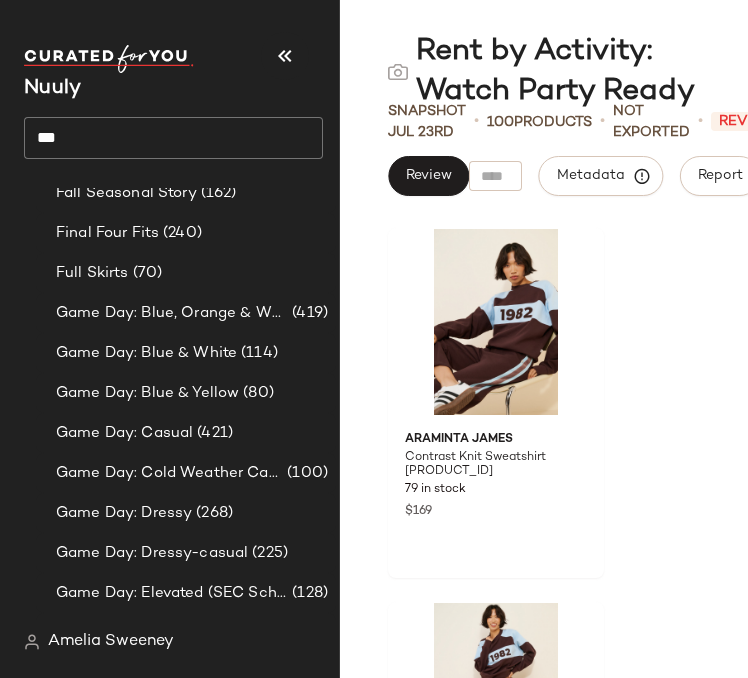 click on "***" 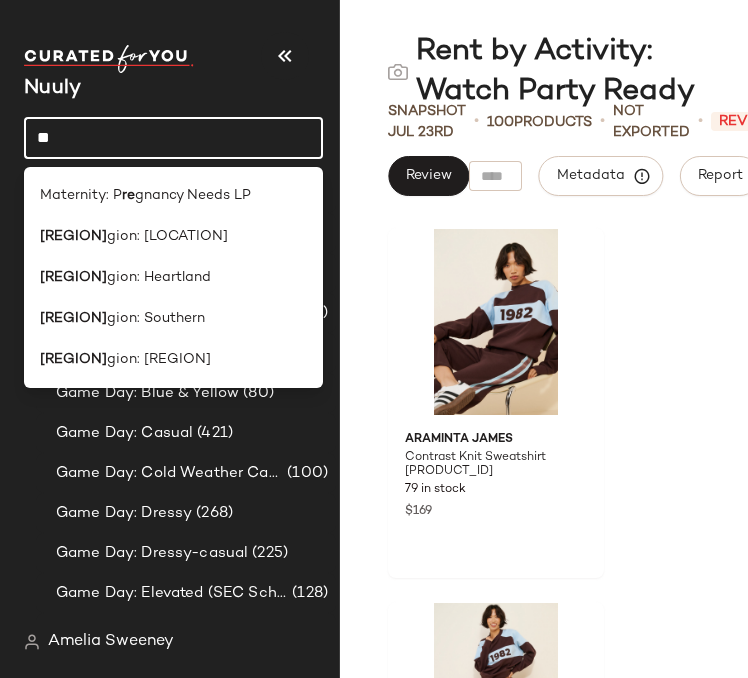 type on "*" 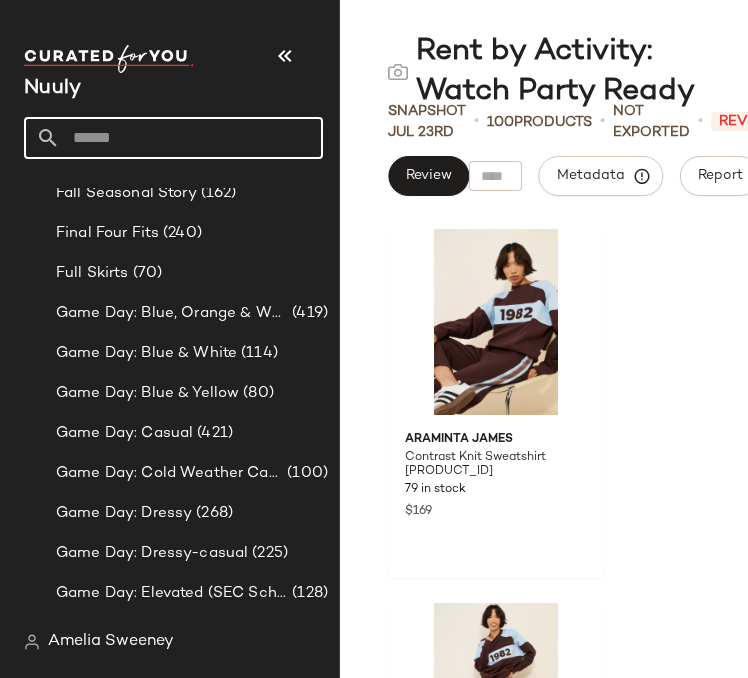 type on "*" 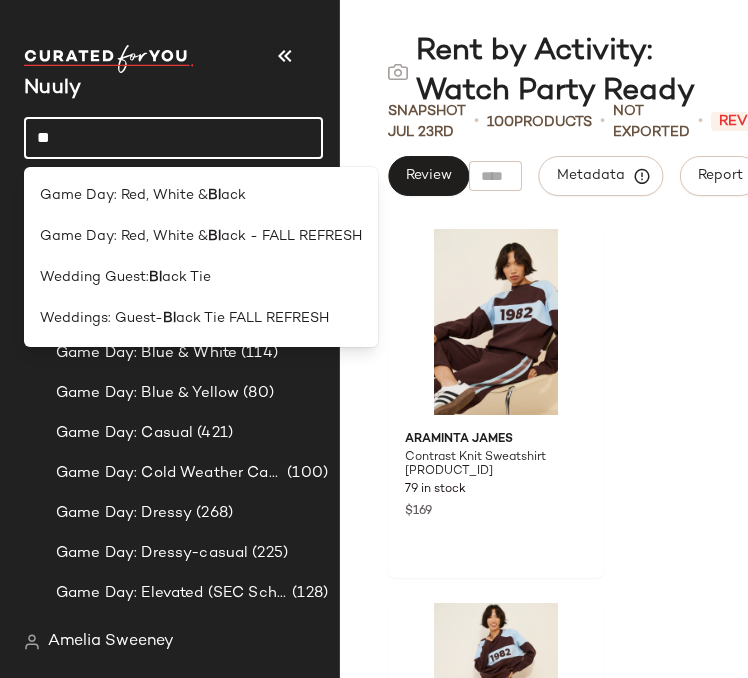 type on "*" 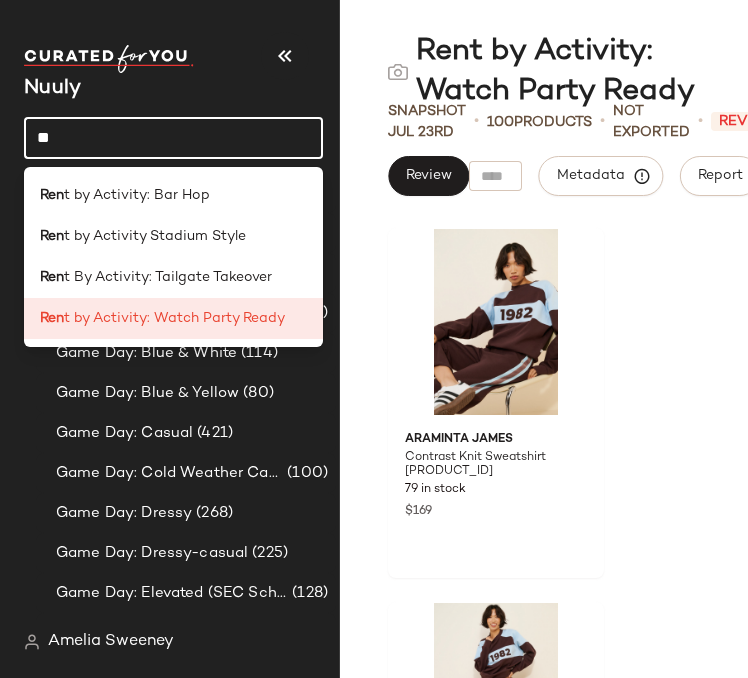 type on "*" 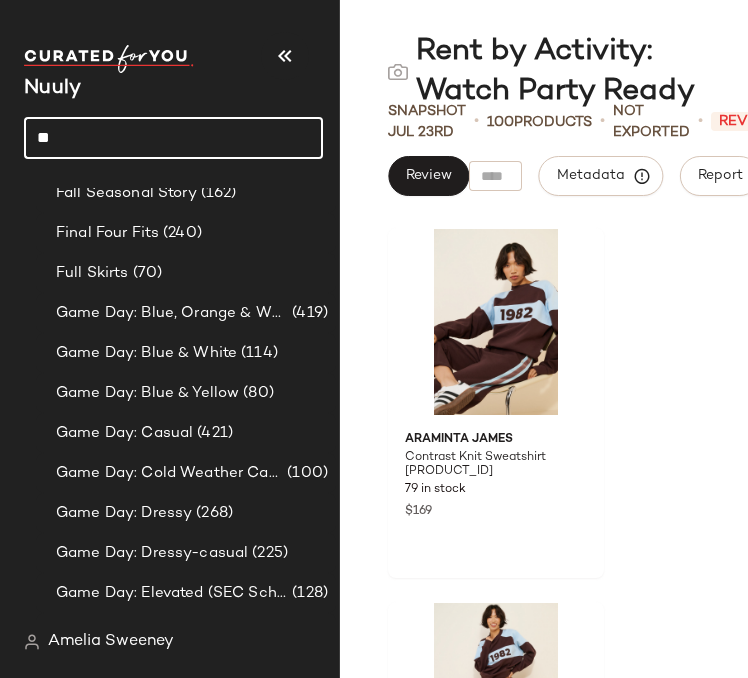 type on "*" 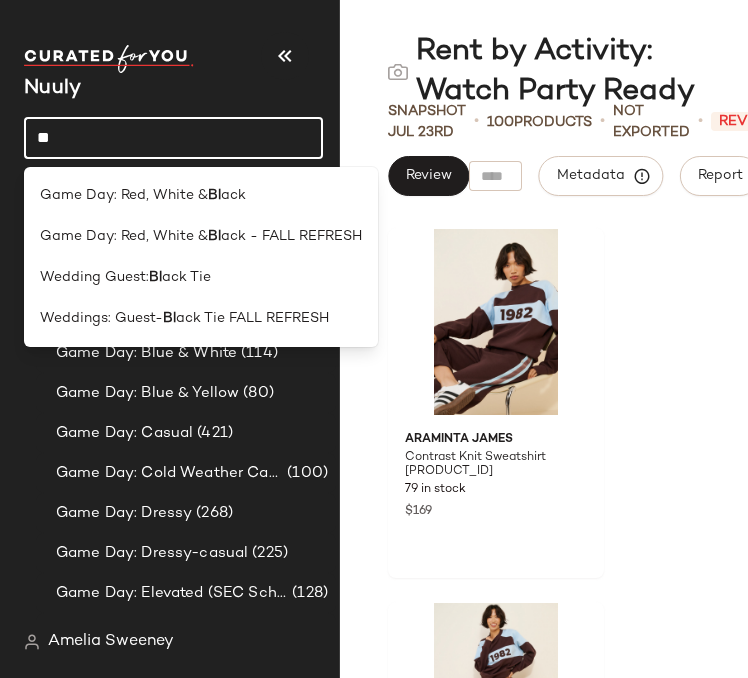 type on "*" 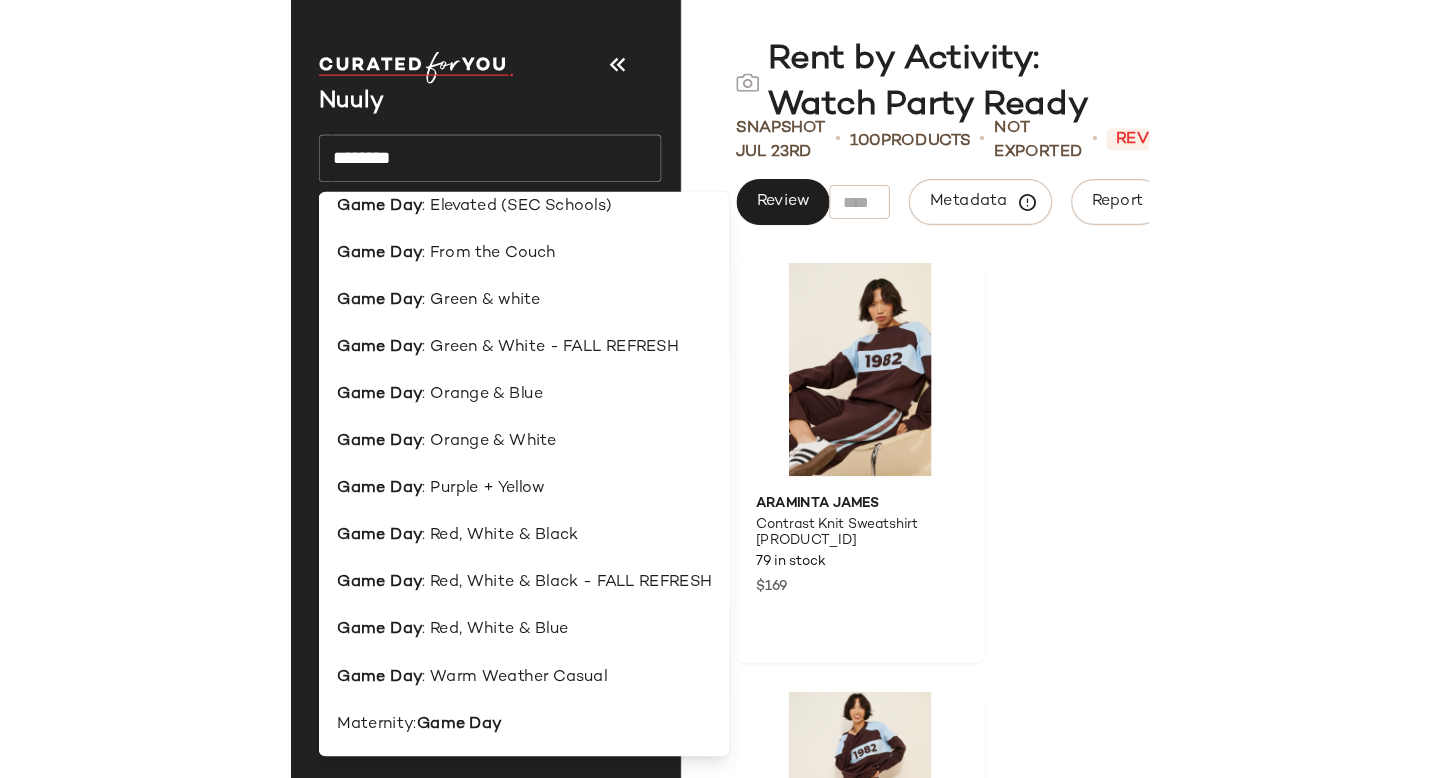 scroll, scrollTop: 0, scrollLeft: 0, axis: both 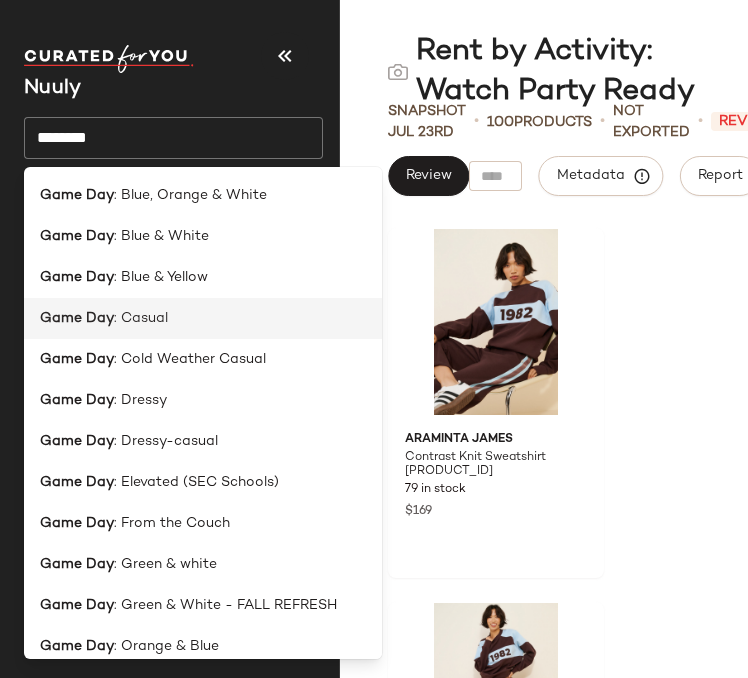 click on ": Casual" at bounding box center [141, 318] 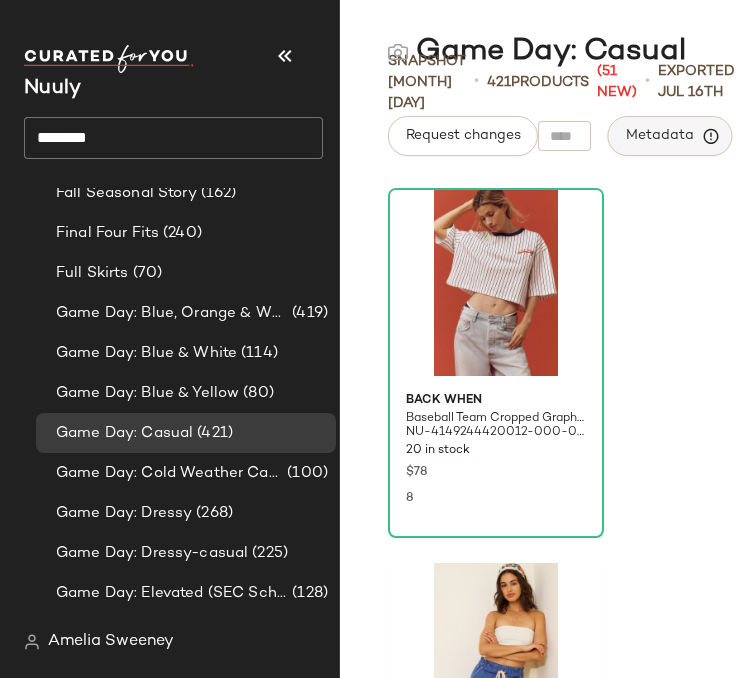 click on "Metadata" 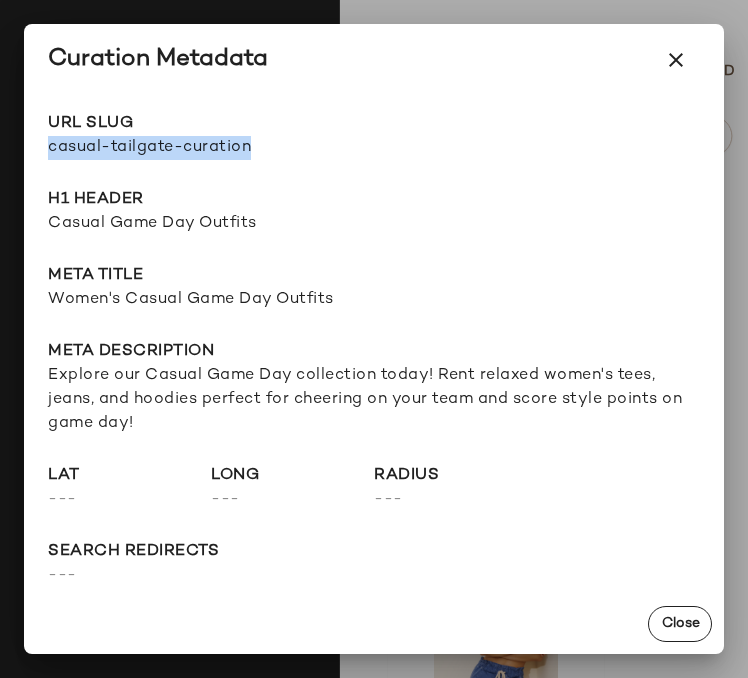 drag, startPoint x: 251, startPoint y: 146, endPoint x: 32, endPoint y: 141, distance: 219.05707 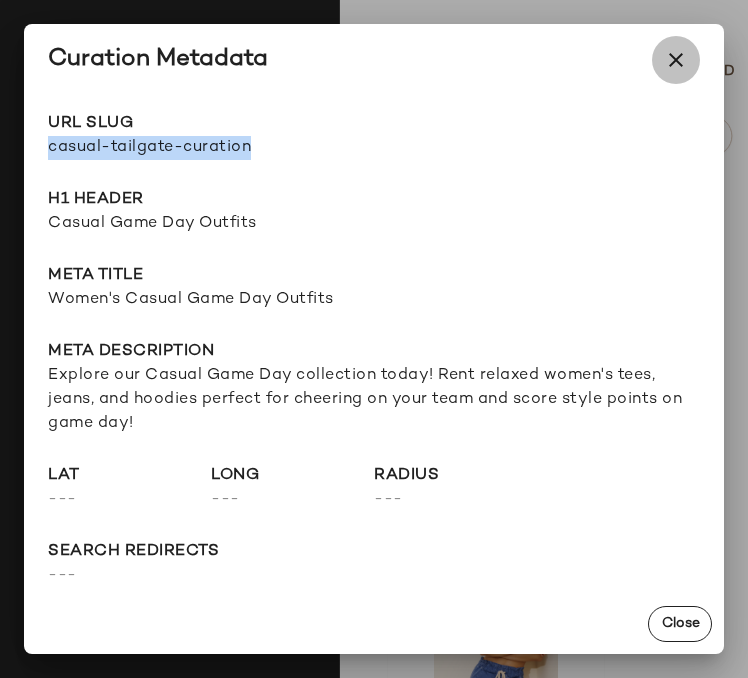 click at bounding box center (676, 60) 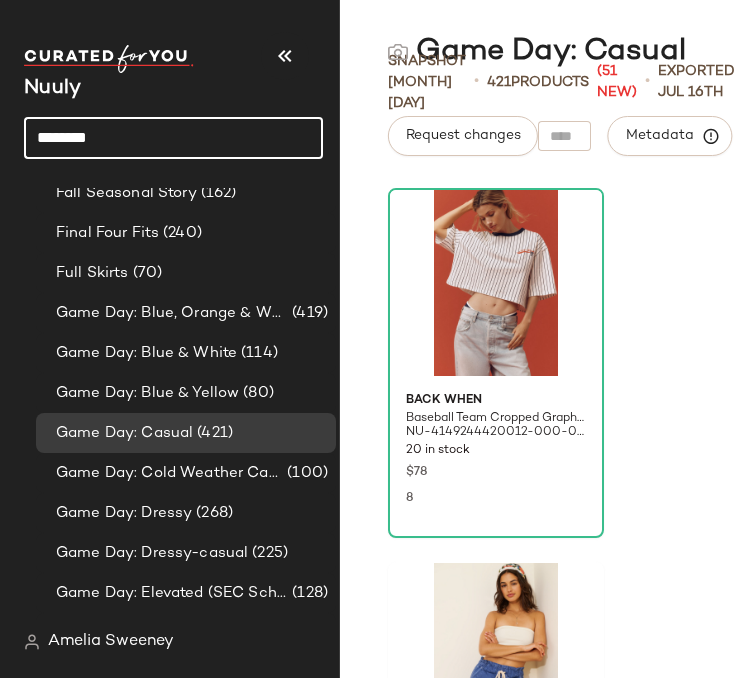 click on "********" 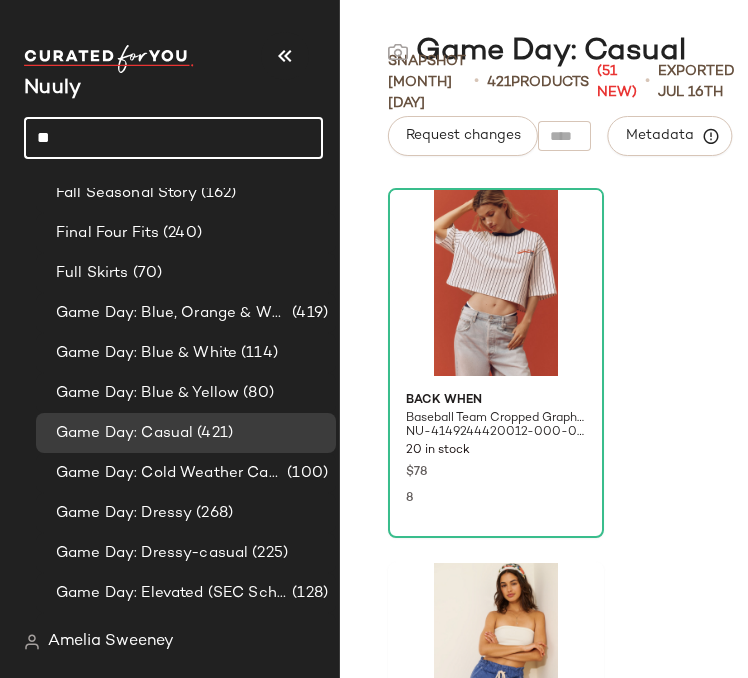 type on "*" 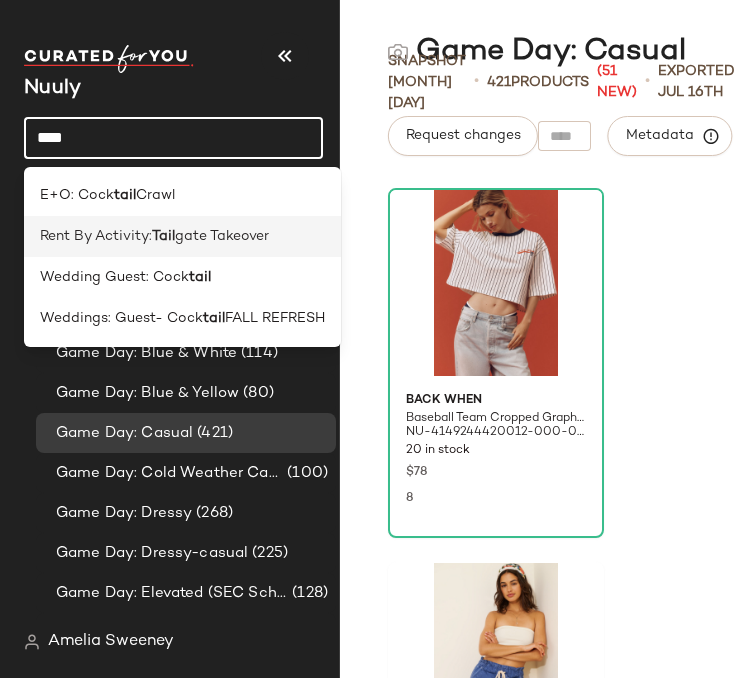 click on "Rent By Activity:" at bounding box center (96, 236) 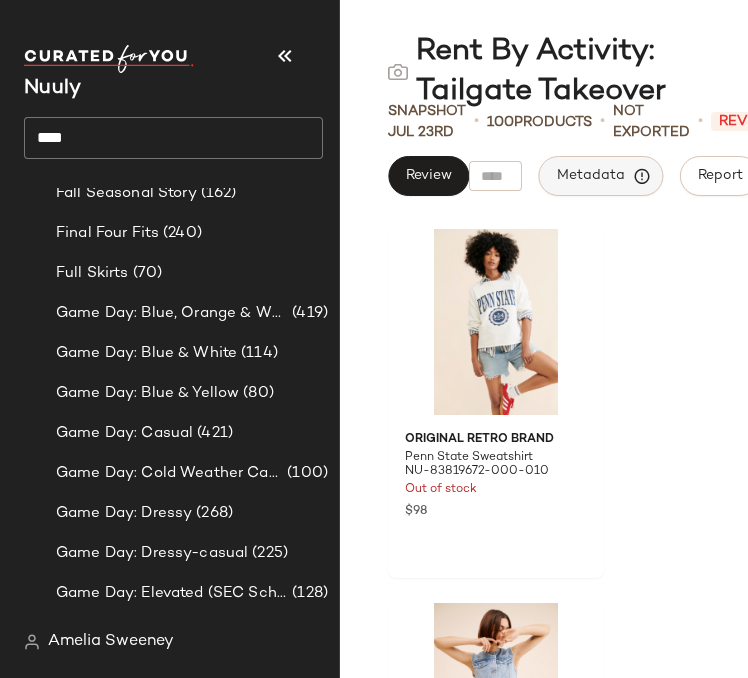 click on "Metadata" 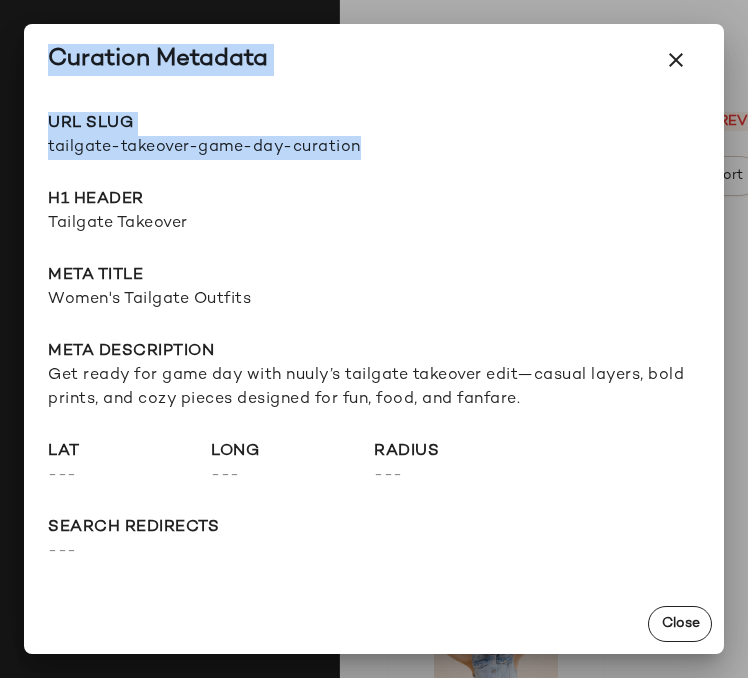 drag, startPoint x: 360, startPoint y: 148, endPoint x: 3, endPoint y: 146, distance: 357.0056 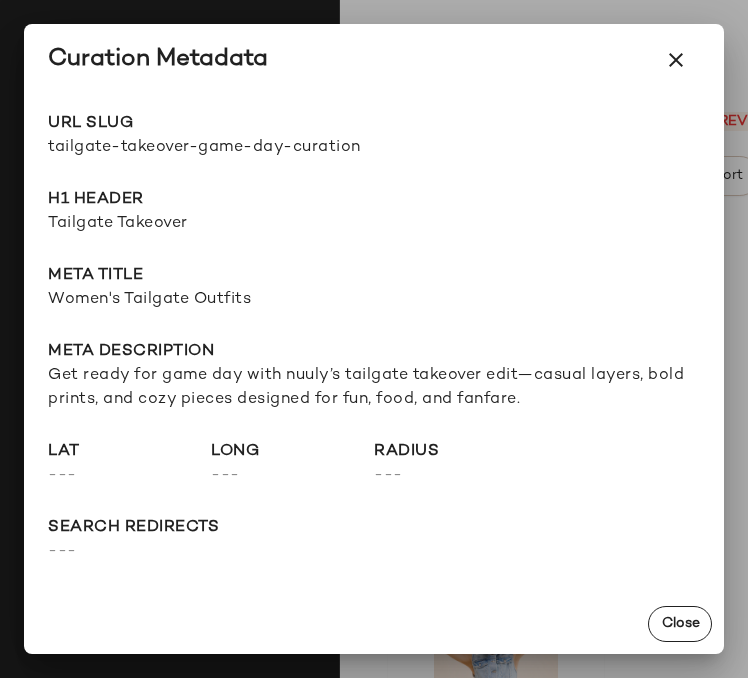 click on "URL Slug tailgate-takeover-game-day-curation Go to Shop H1 Header Tailgate Takeover Meta title Women's Tailgate Outfits Meta description Get ready for game day with nuuly’s tailgate takeover edit—casual layers, bold prints, and cozy pieces designed for fun, food, and fanfare. lat  ---  long  ---  radius  ---  search redirects  ---  keywords  ---  Product Tags  ---" 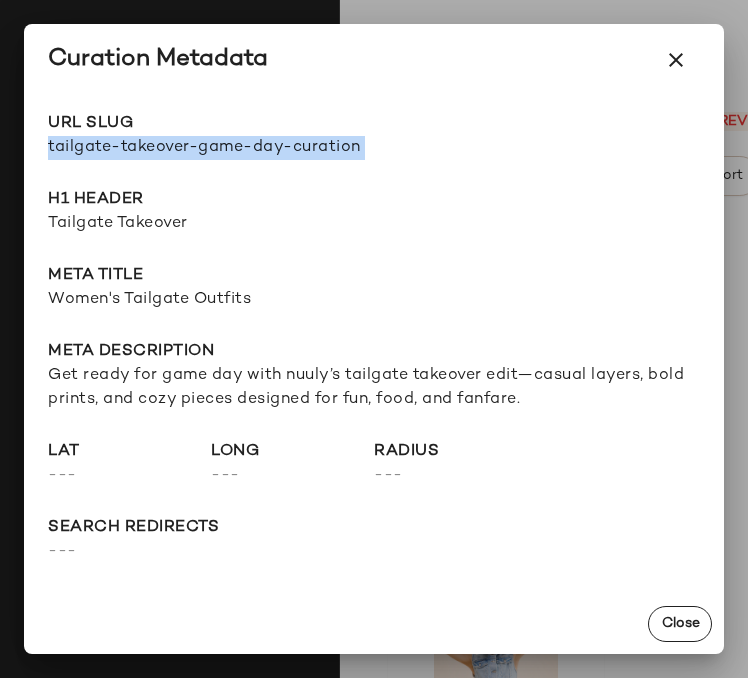 drag, startPoint x: 48, startPoint y: 147, endPoint x: 419, endPoint y: 150, distance: 371.01212 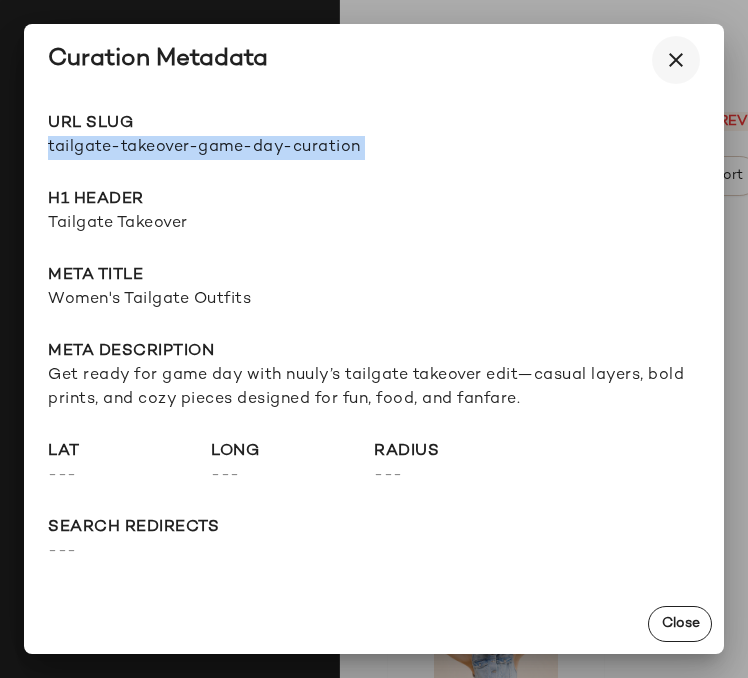 click at bounding box center (676, 60) 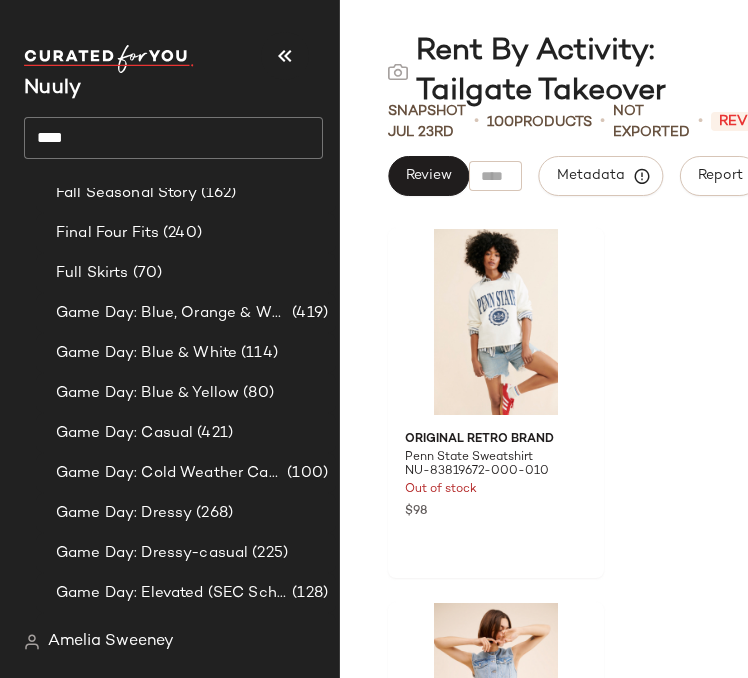 click on "****" 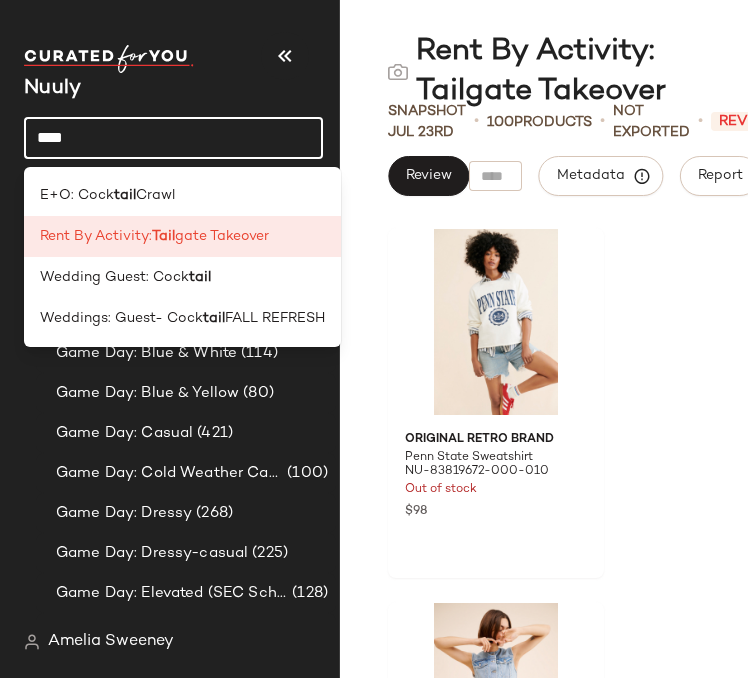 click on "****" 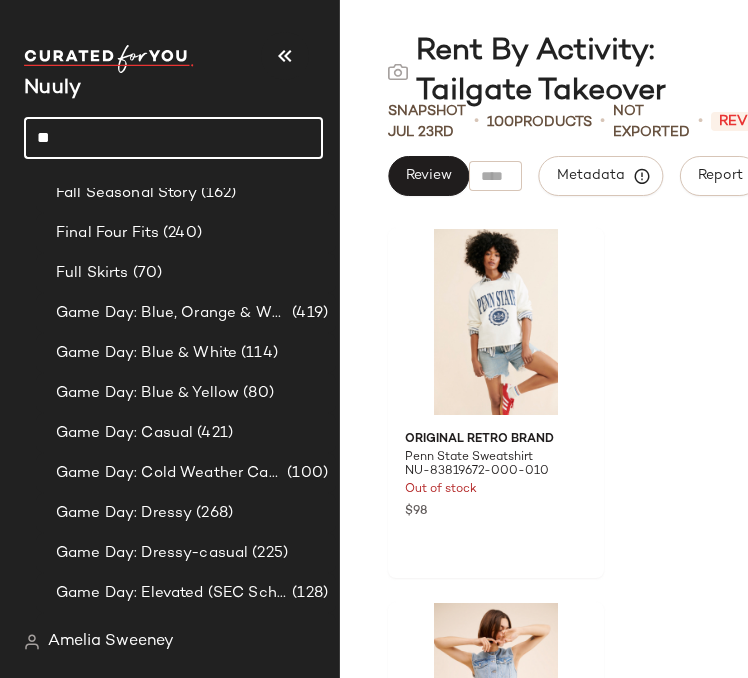 type on "*" 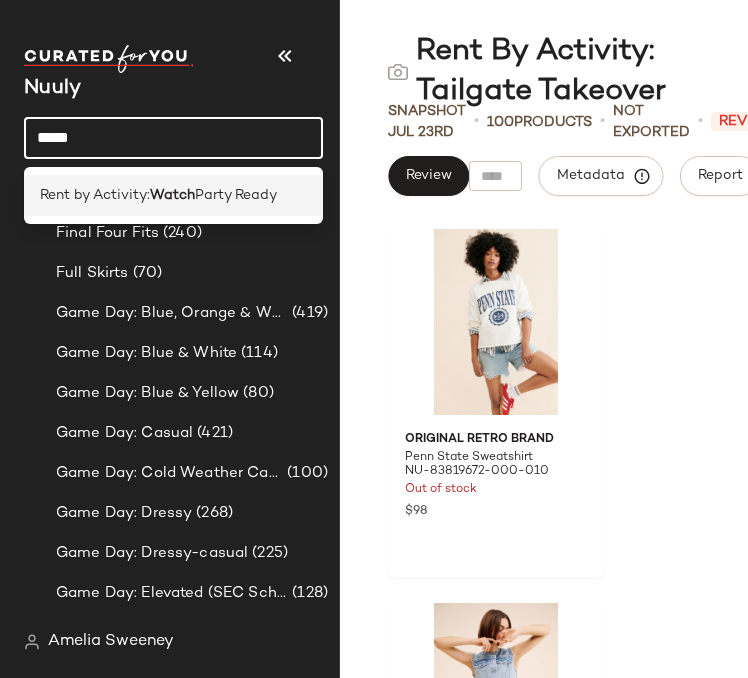 type on "*****" 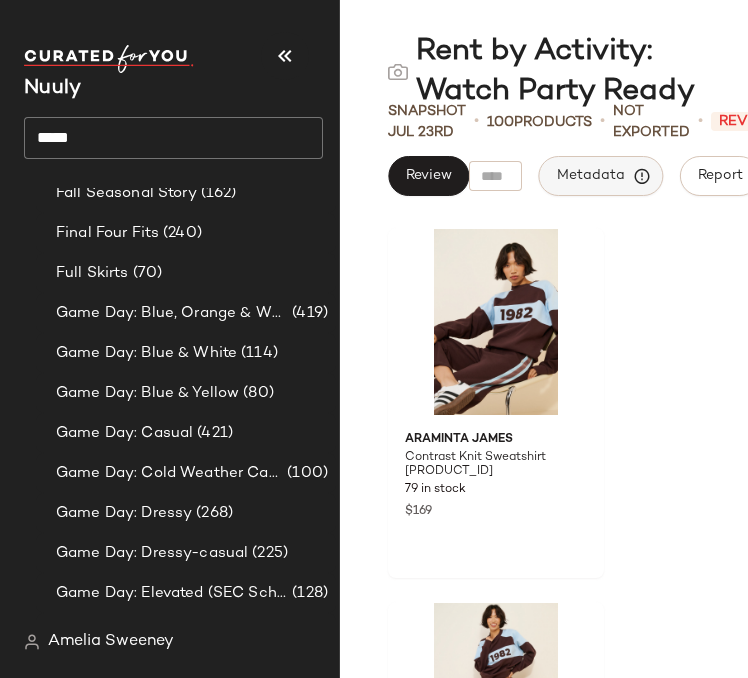 click on "Metadata" 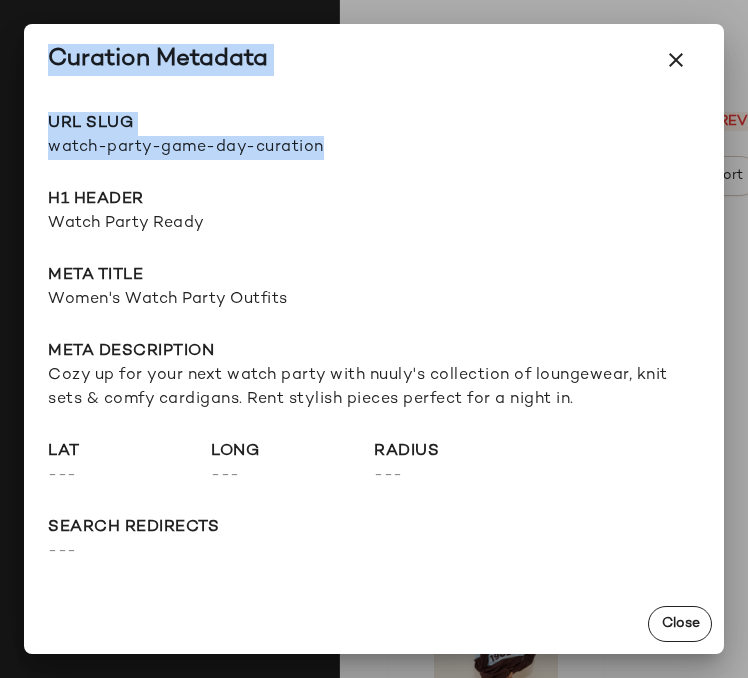 drag, startPoint x: 321, startPoint y: 147, endPoint x: 0, endPoint y: 147, distance: 321 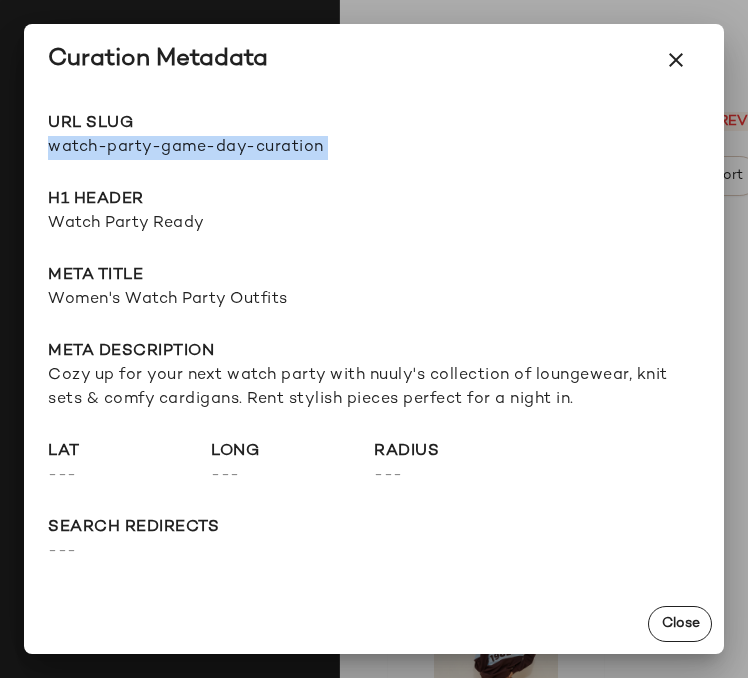 drag, startPoint x: 49, startPoint y: 148, endPoint x: 405, endPoint y: 157, distance: 356.11374 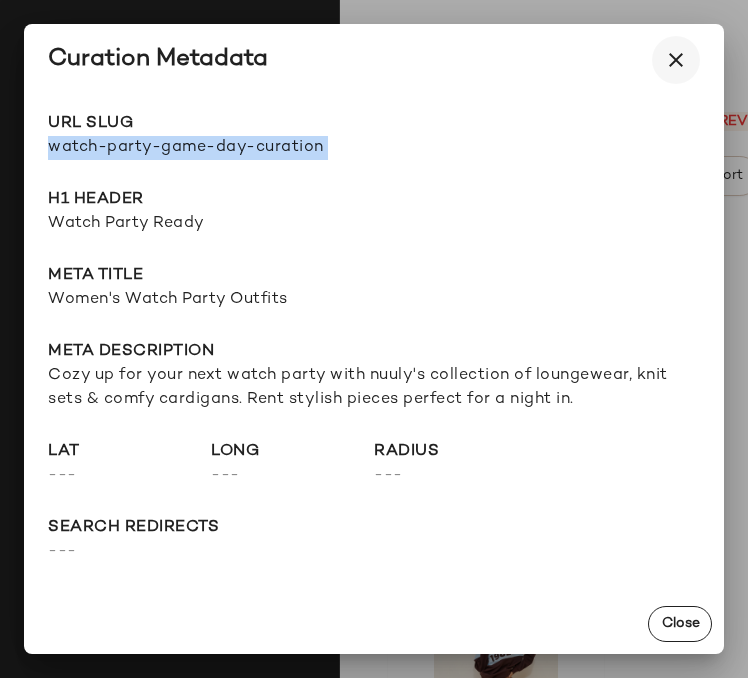 click at bounding box center (676, 60) 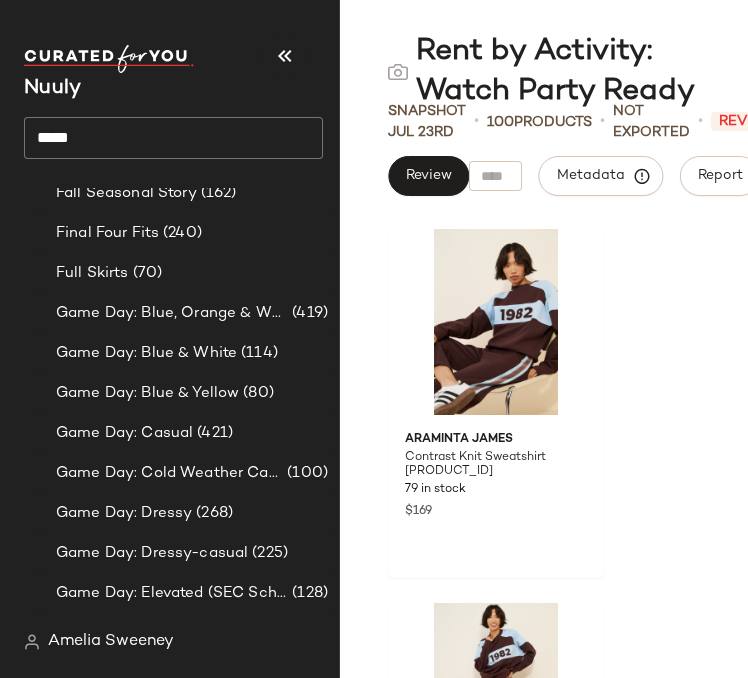 click on "*****" 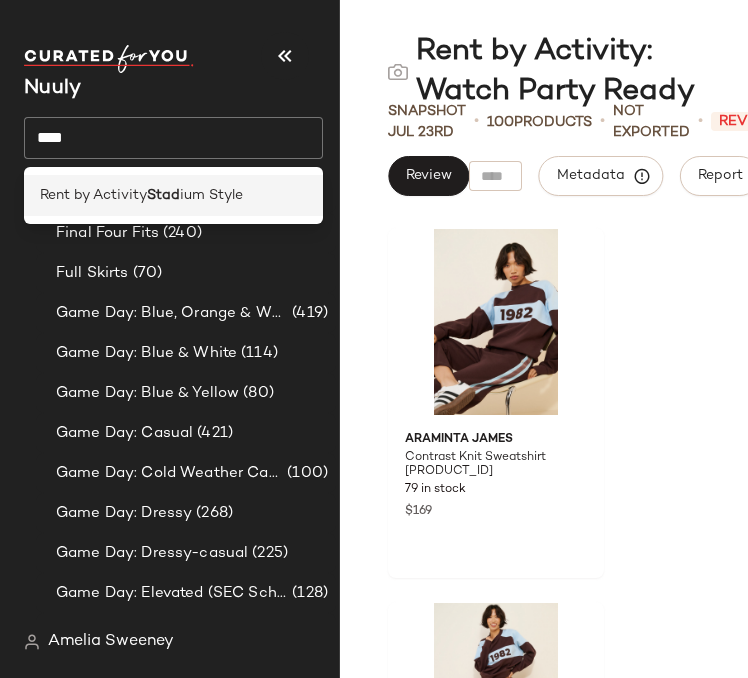 click on "Rent by Activity" at bounding box center (93, 195) 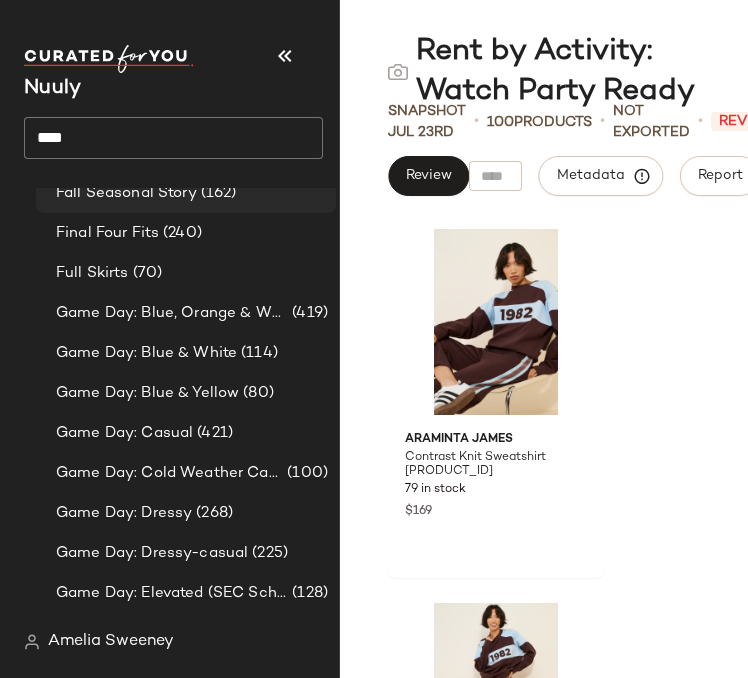 click on "Fall Seasonal Story" at bounding box center (126, 193) 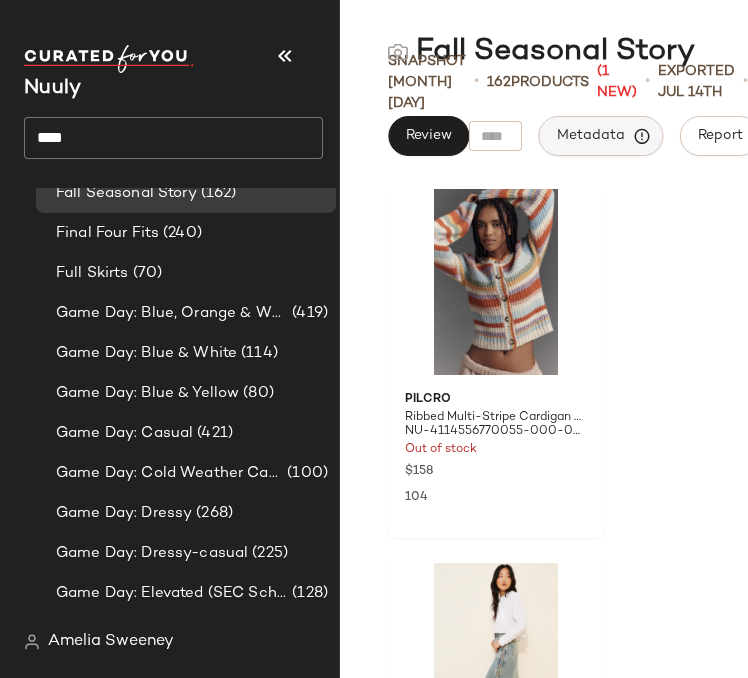 click on "Metadata" 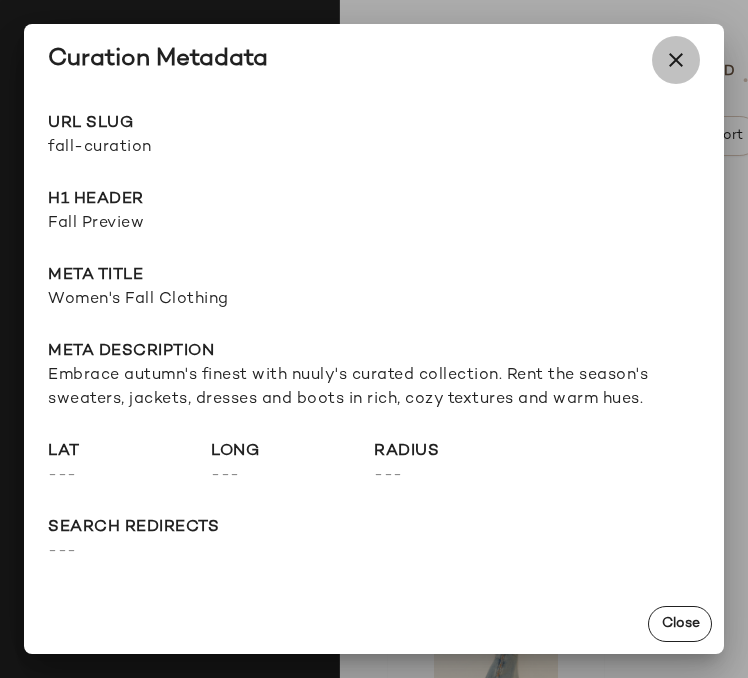 click at bounding box center (676, 60) 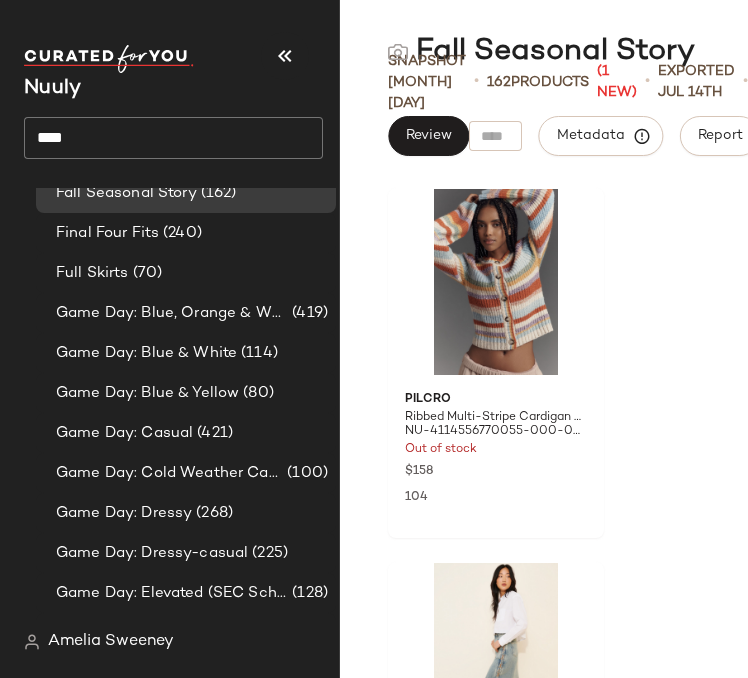 click on "****" 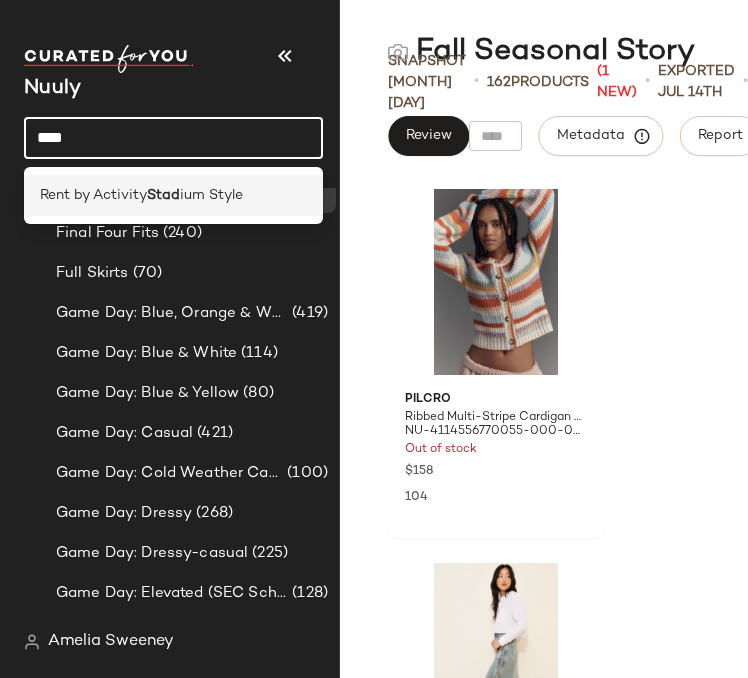 click on "Stad" at bounding box center [163, 195] 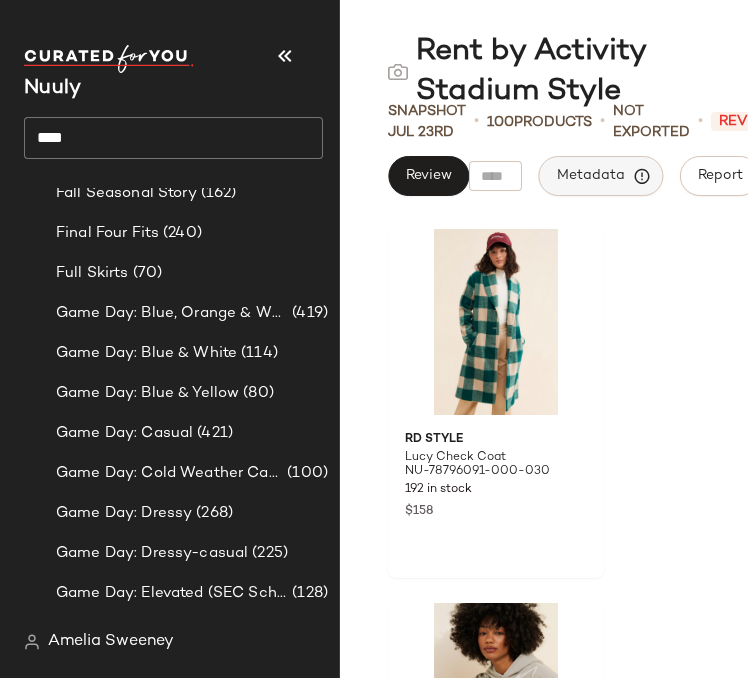 click on "Metadata" 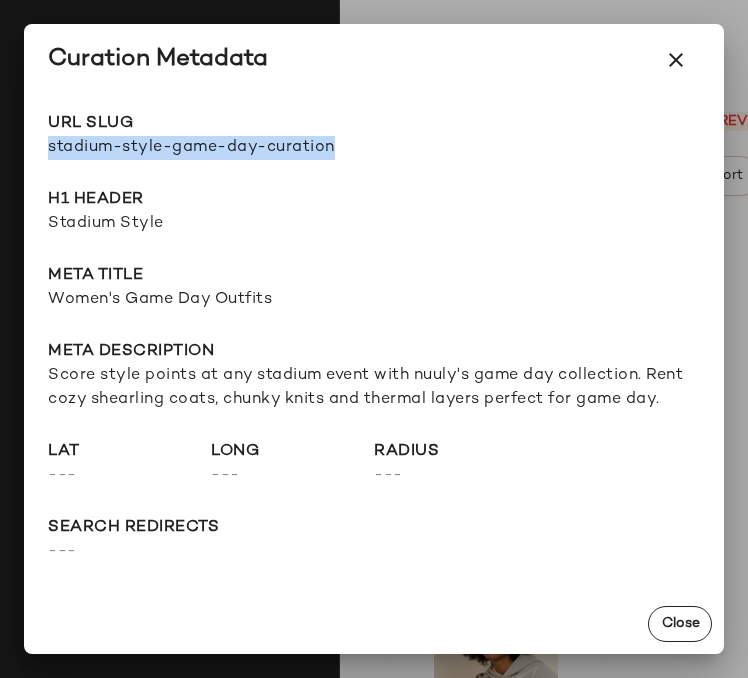 drag, startPoint x: 335, startPoint y: 146, endPoint x: 33, endPoint y: 149, distance: 302.0149 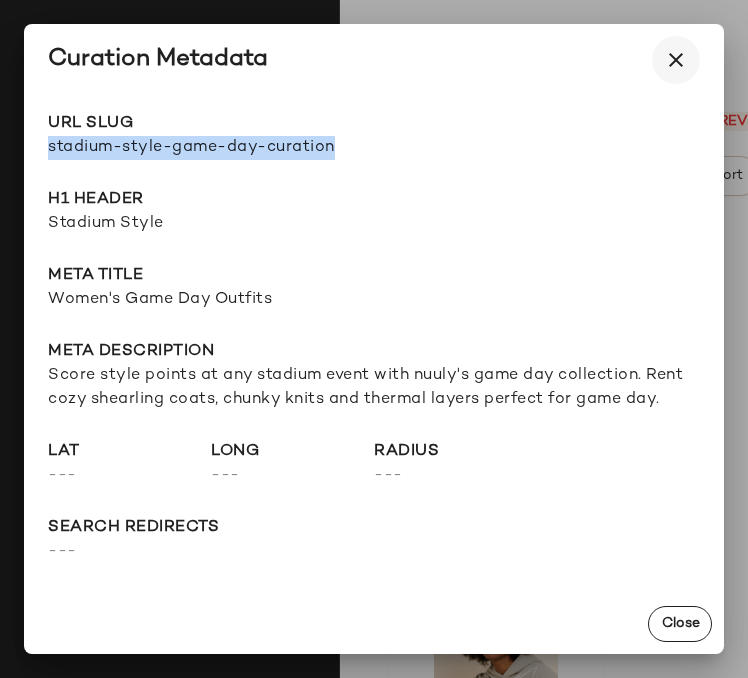 click at bounding box center (676, 60) 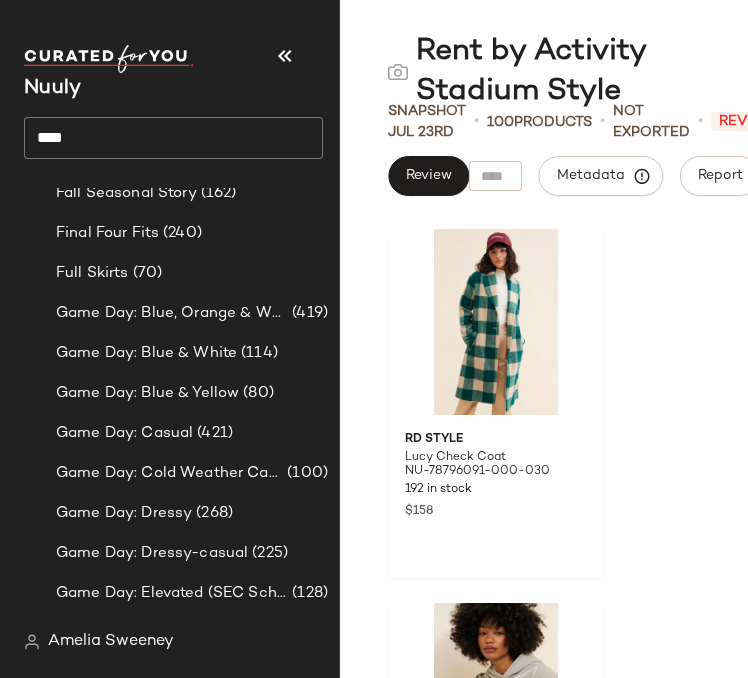 click on "****" 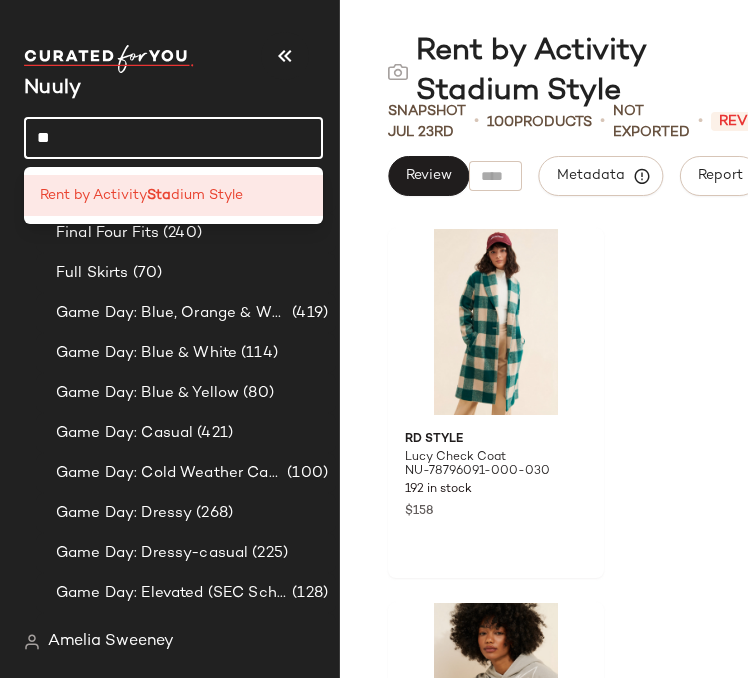 type on "*" 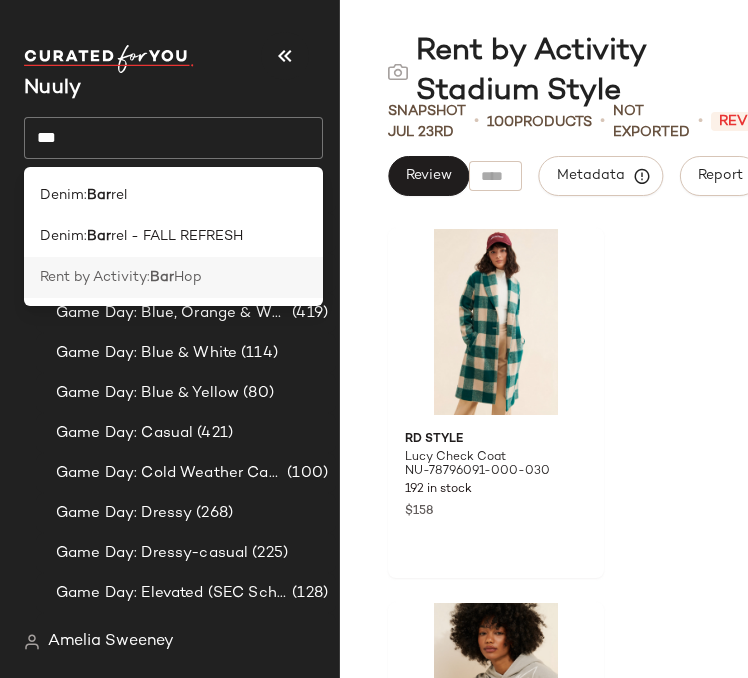 click on "Rent by Activity:  Bar  Hop" 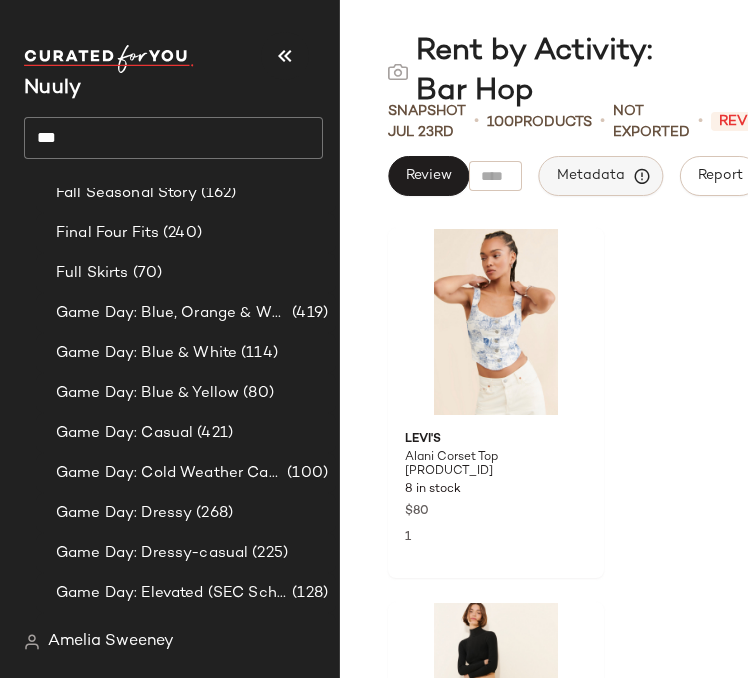click on "Metadata" 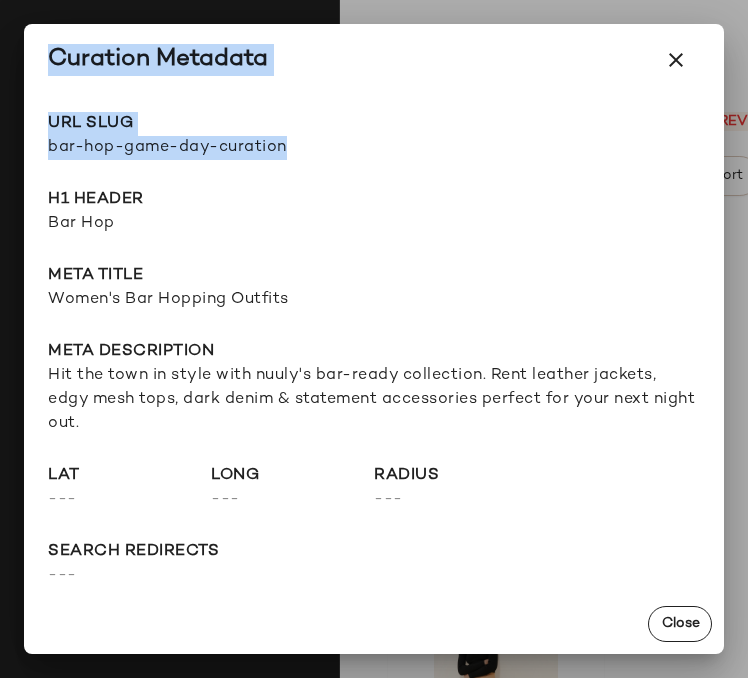 drag, startPoint x: 284, startPoint y: 148, endPoint x: 21, endPoint y: 142, distance: 263.06842 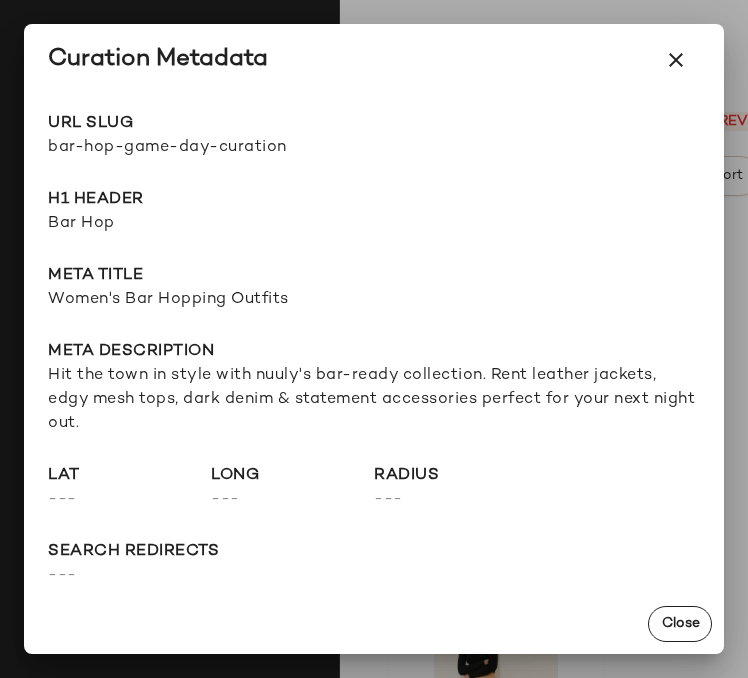 click on "bar-hop-game-day-curation" at bounding box center [211, 148] 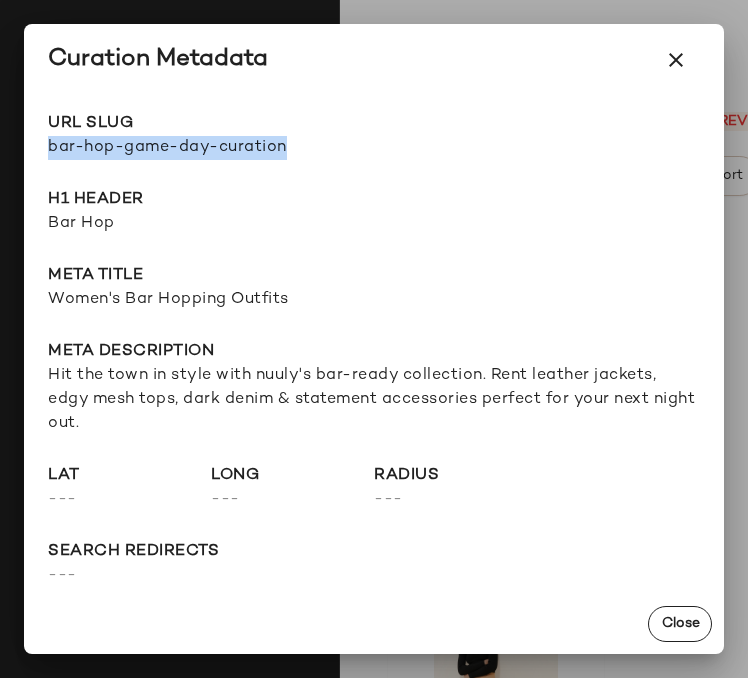 drag, startPoint x: 284, startPoint y: 148, endPoint x: 46, endPoint y: 148, distance: 238 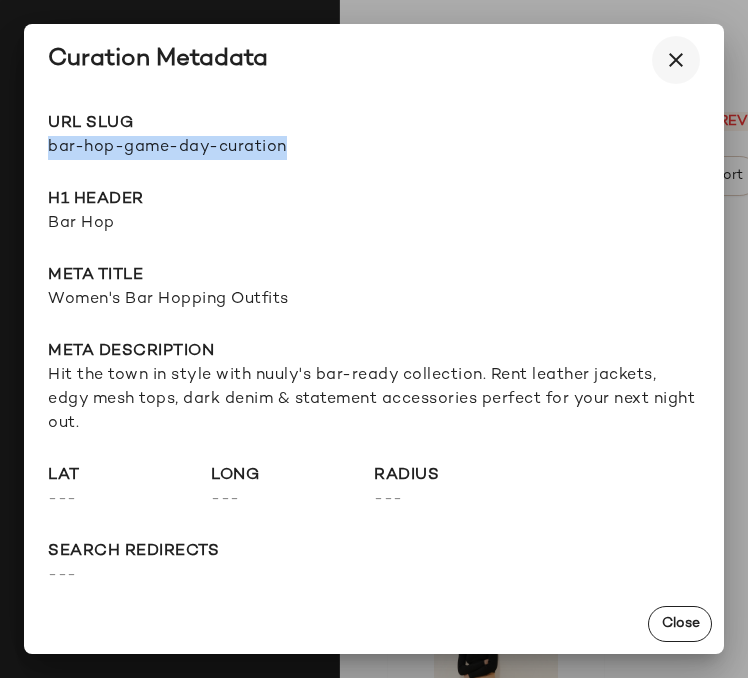 click at bounding box center (676, 60) 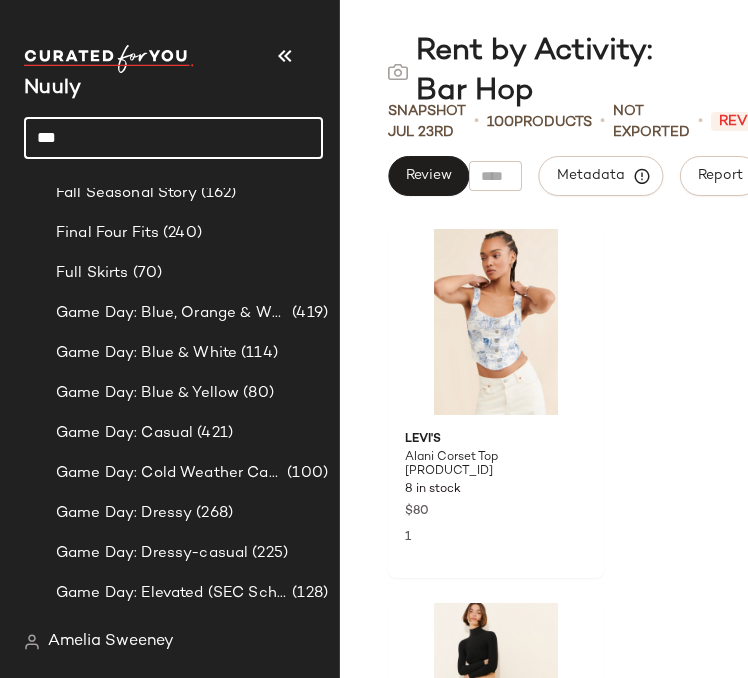 click on "***" 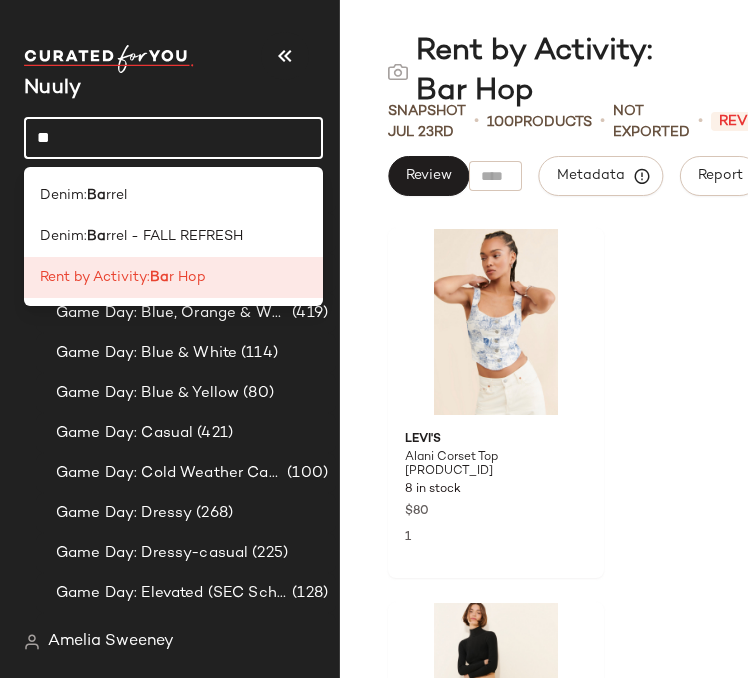 type on "*" 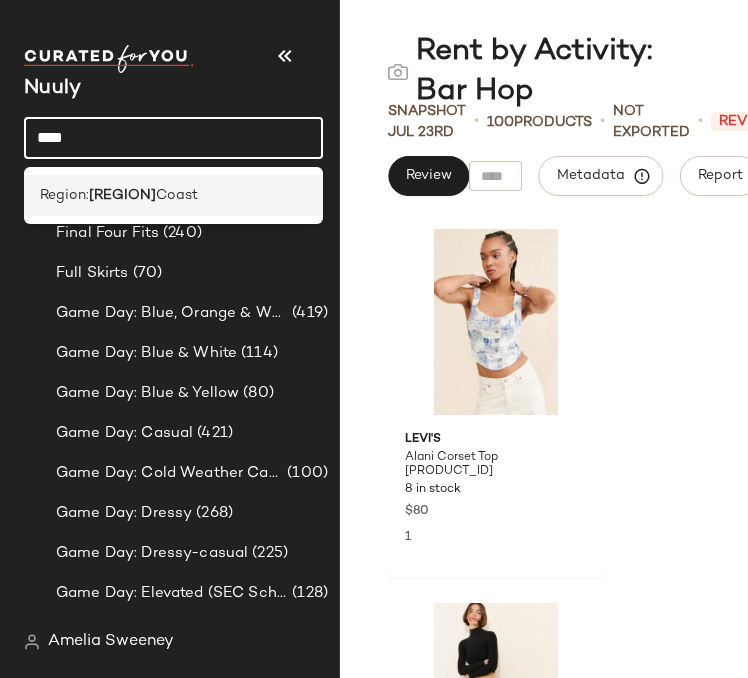 click on "[REGION]" at bounding box center [122, 195] 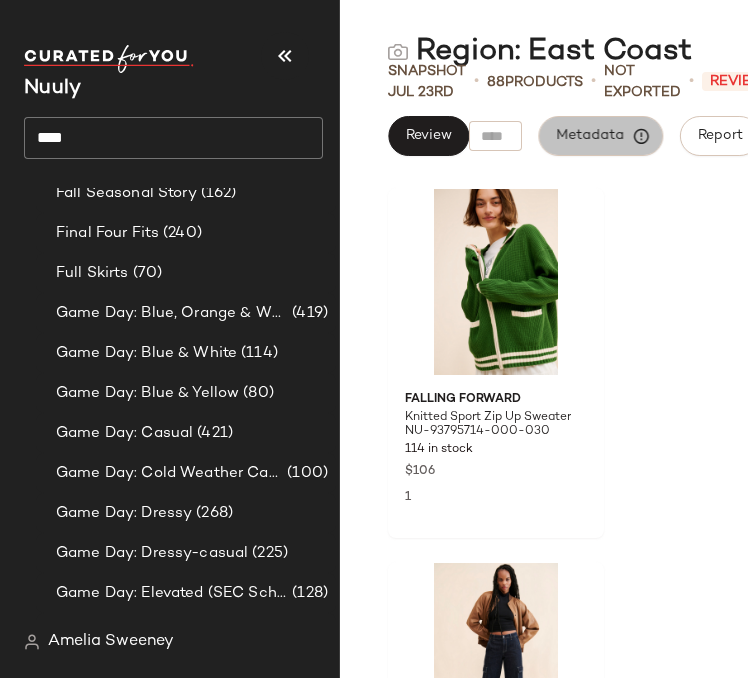 click on "Metadata" 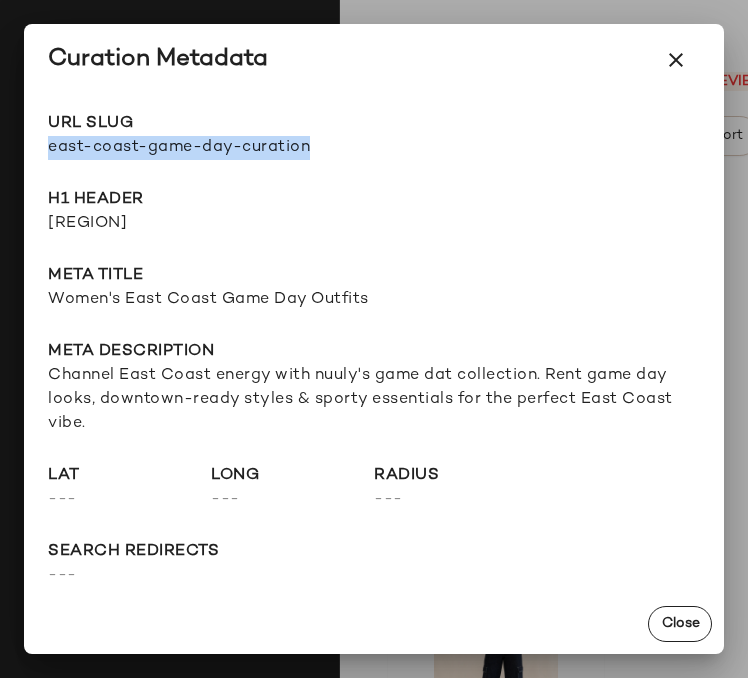 drag, startPoint x: 309, startPoint y: 147, endPoint x: 32, endPoint y: 146, distance: 277.0018 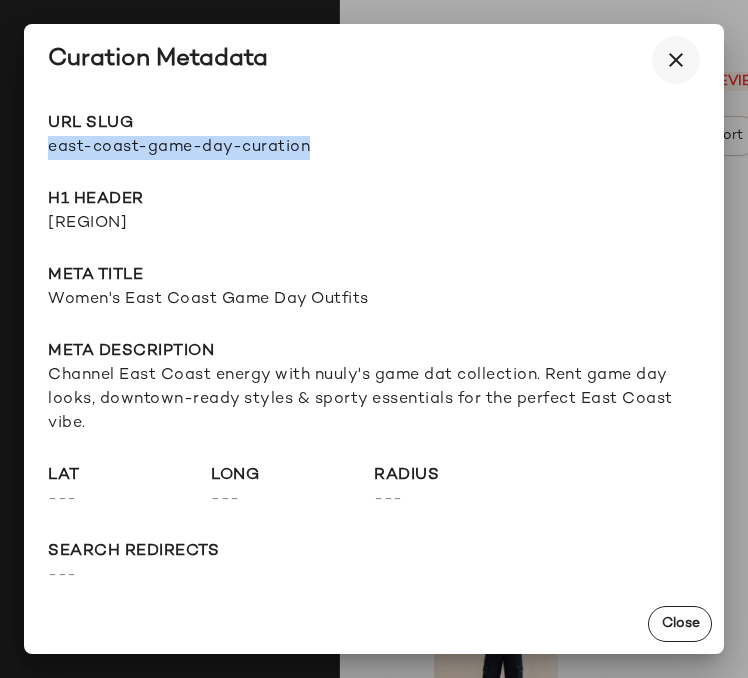 click at bounding box center (676, 60) 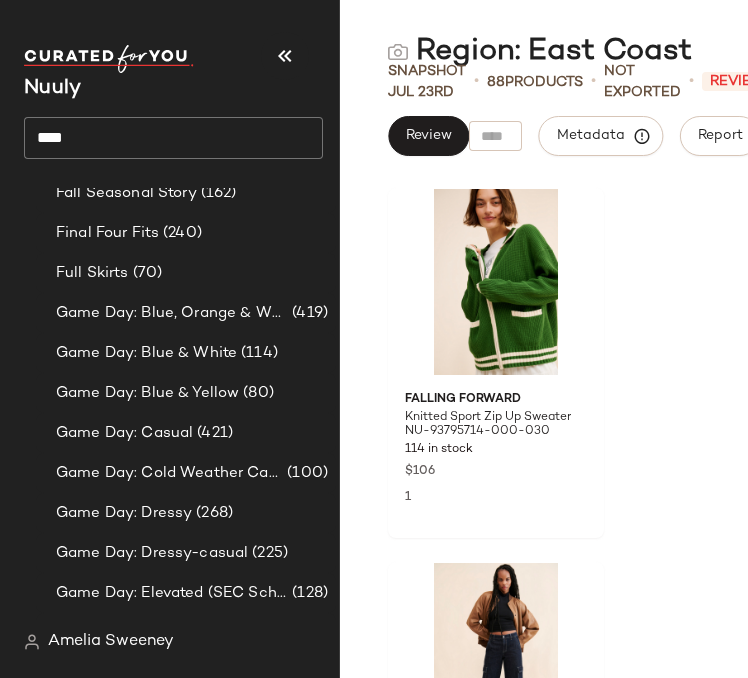 click on "****" 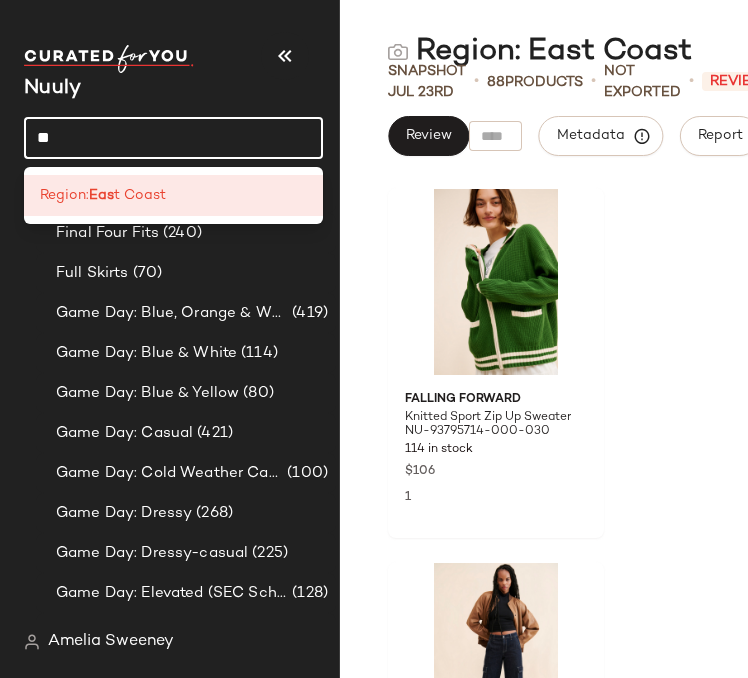 type on "*" 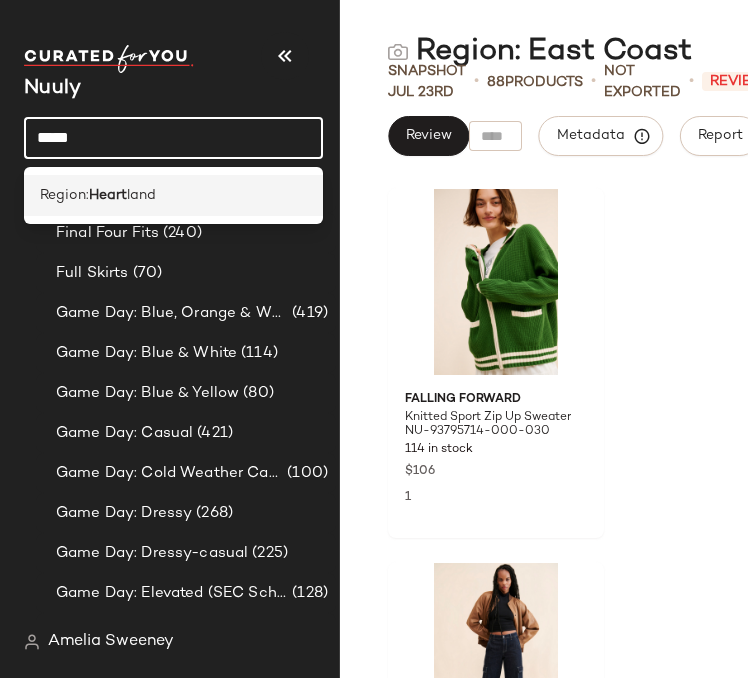 click on "Region:  Heart land" 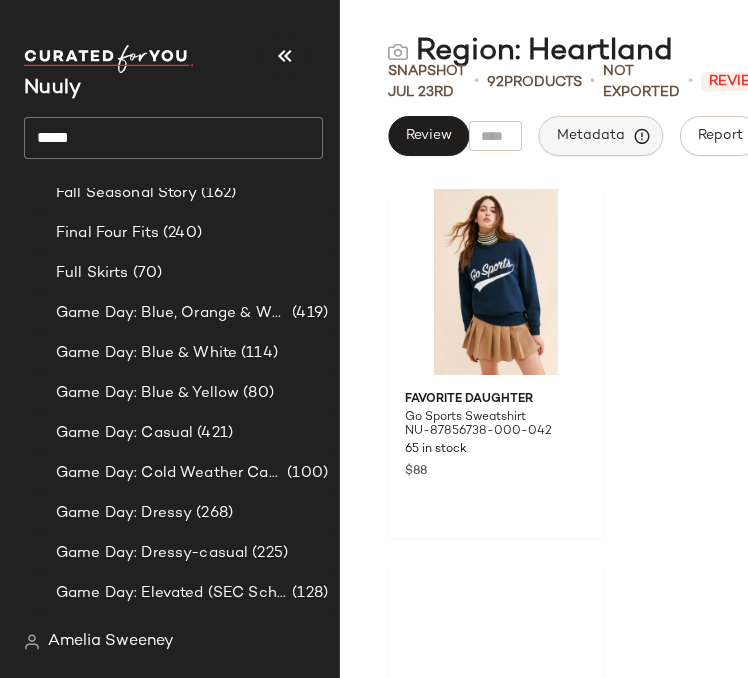 click on "Metadata" 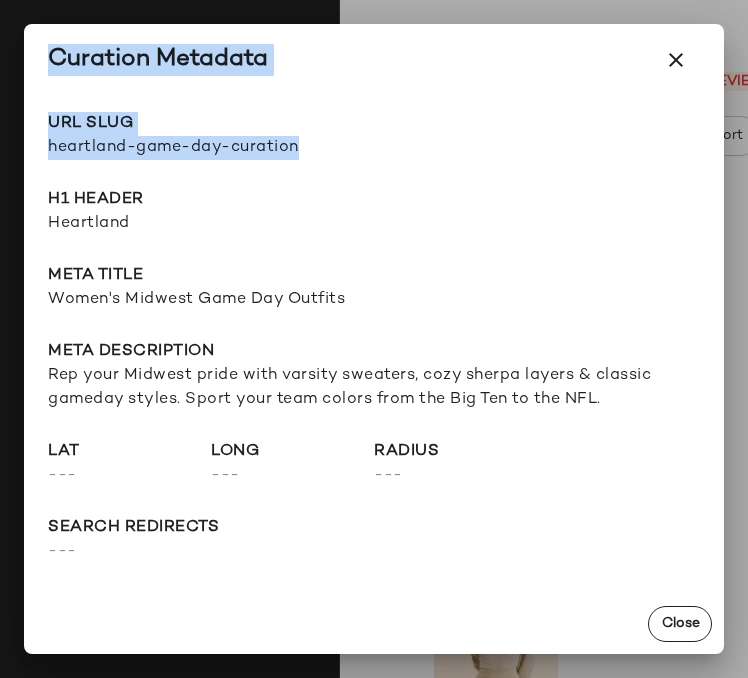 drag, startPoint x: 297, startPoint y: 144, endPoint x: 0, endPoint y: 144, distance: 297 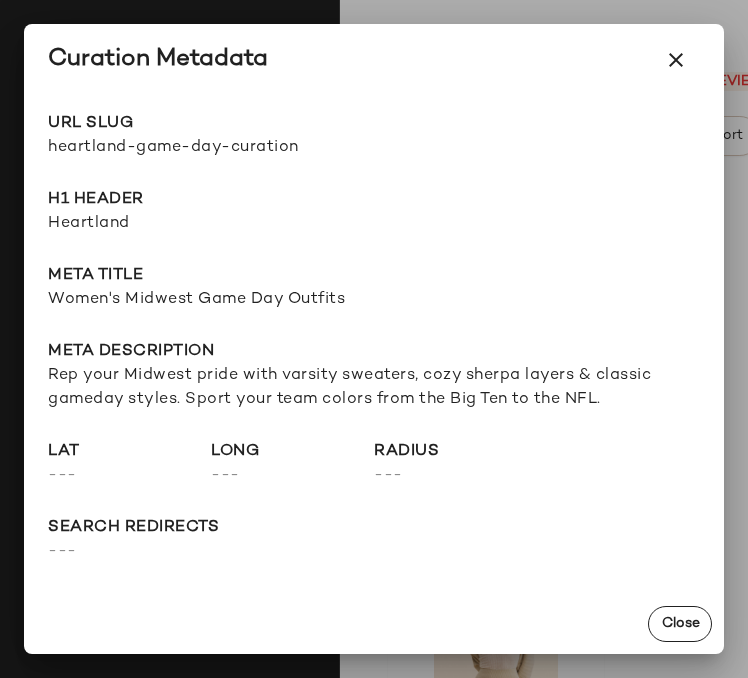 click on "heartland-game-day-curation" at bounding box center [211, 148] 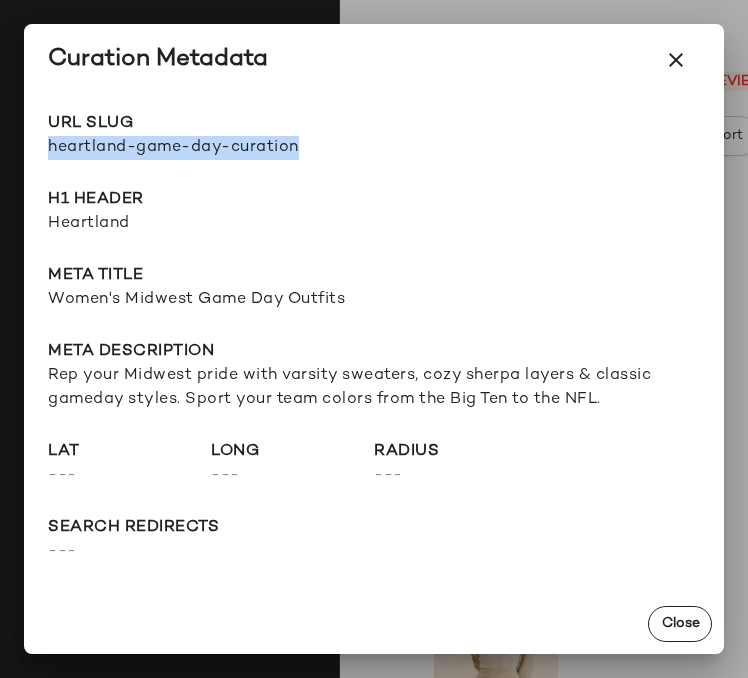 drag, startPoint x: 48, startPoint y: 146, endPoint x: 356, endPoint y: 154, distance: 308.10388 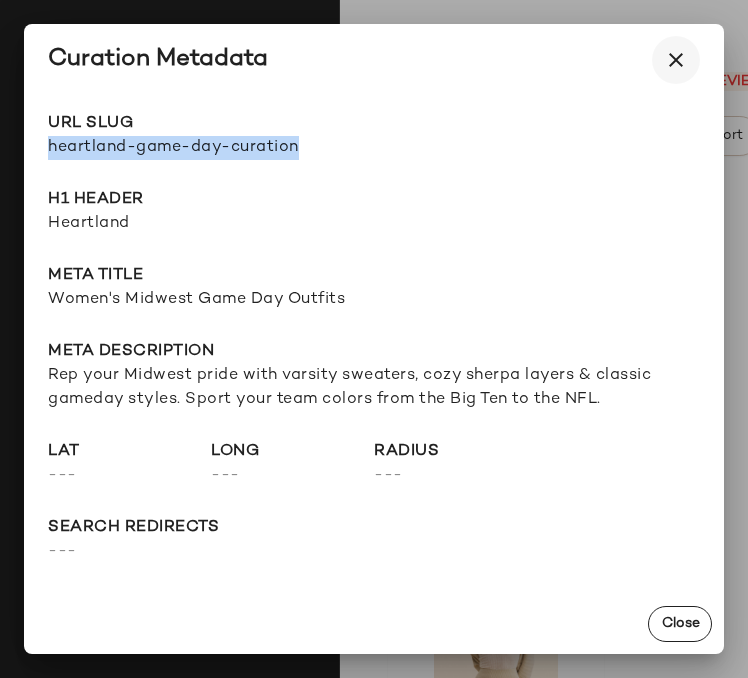 click at bounding box center (676, 60) 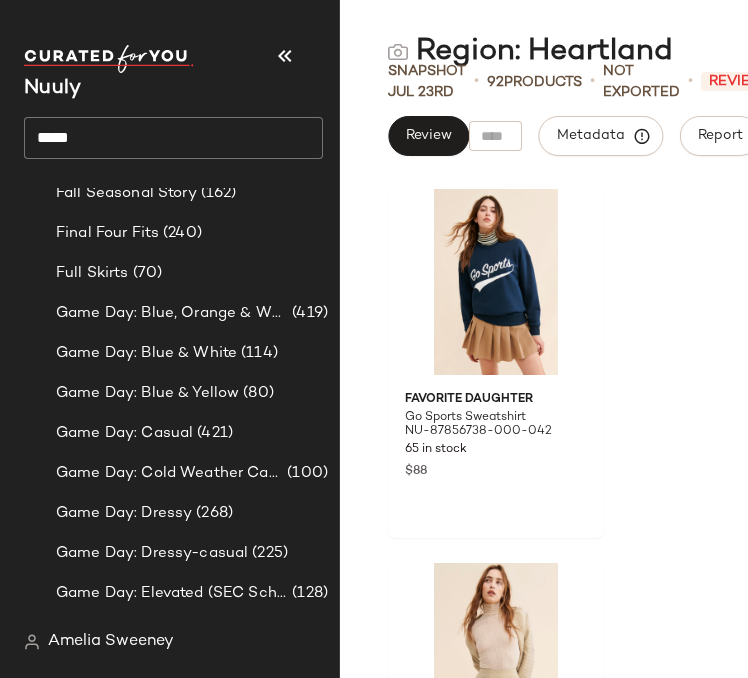 click on "*****" 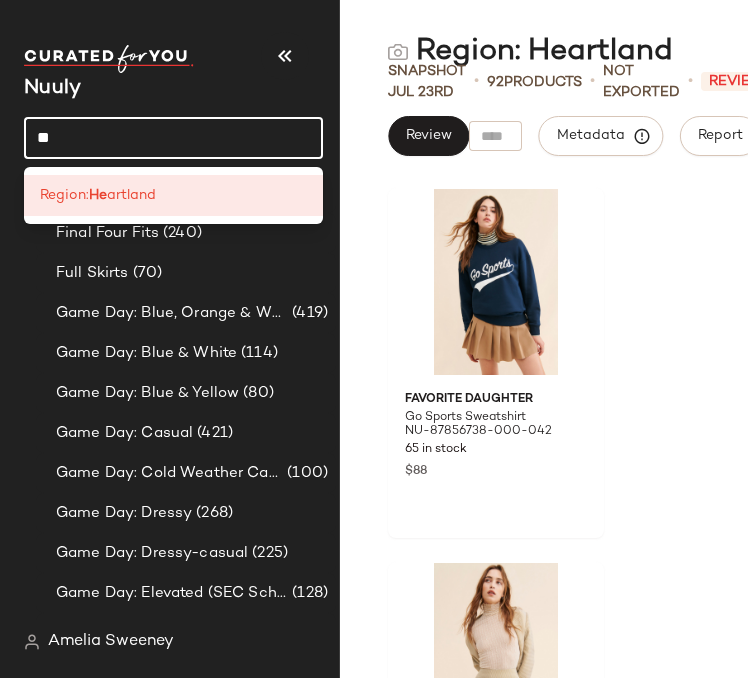 type on "*" 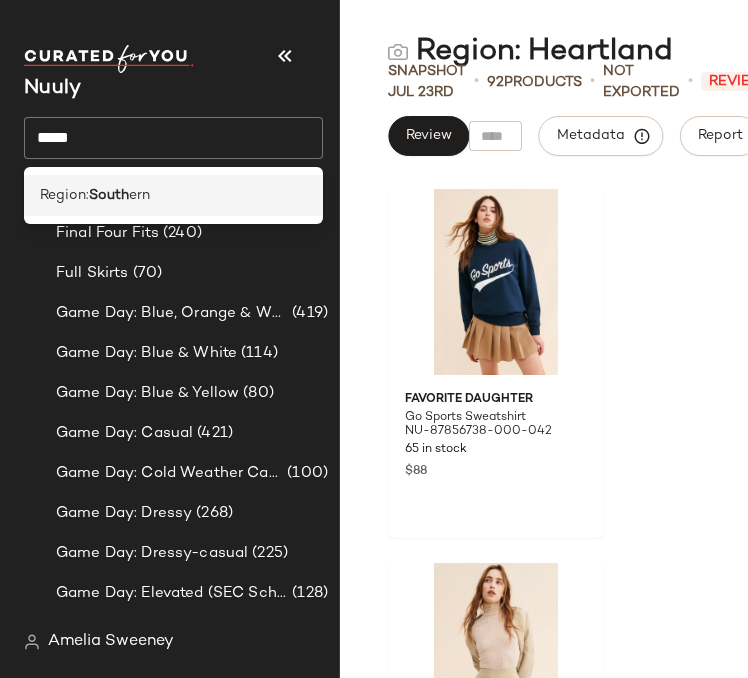 click on "Region:  South ern" 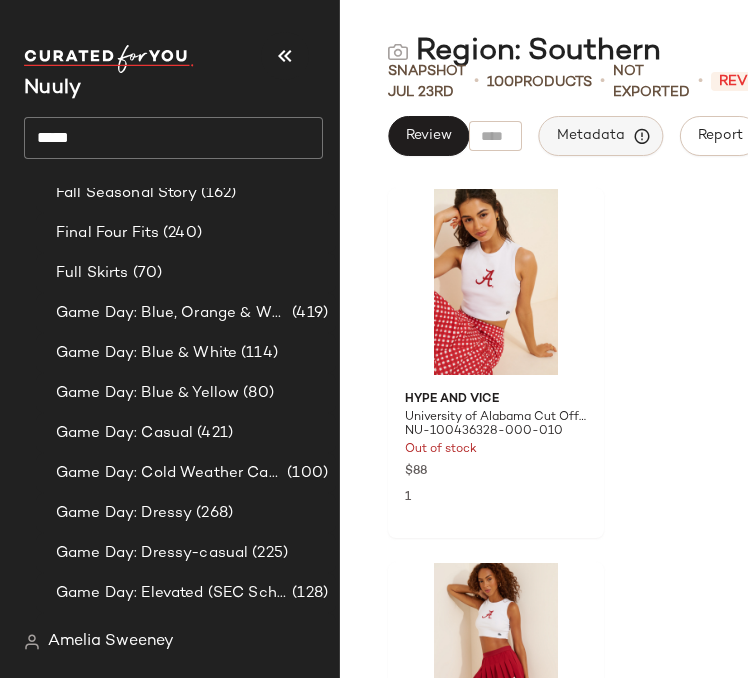 click on "Metadata" 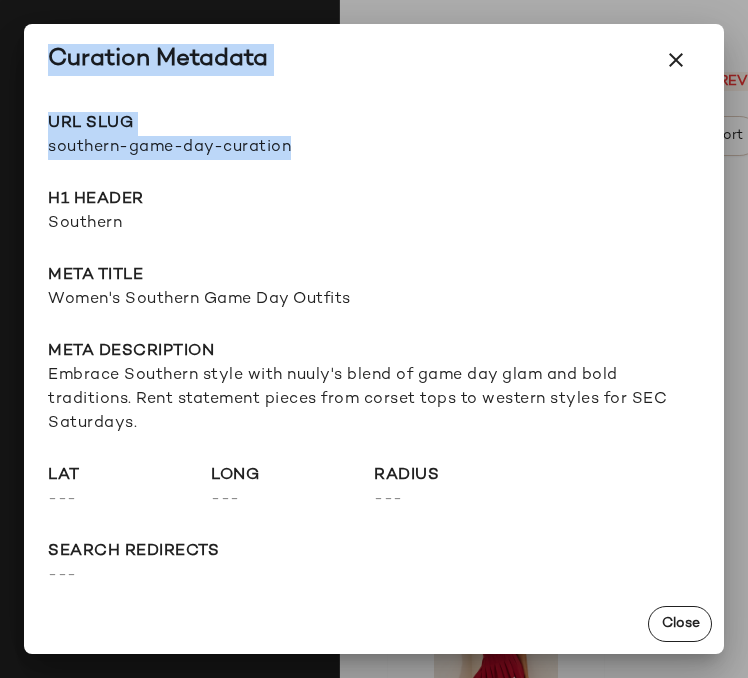 drag, startPoint x: 291, startPoint y: 148, endPoint x: 19, endPoint y: 148, distance: 272 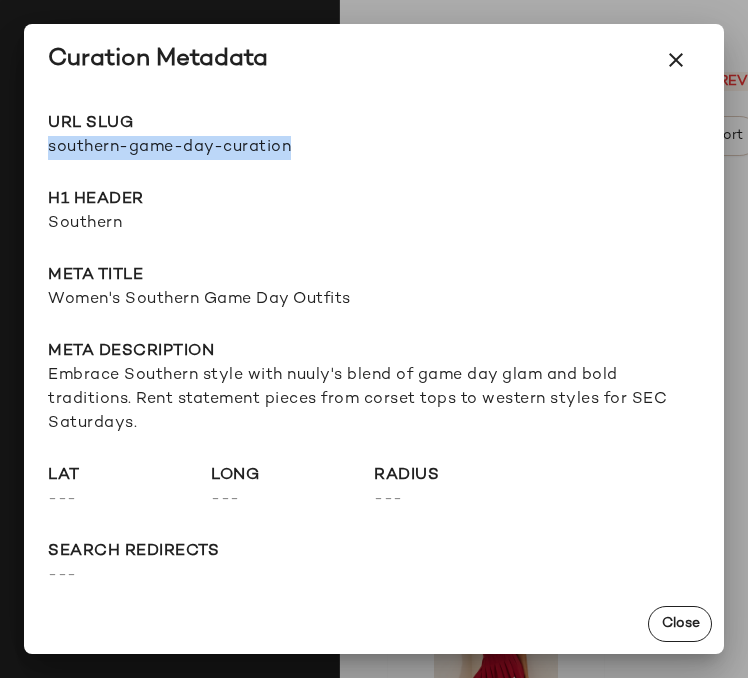 drag, startPoint x: 47, startPoint y: 147, endPoint x: 318, endPoint y: 150, distance: 271.0166 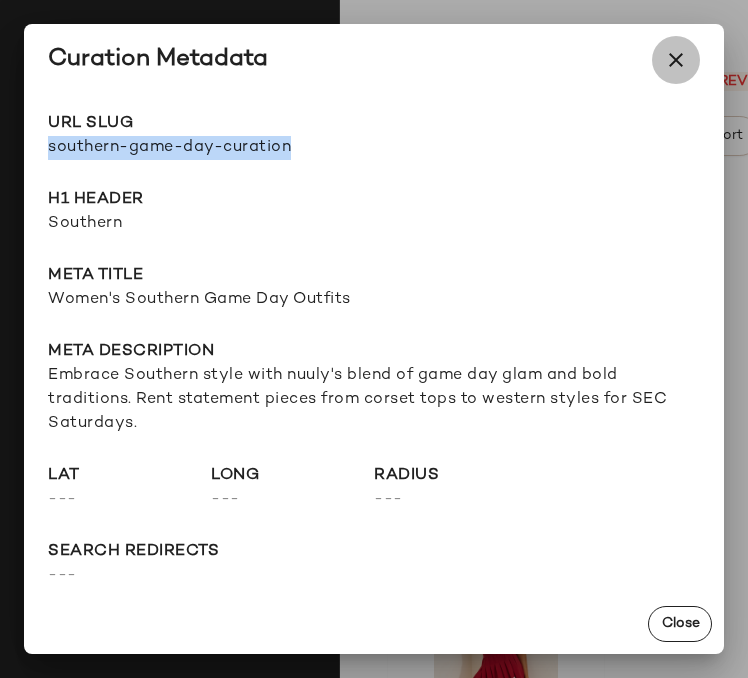click at bounding box center (676, 60) 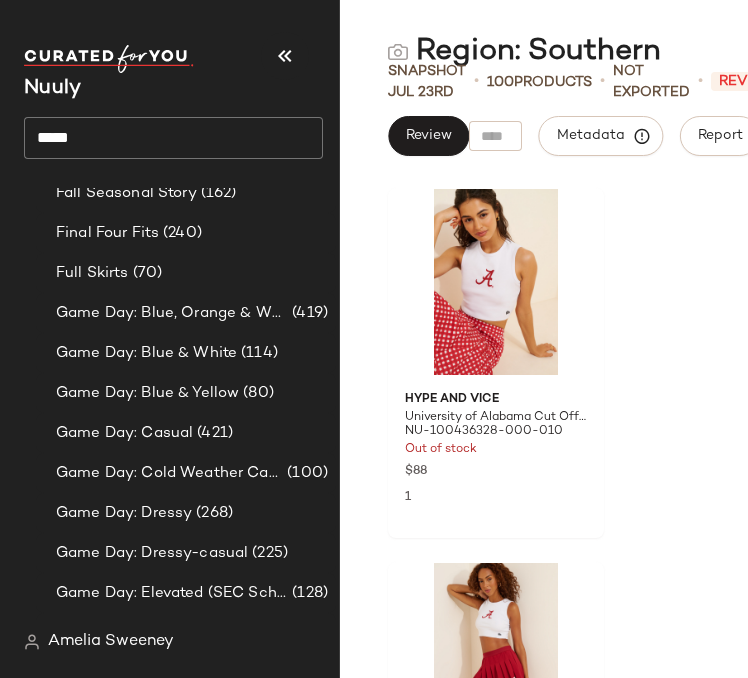 click on "*****" 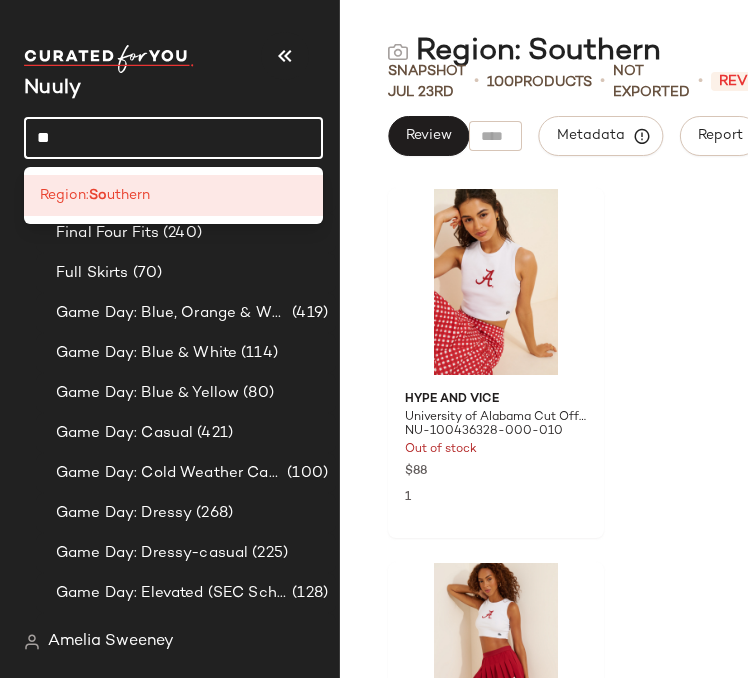 type on "*" 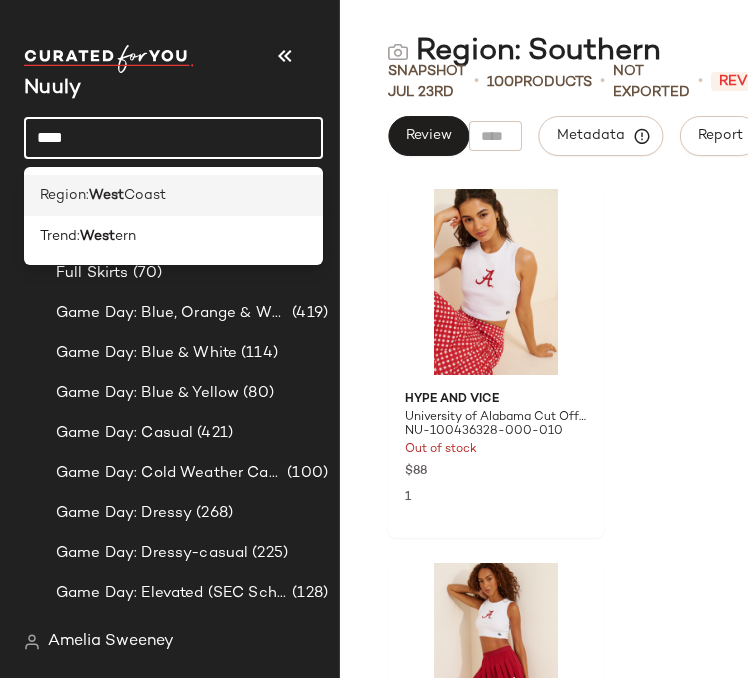 type on "****" 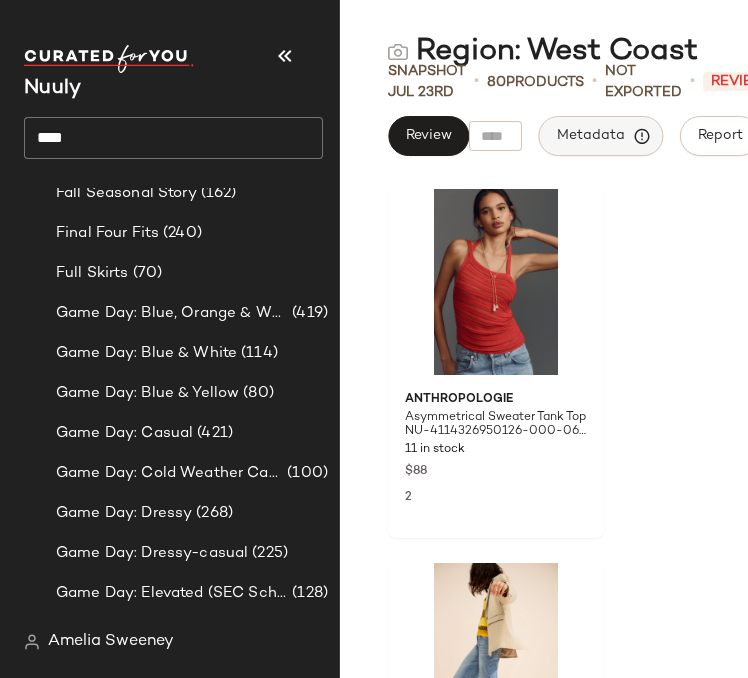 click on "Metadata" 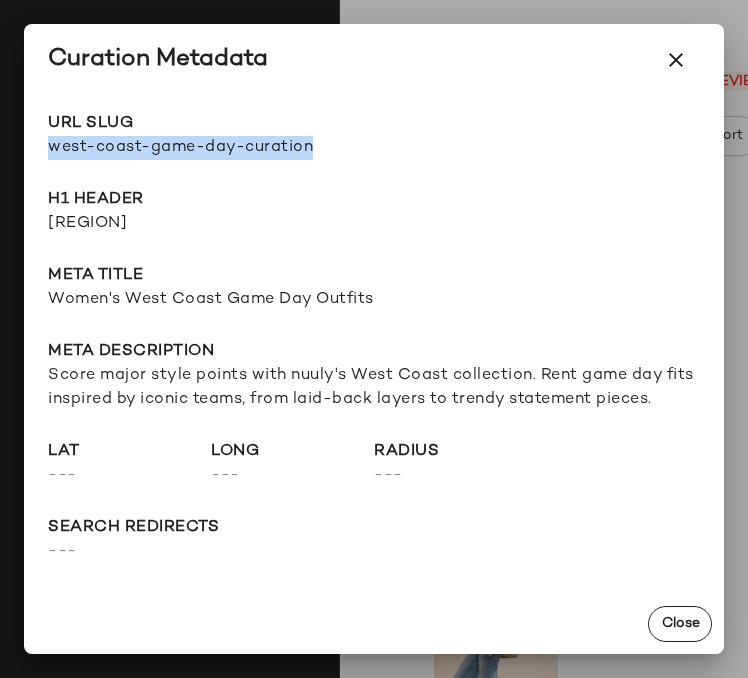 drag, startPoint x: 311, startPoint y: 147, endPoint x: 43, endPoint y: 146, distance: 268.00186 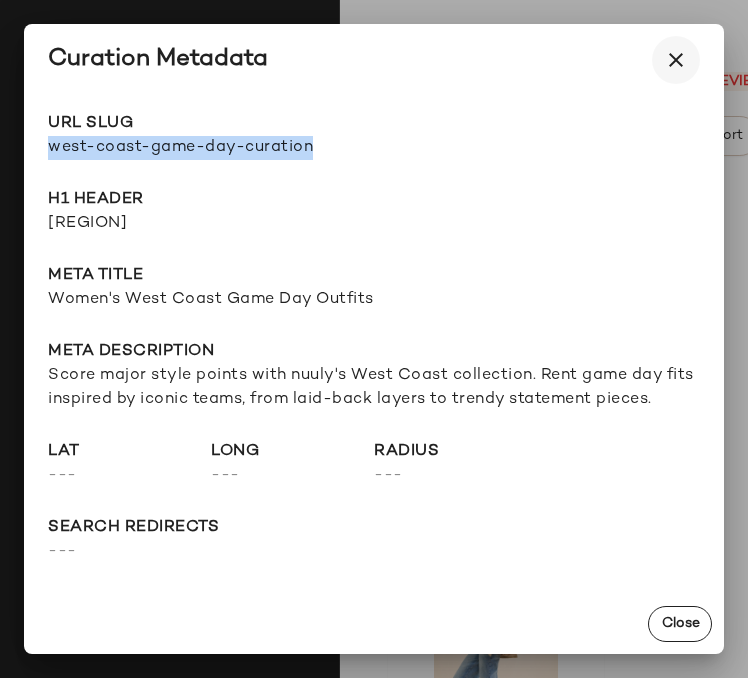 click at bounding box center [676, 60] 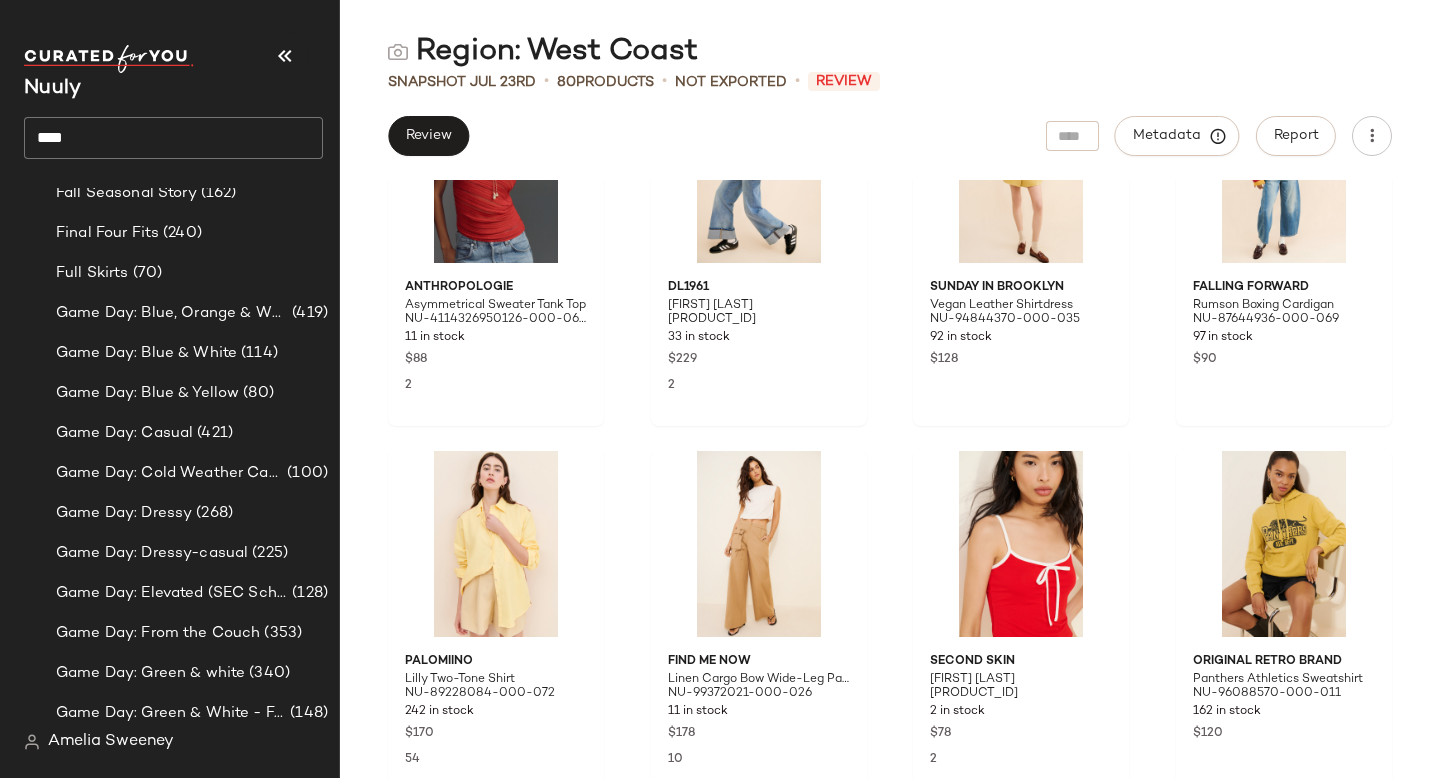 scroll, scrollTop: 0, scrollLeft: 0, axis: both 